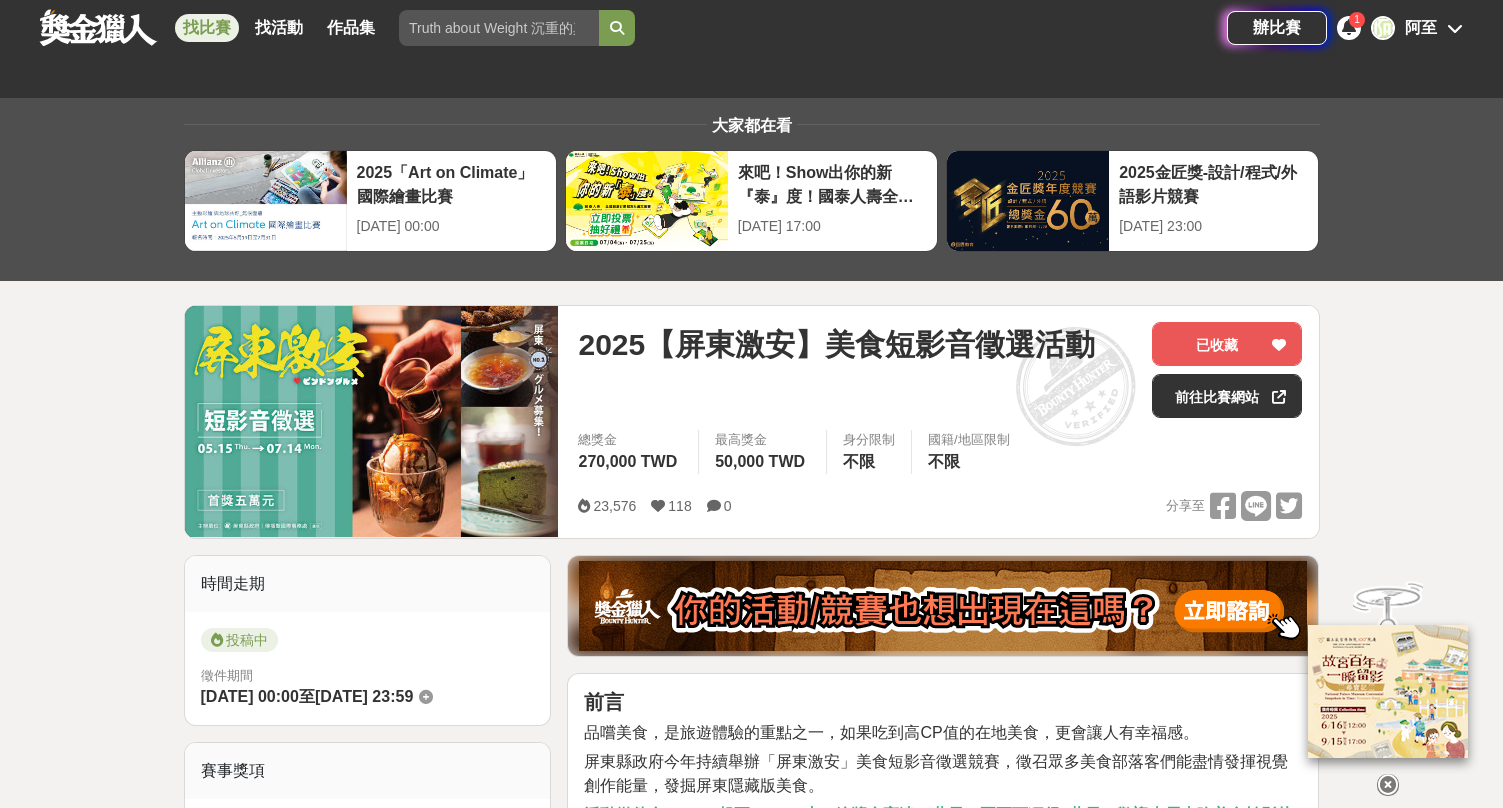 scroll, scrollTop: 276, scrollLeft: 0, axis: vertical 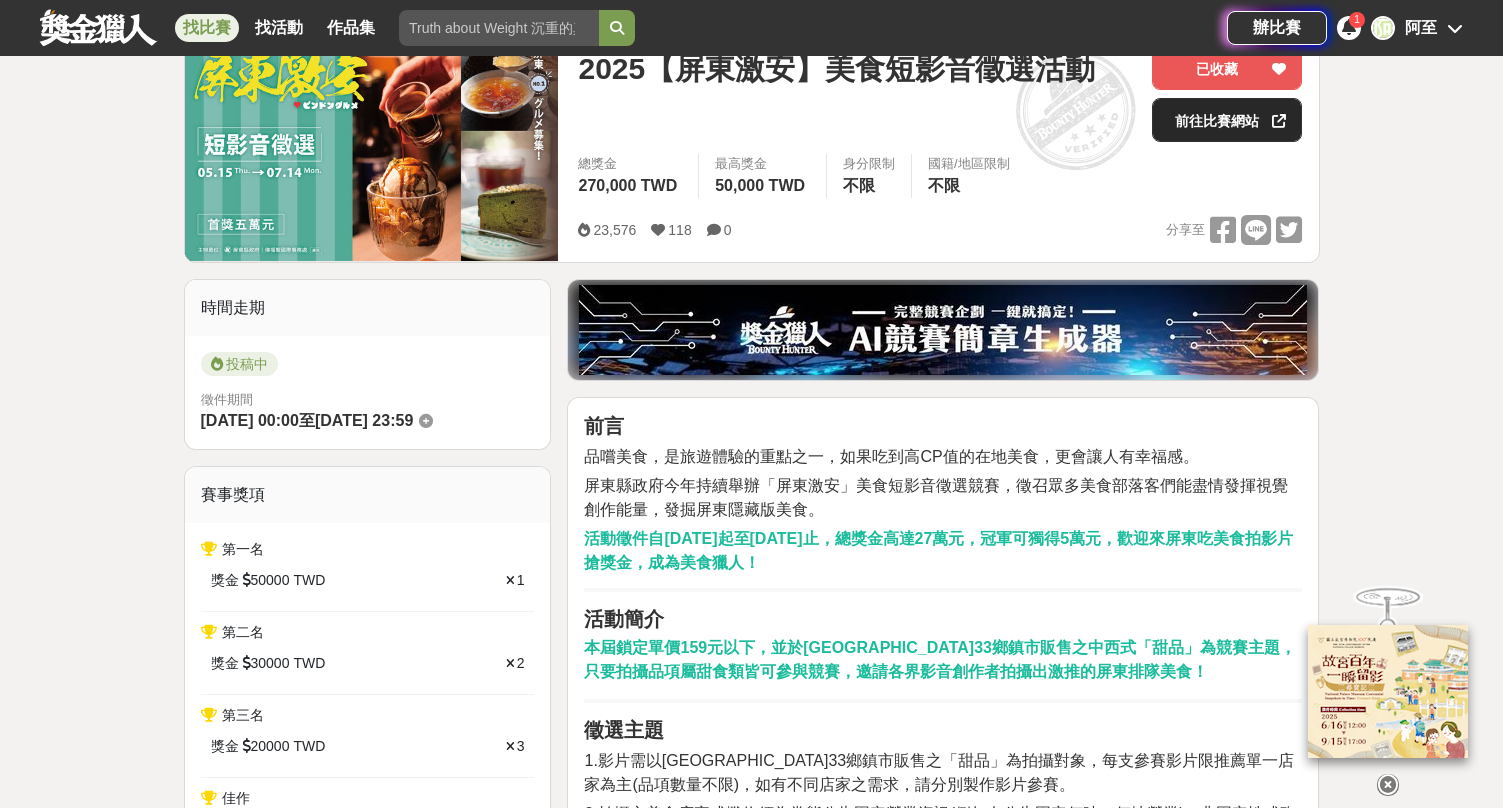 click on "前往比賽網站" at bounding box center [1227, 120] 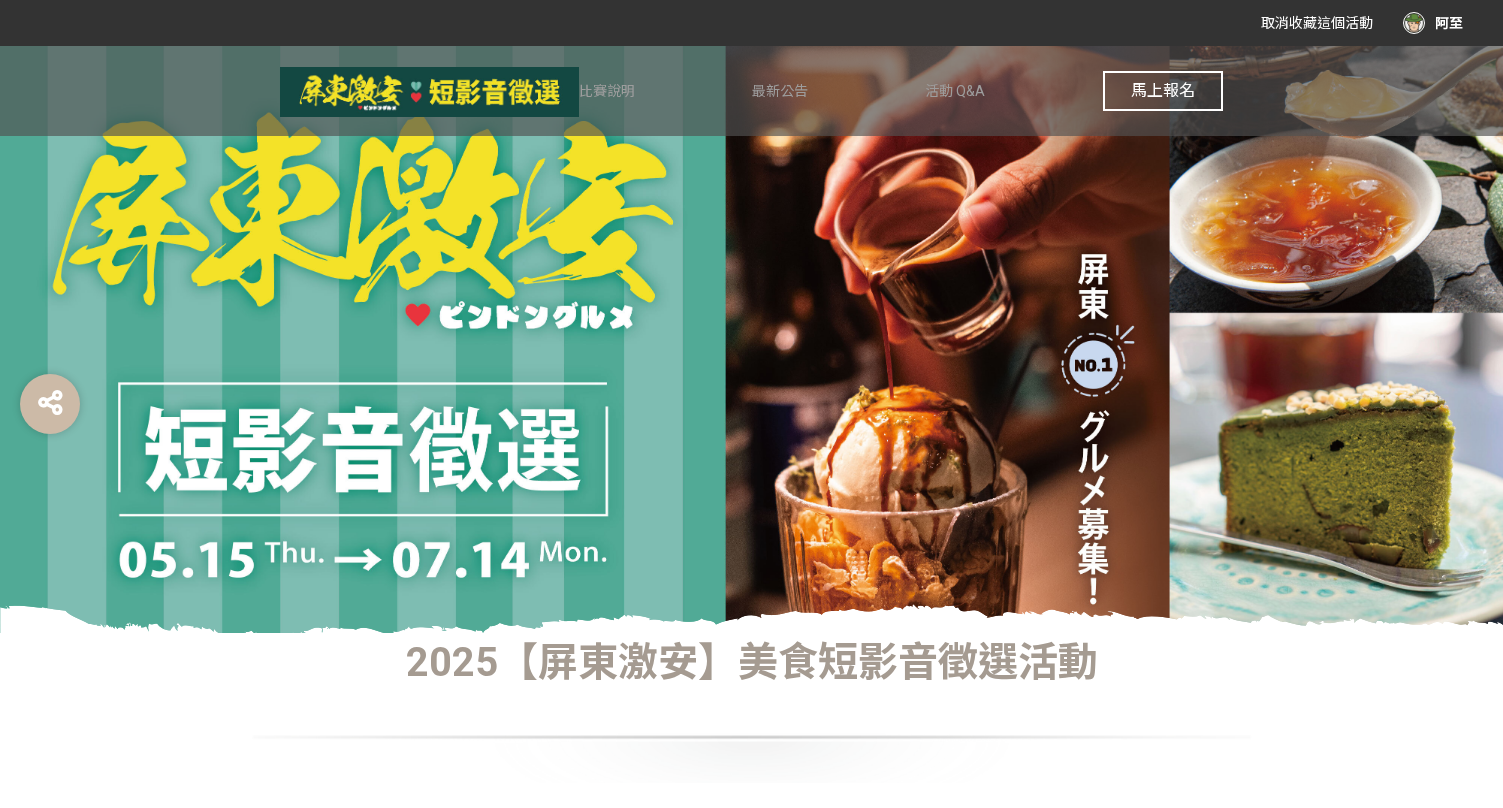 scroll, scrollTop: -109, scrollLeft: 0, axis: vertical 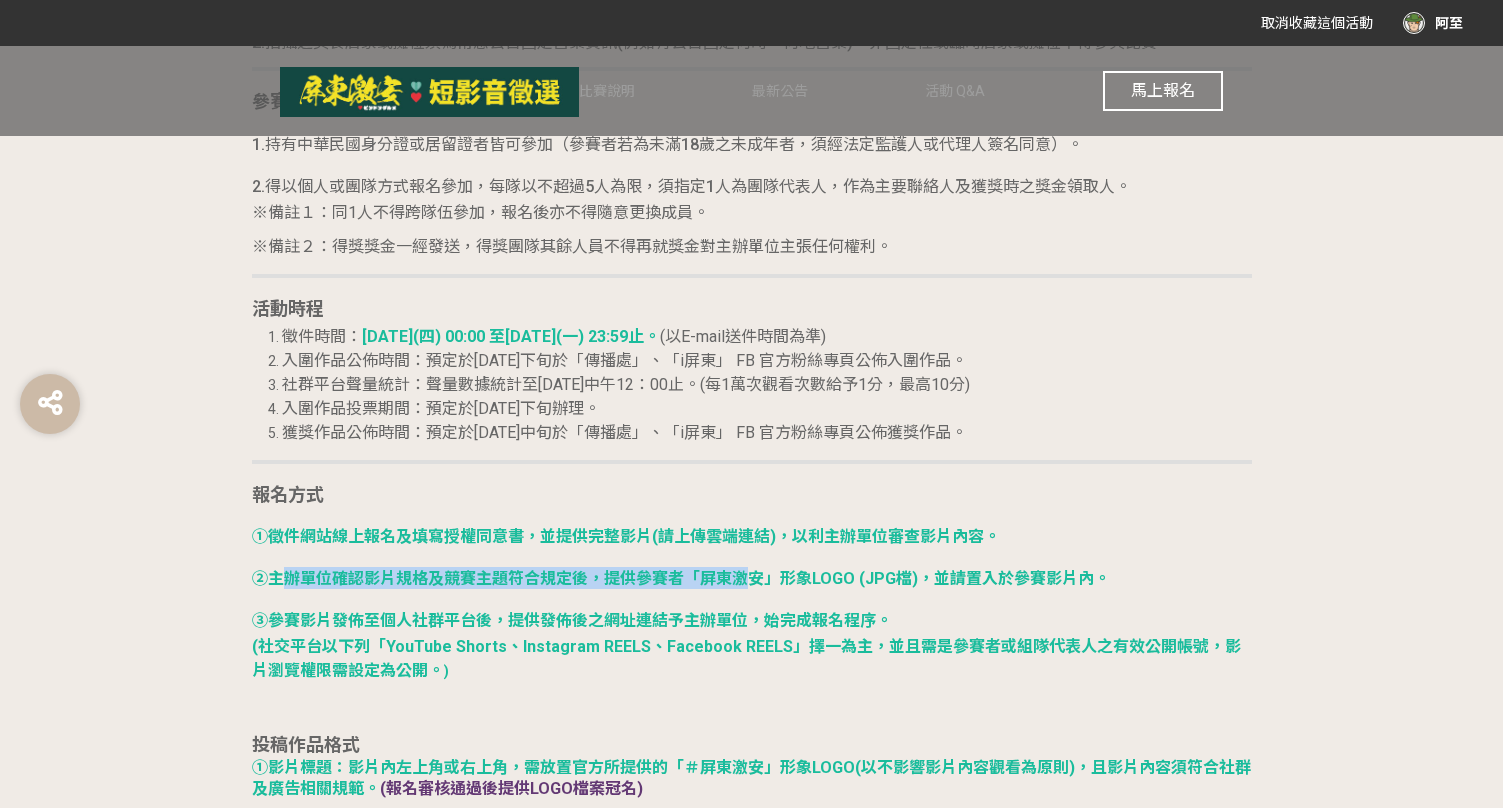 drag, startPoint x: 281, startPoint y: 563, endPoint x: 752, endPoint y: 566, distance: 471.00955 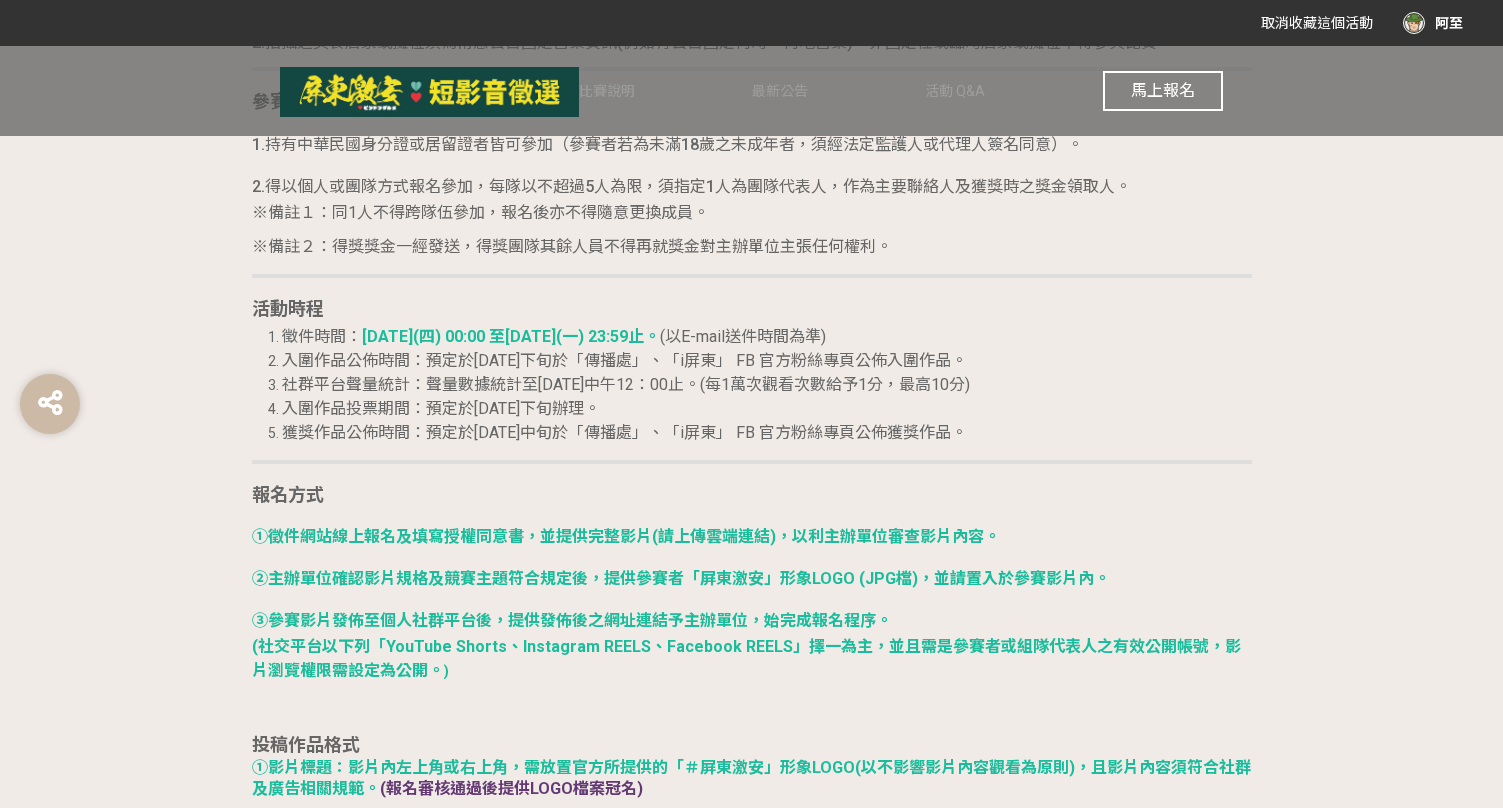click on "②主辦單位確認影片規格及競賽主題符合規定後，提供參賽者「屏東激安」形象LOGO (JPG檔)，並請置入於參賽影片內。" at bounding box center (681, 578) 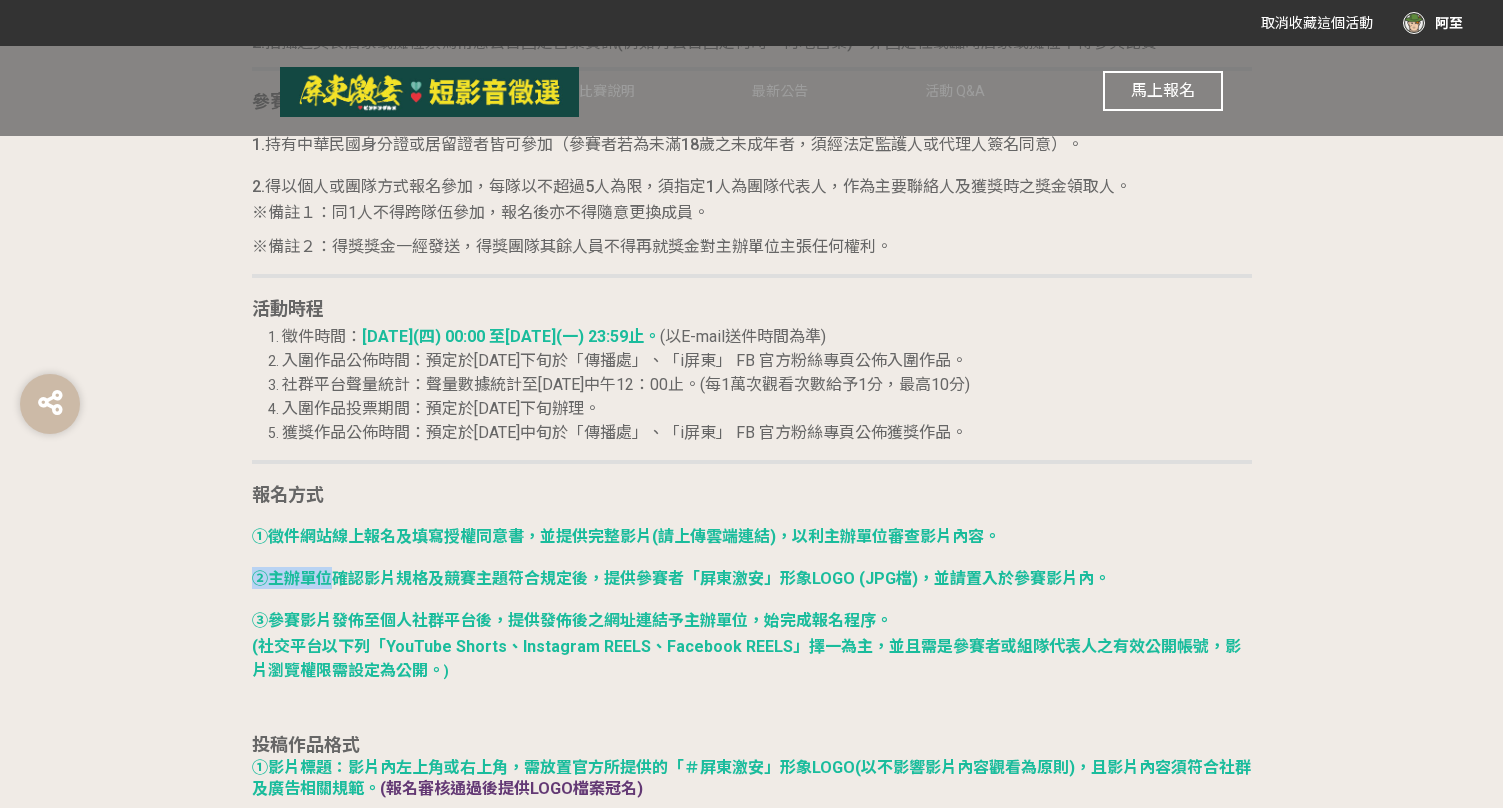 drag, startPoint x: 327, startPoint y: 570, endPoint x: 606, endPoint y: 557, distance: 279.3027 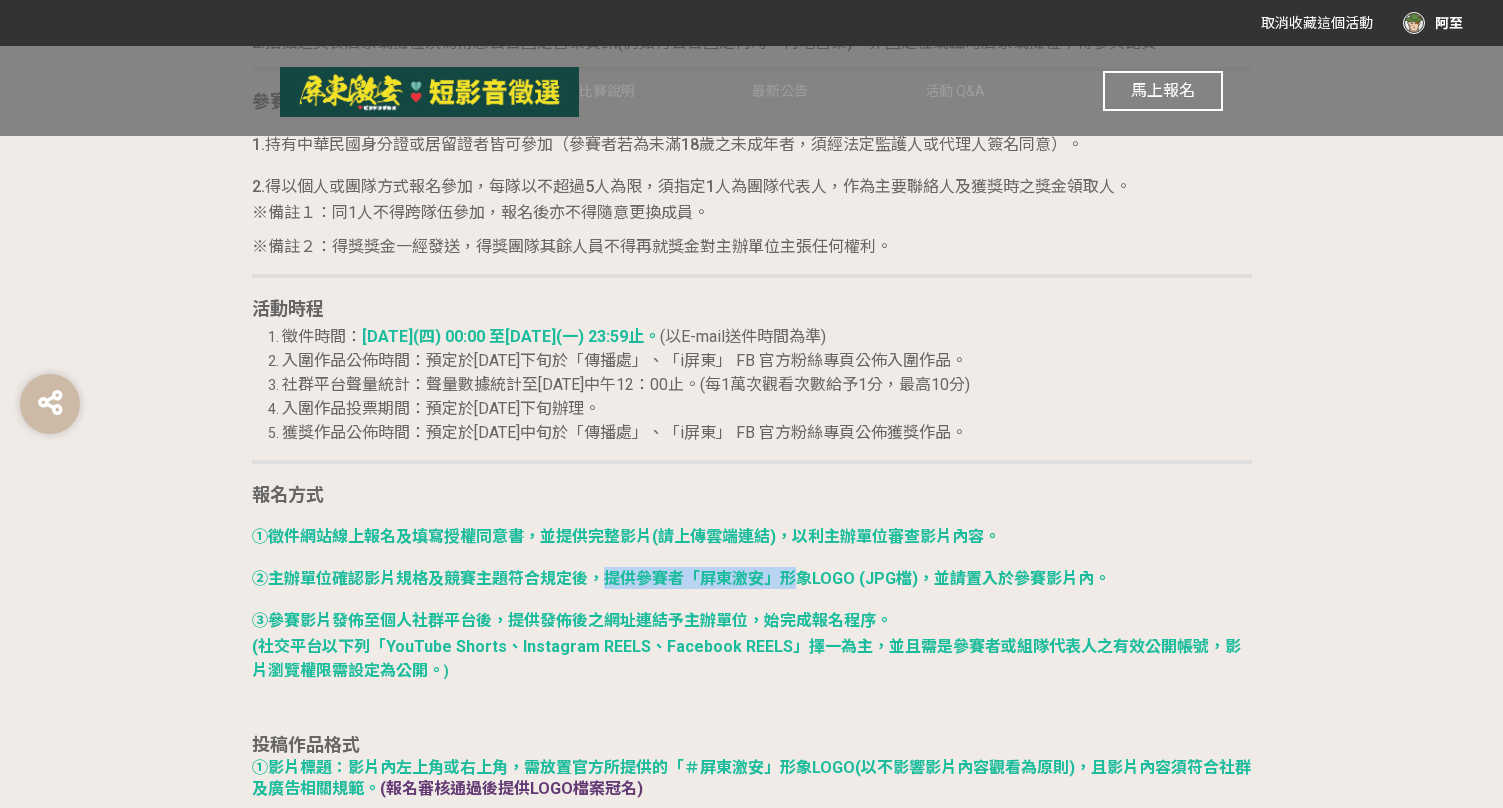 drag, startPoint x: 602, startPoint y: 563, endPoint x: 802, endPoint y: 579, distance: 200.63898 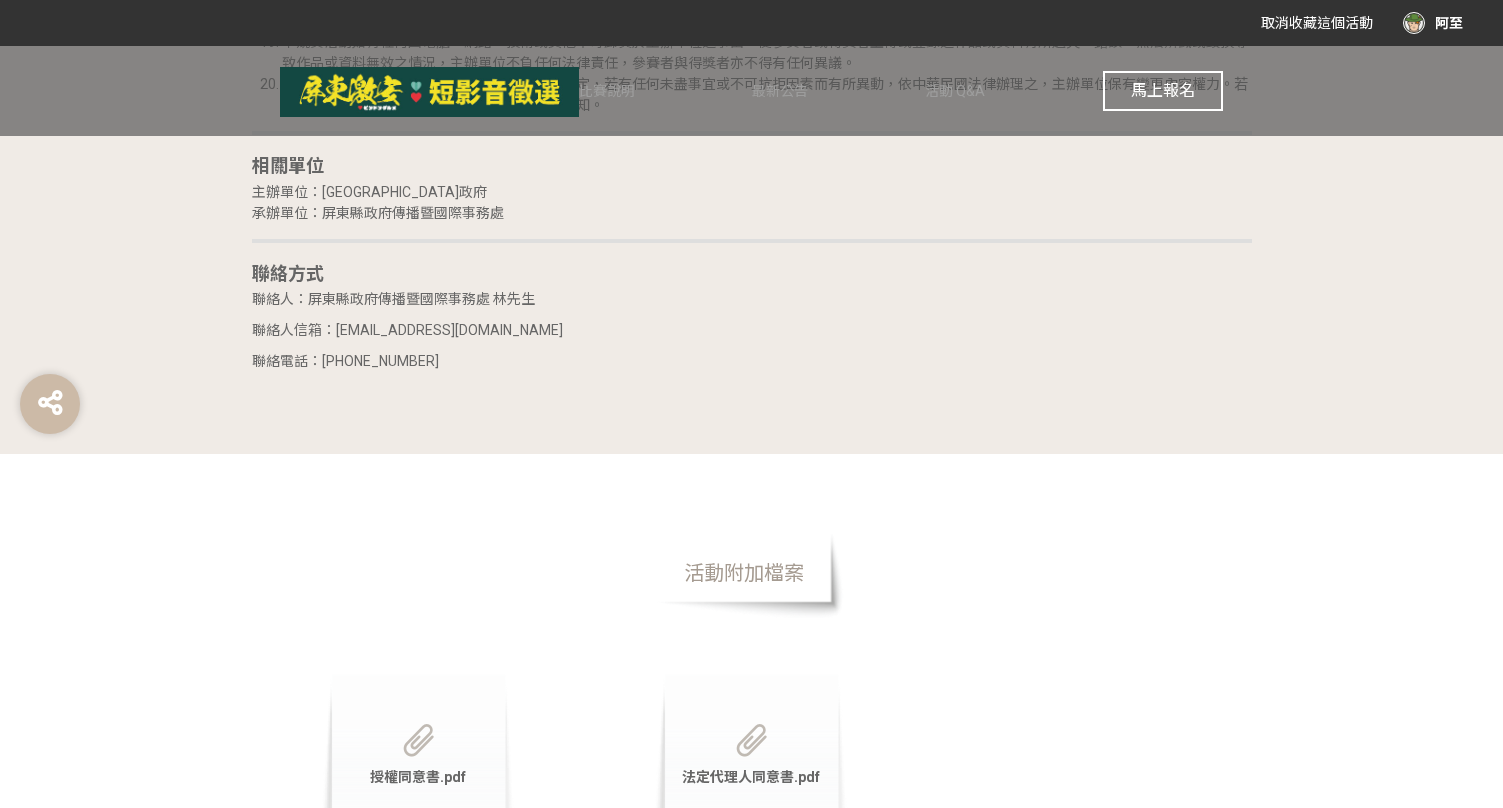 scroll, scrollTop: 4940, scrollLeft: 0, axis: vertical 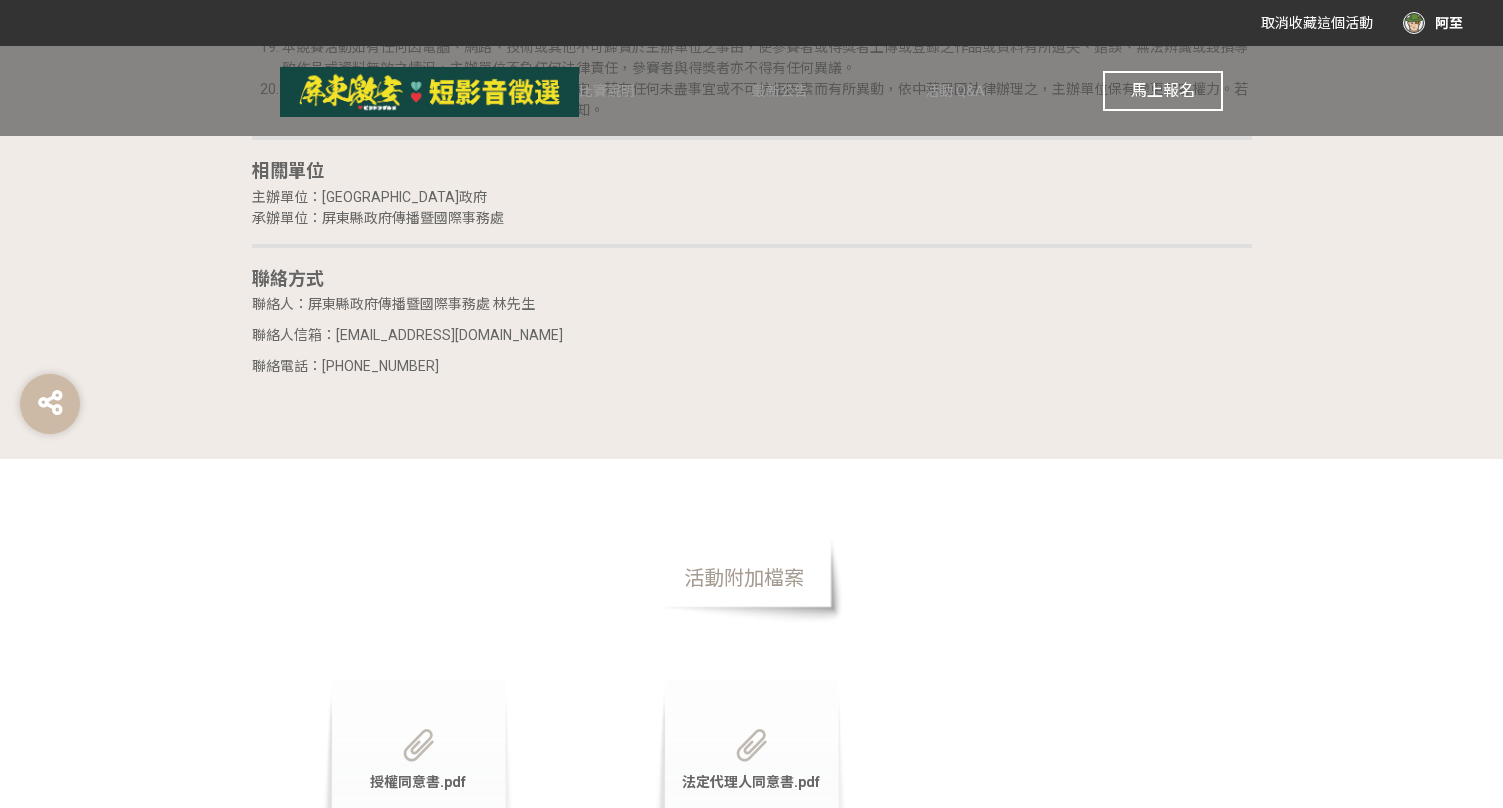 click on "馬上報名" at bounding box center [1163, 91] 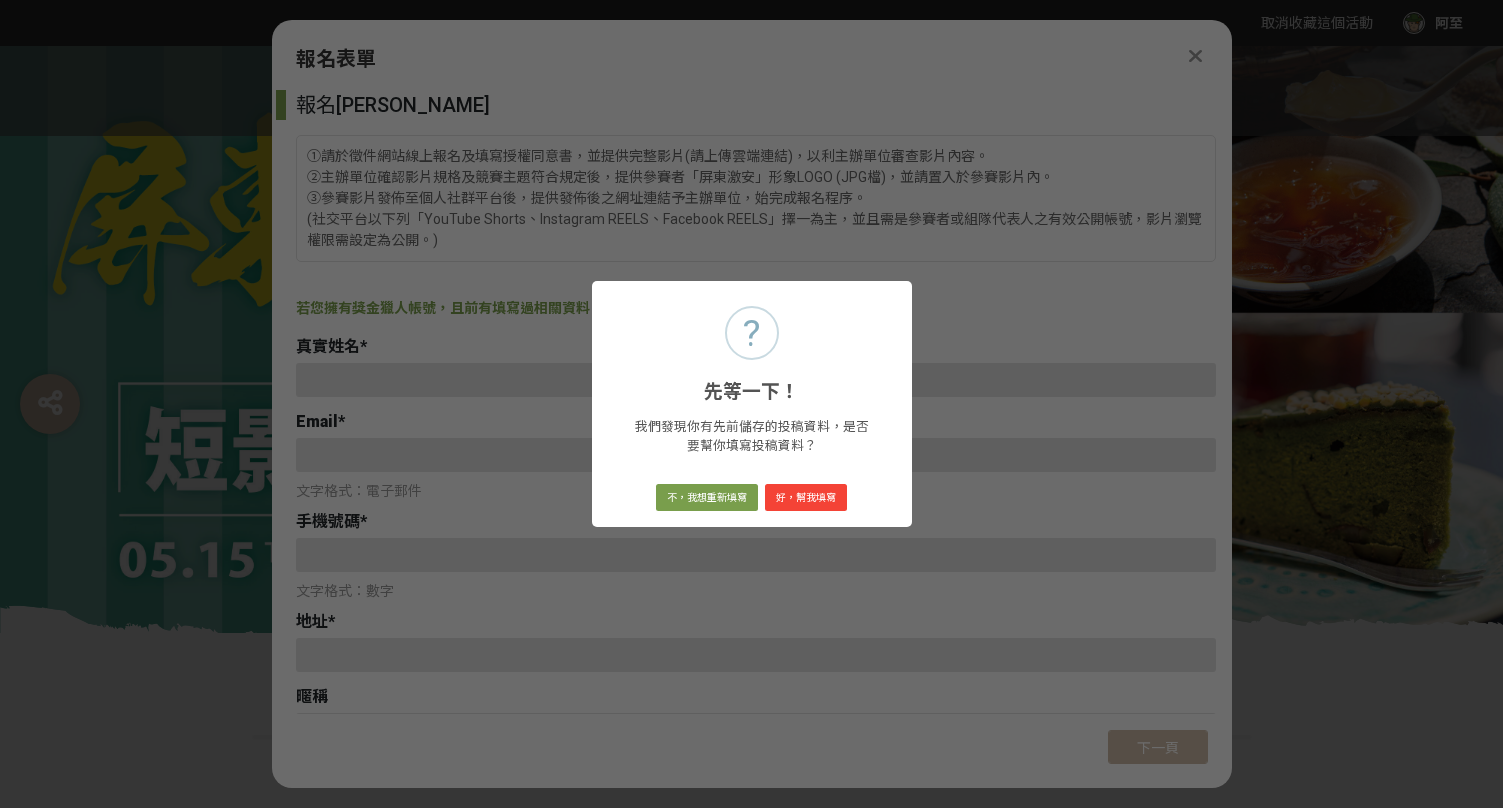 scroll, scrollTop: 0, scrollLeft: 0, axis: both 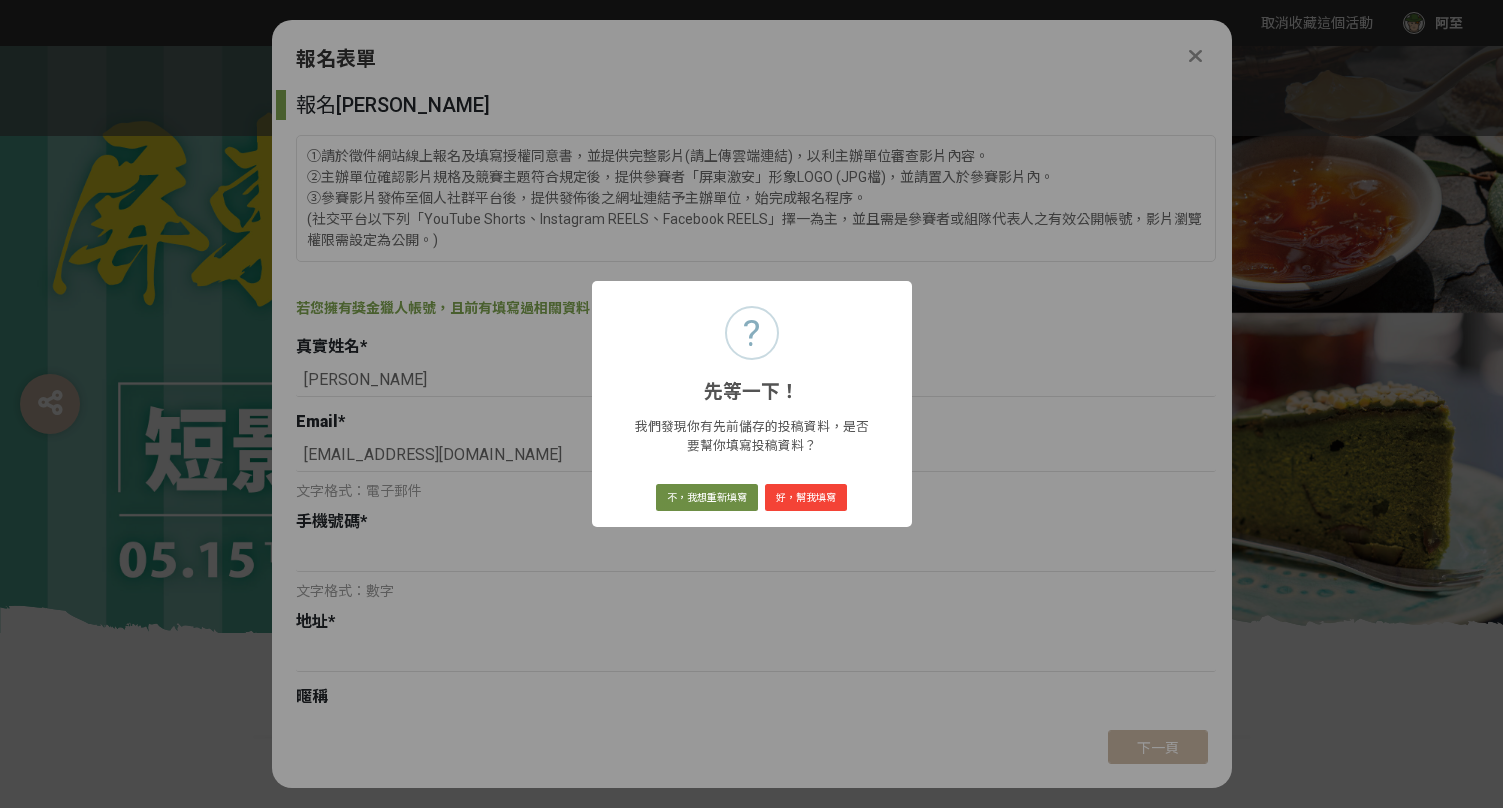 click on "不，我想重新填寫" at bounding box center (707, 498) 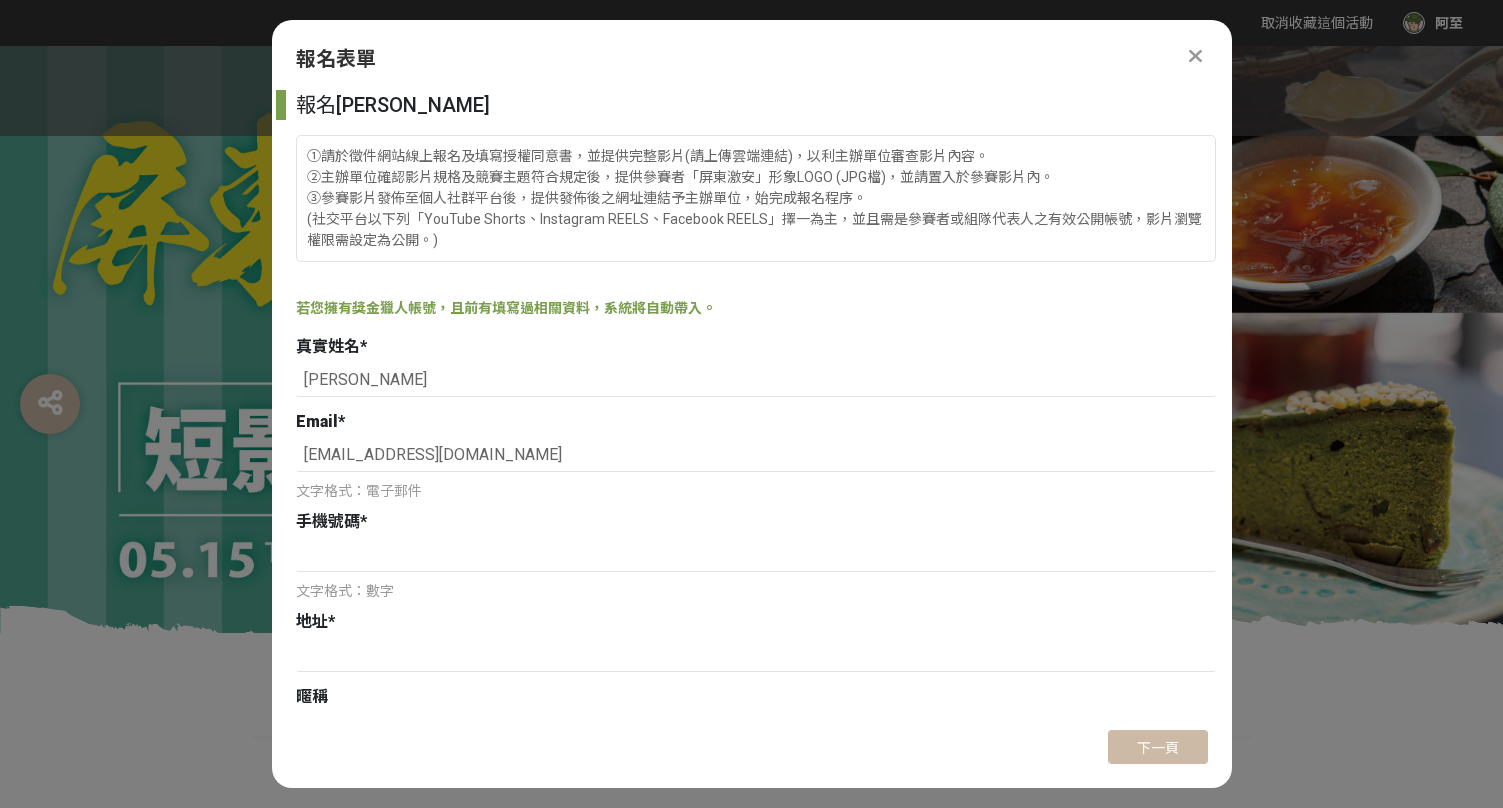 click at bounding box center [1195, 56] 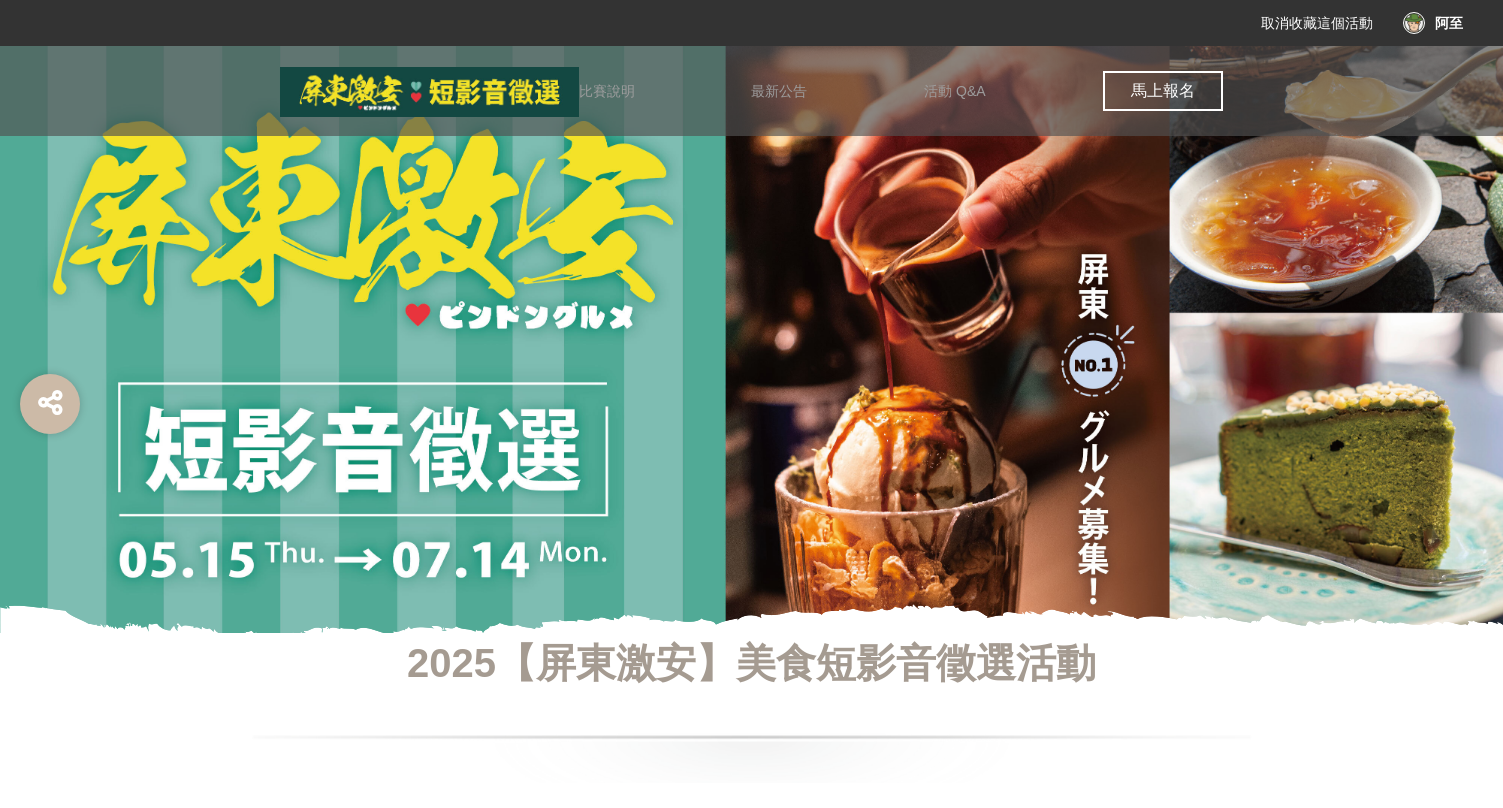 scroll, scrollTop: 0, scrollLeft: 0, axis: both 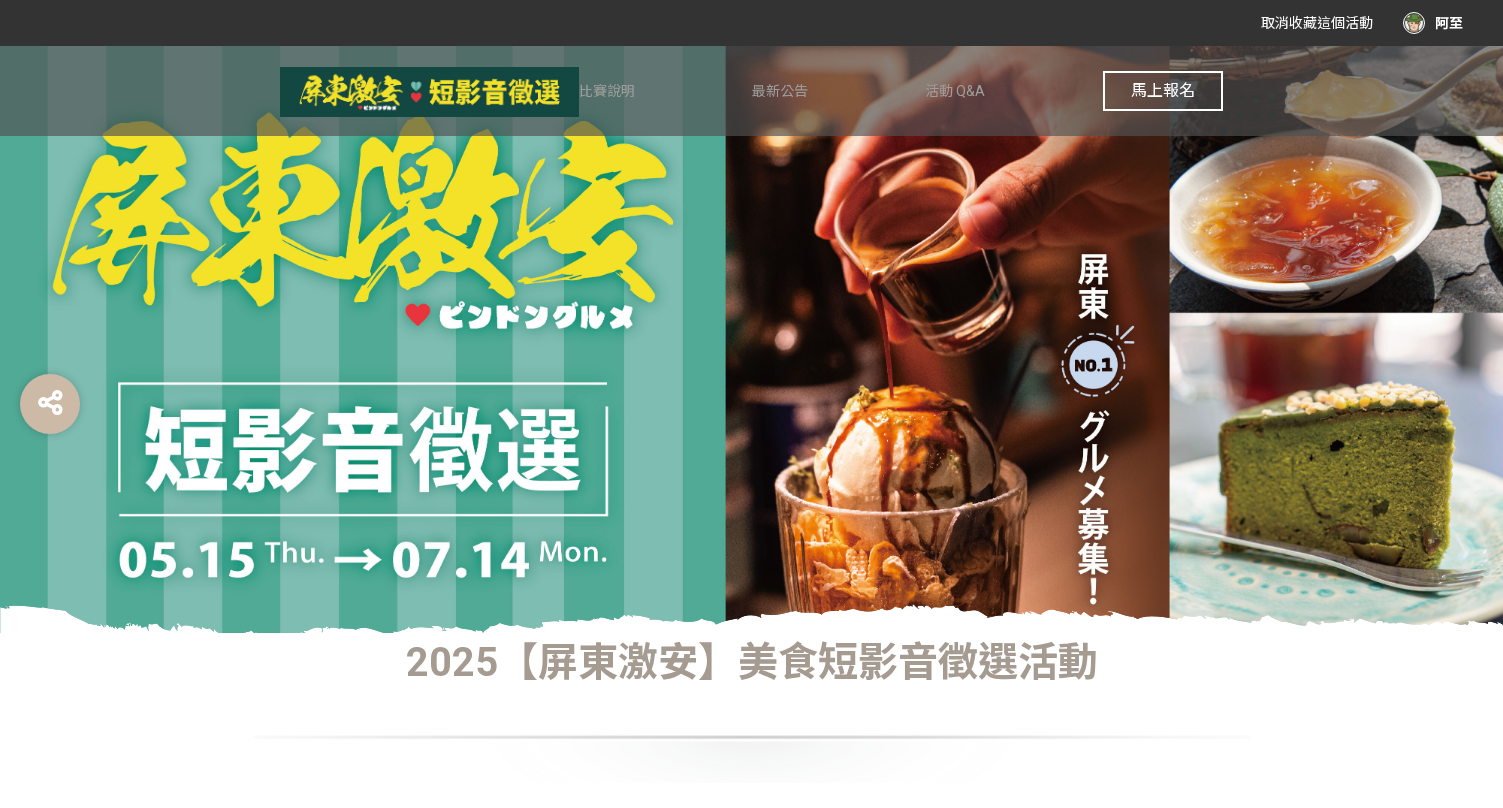 click on "馬上報名" at bounding box center [1163, 90] 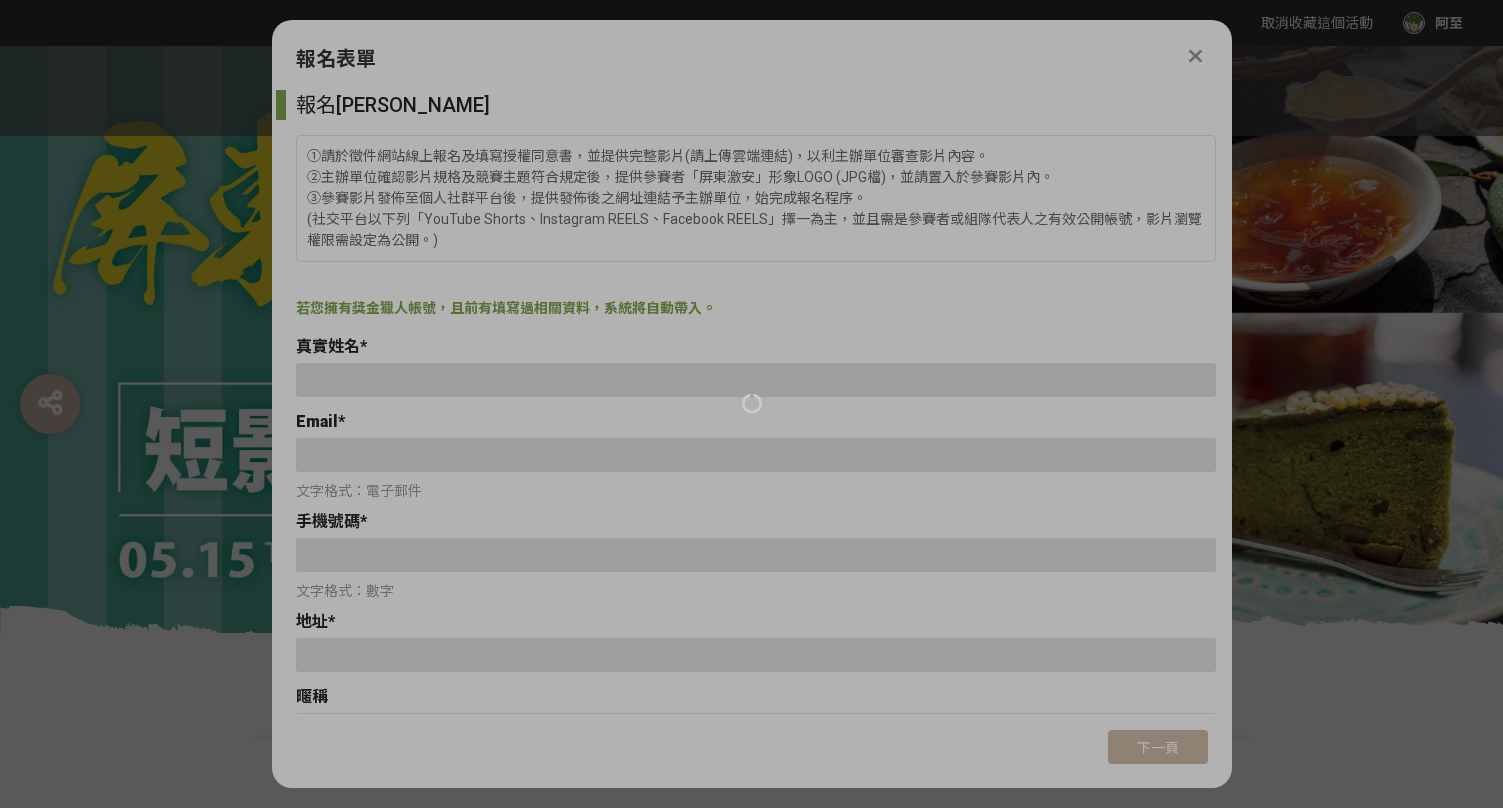 type on "黃至偉" 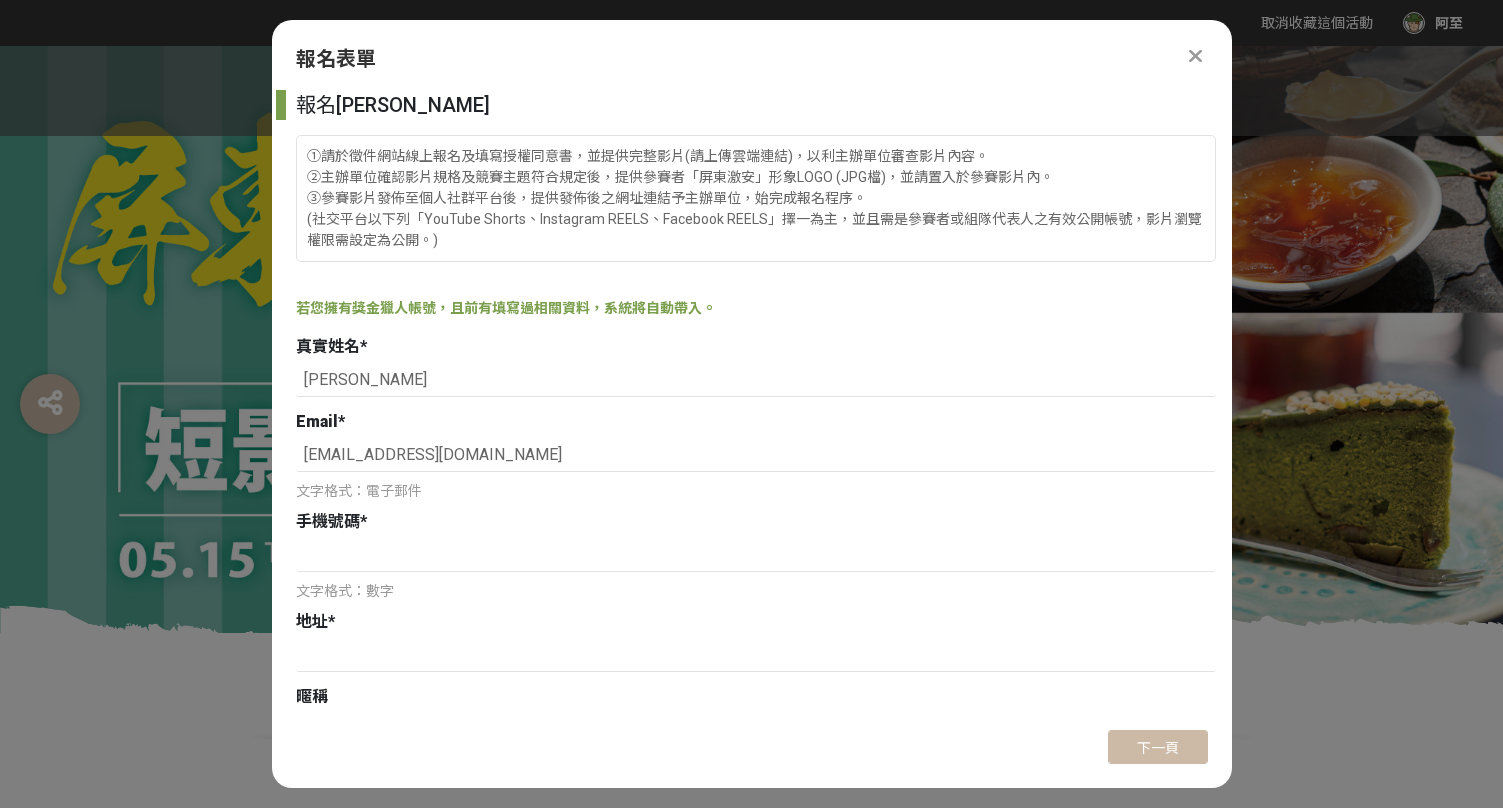 click on "手機號碼 *" at bounding box center (756, 522) 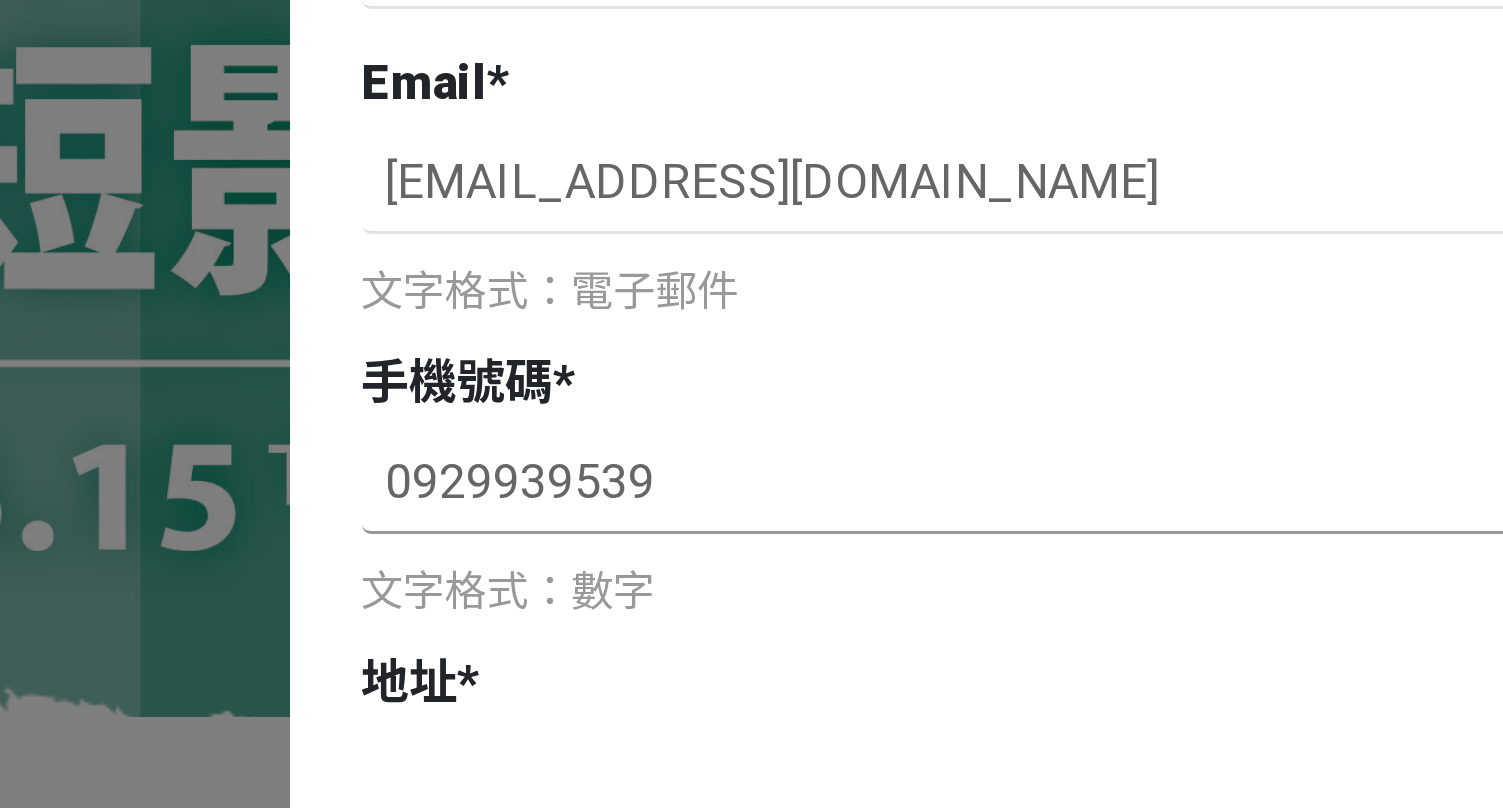 type on "0929939539" 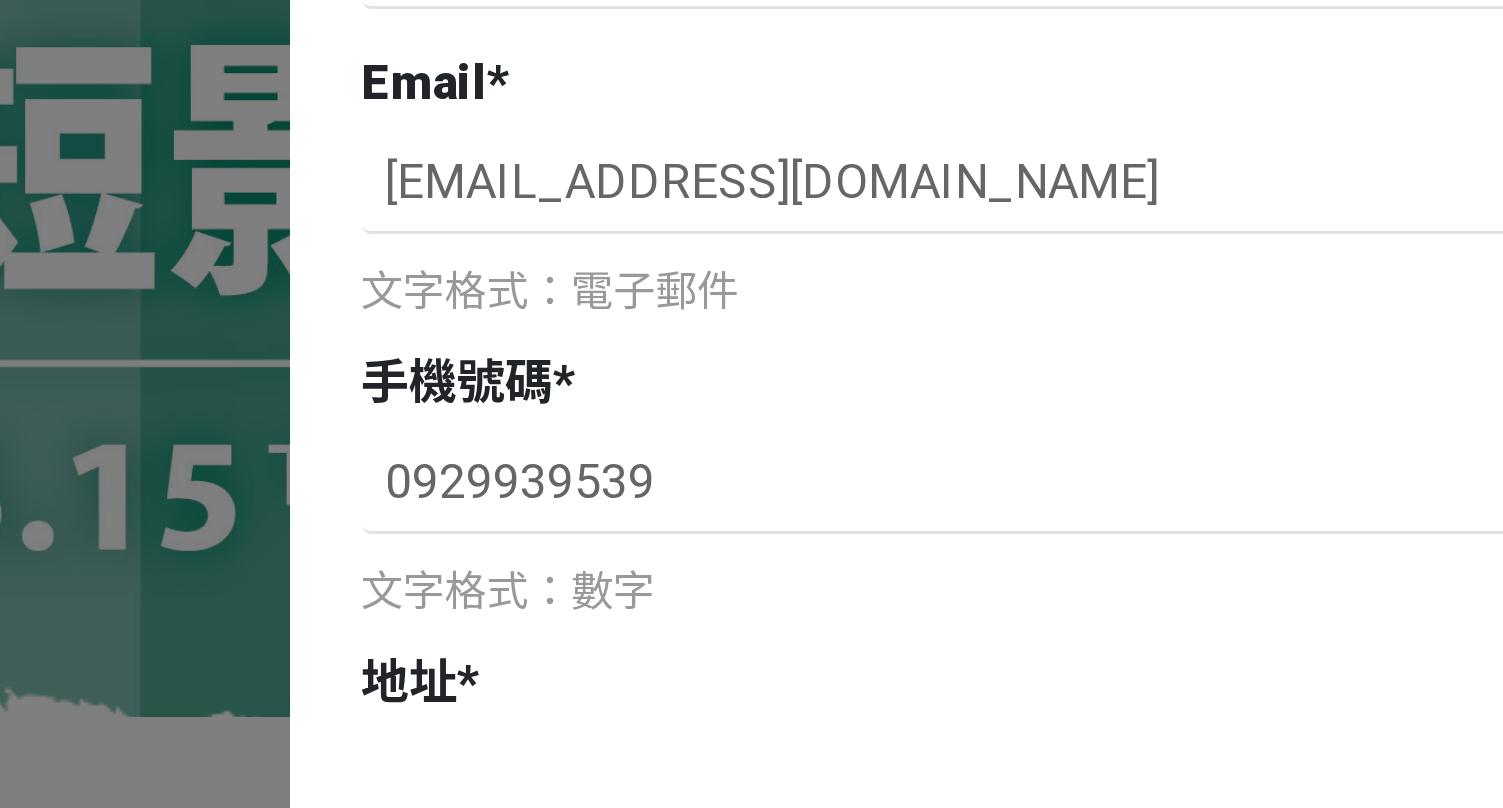 click on "手機號碼 * 0929939539 文字格式：數字" at bounding box center [756, 556] 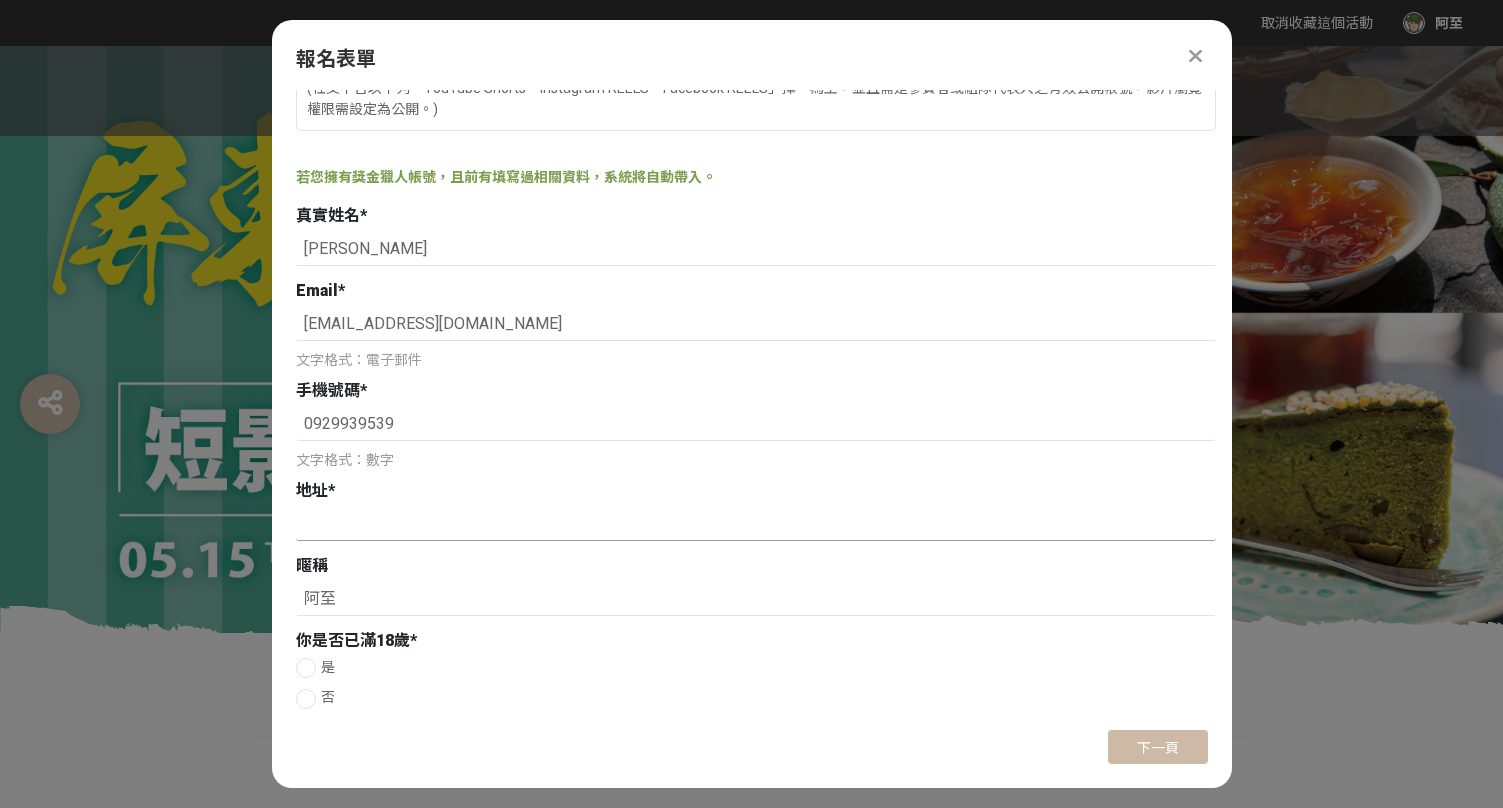 scroll, scrollTop: 131, scrollLeft: 0, axis: vertical 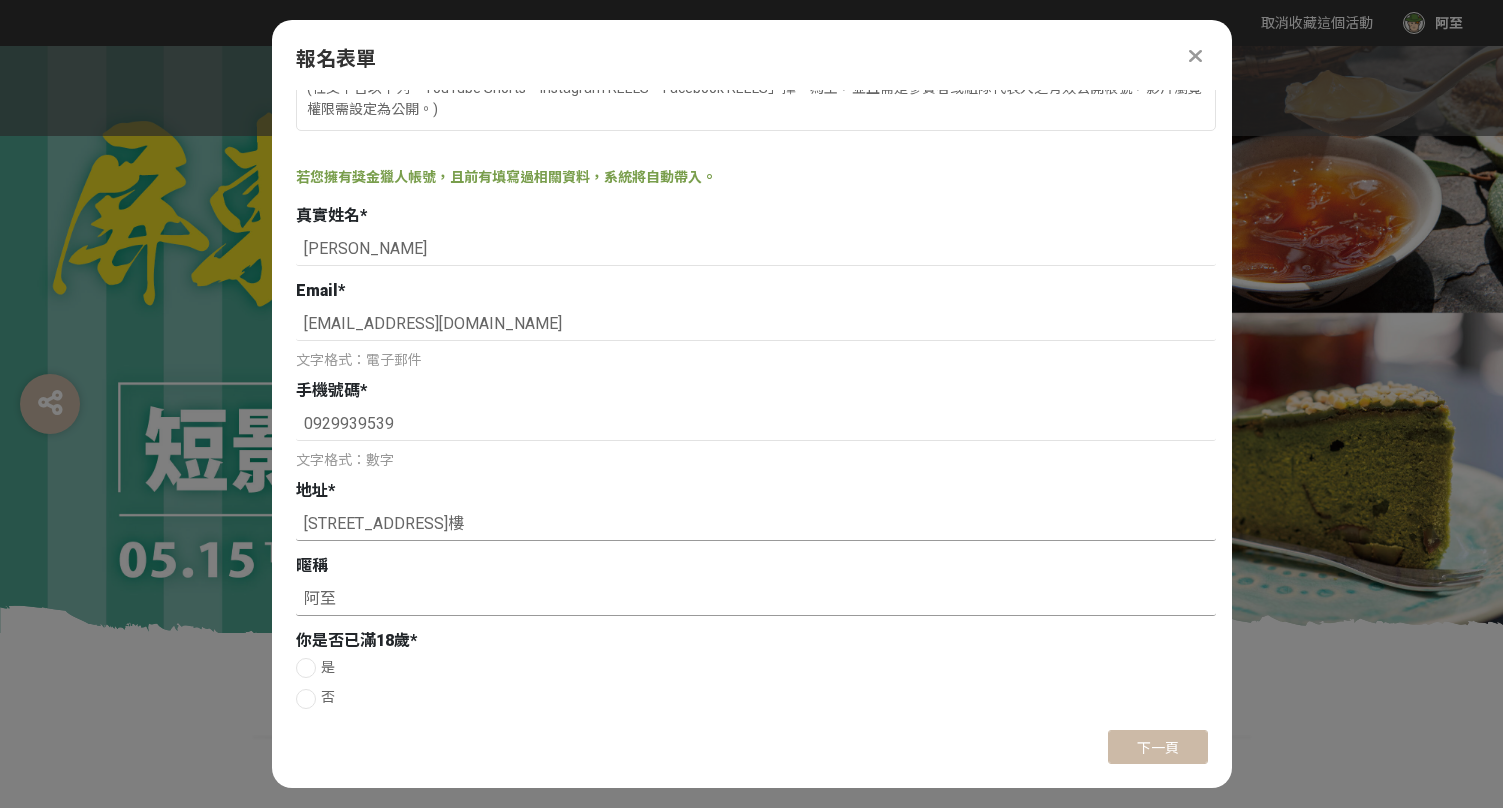 type on "高雄市前鎮區光華三路221號5樓" 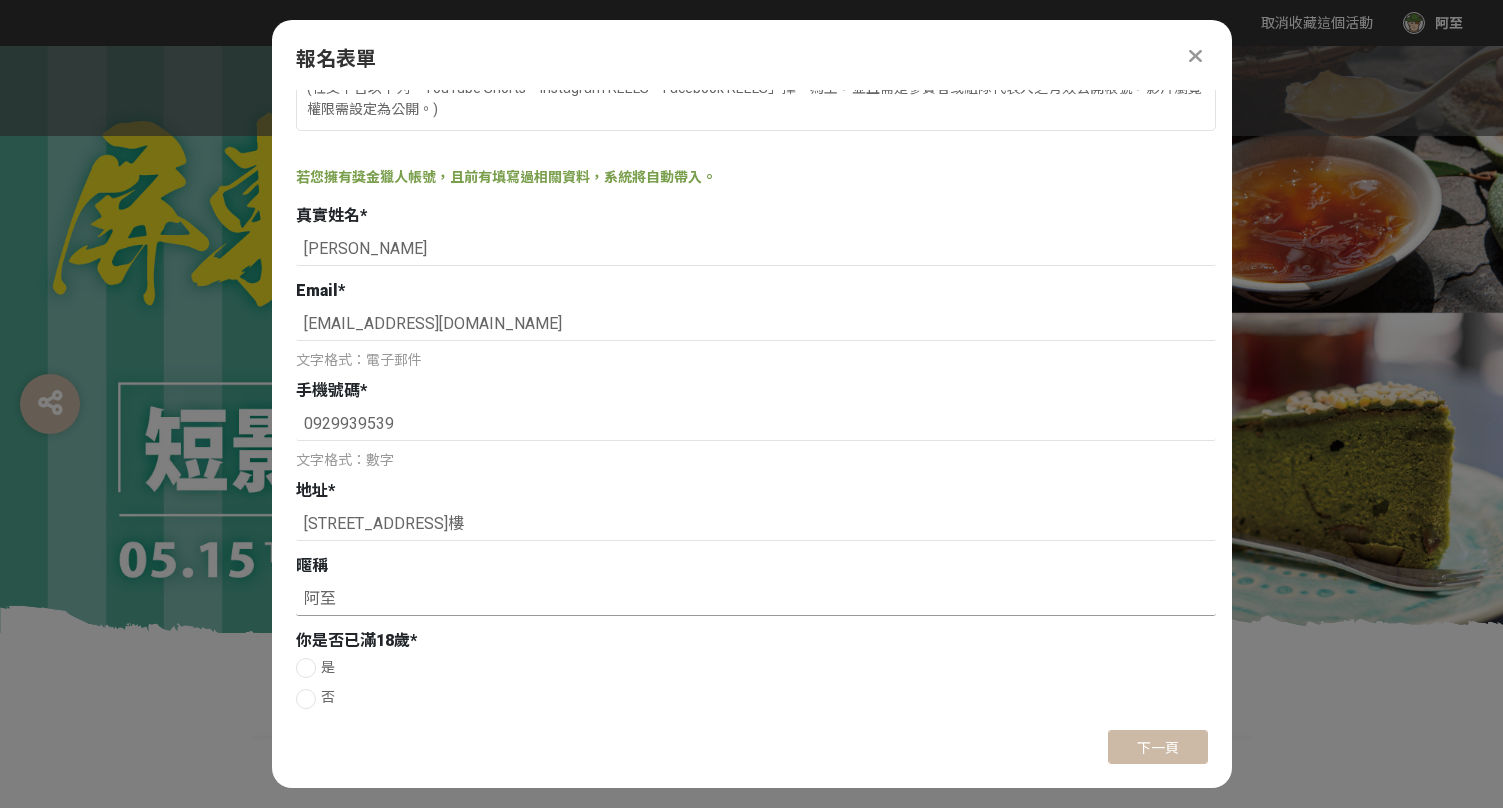 click on "阿至" at bounding box center [756, 599] 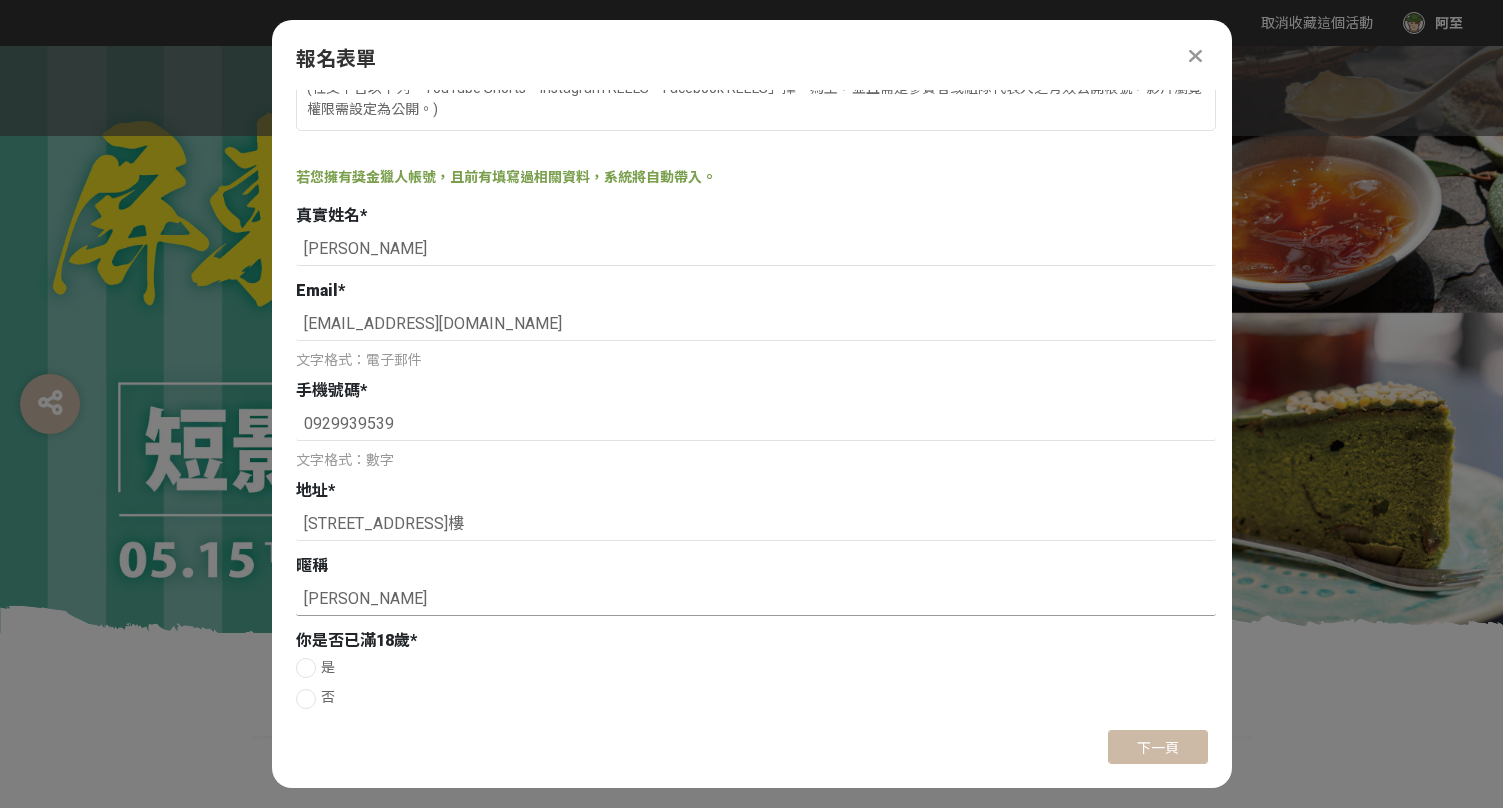 type on "Nick" 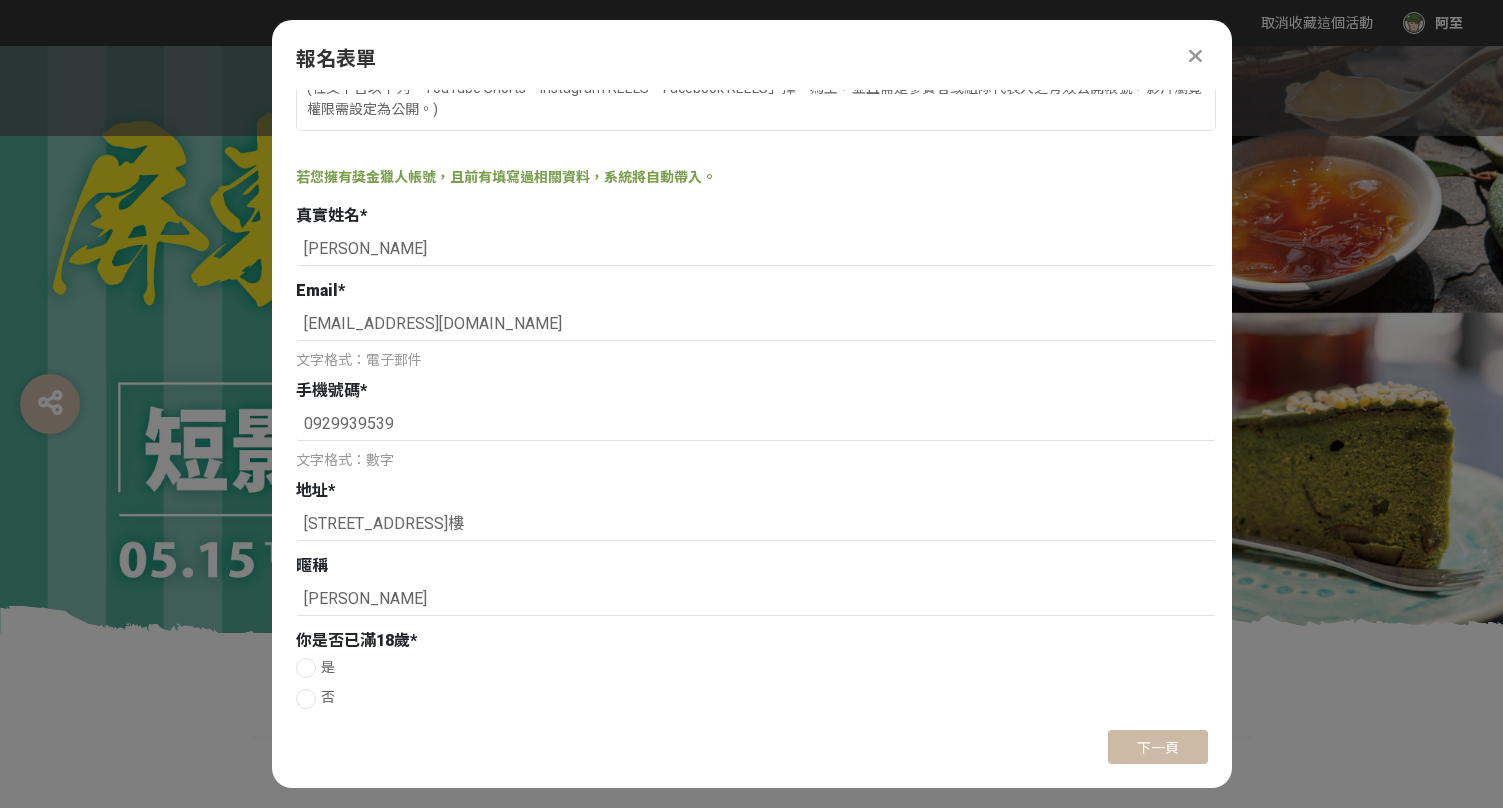 click at bounding box center [306, 668] 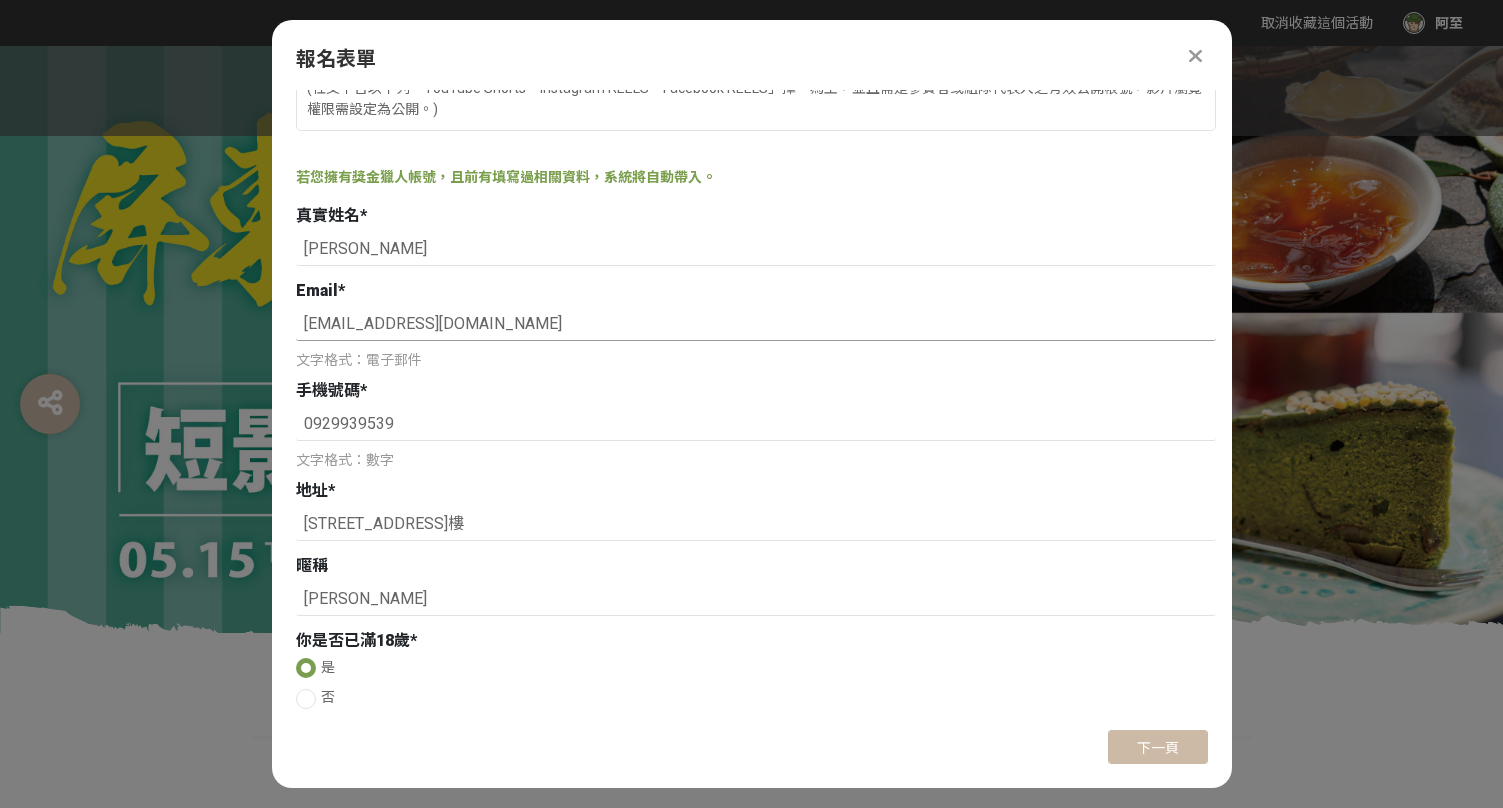 scroll, scrollTop: 131, scrollLeft: 0, axis: vertical 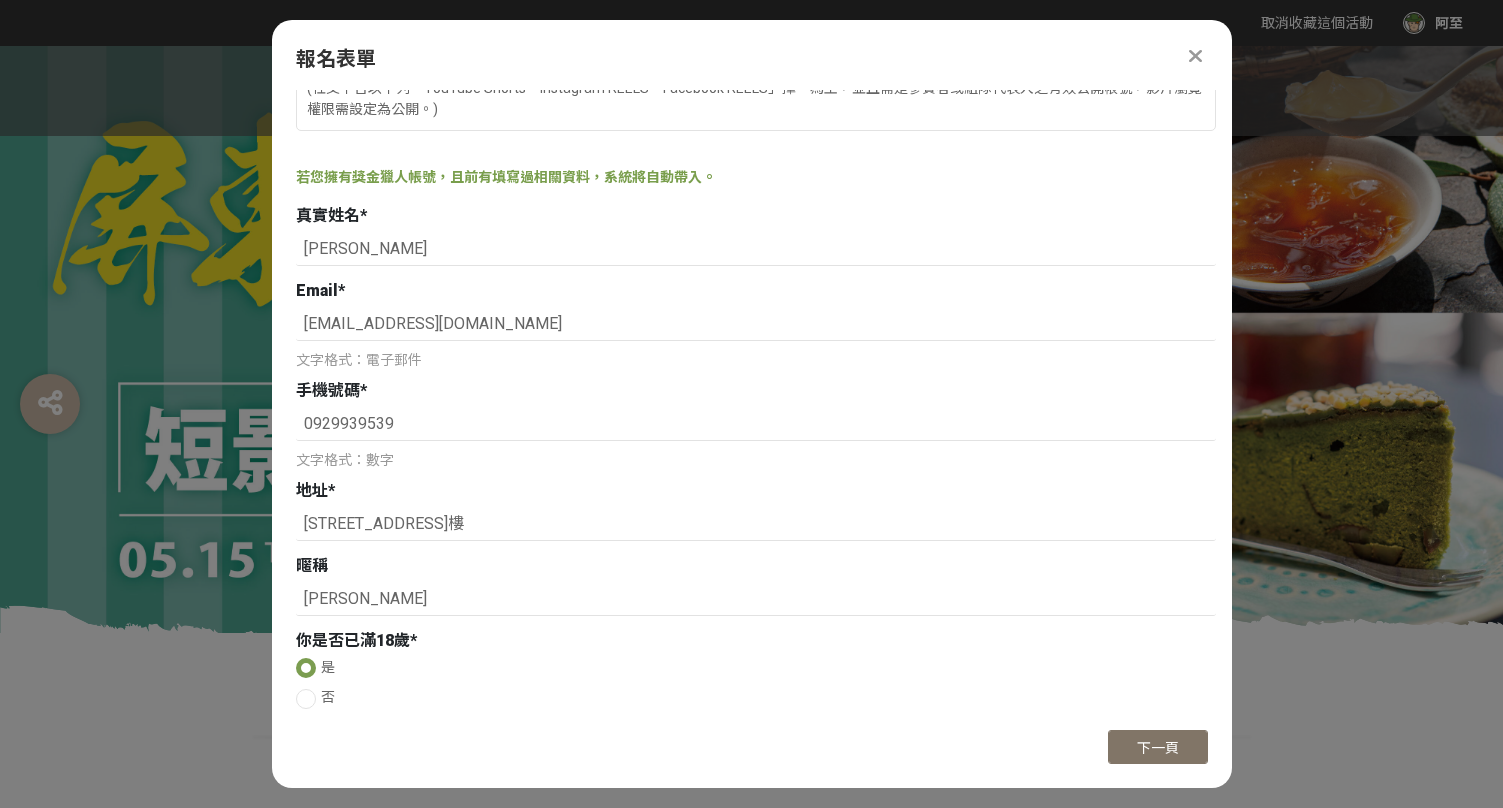 click on "下一頁" at bounding box center (1158, 747) 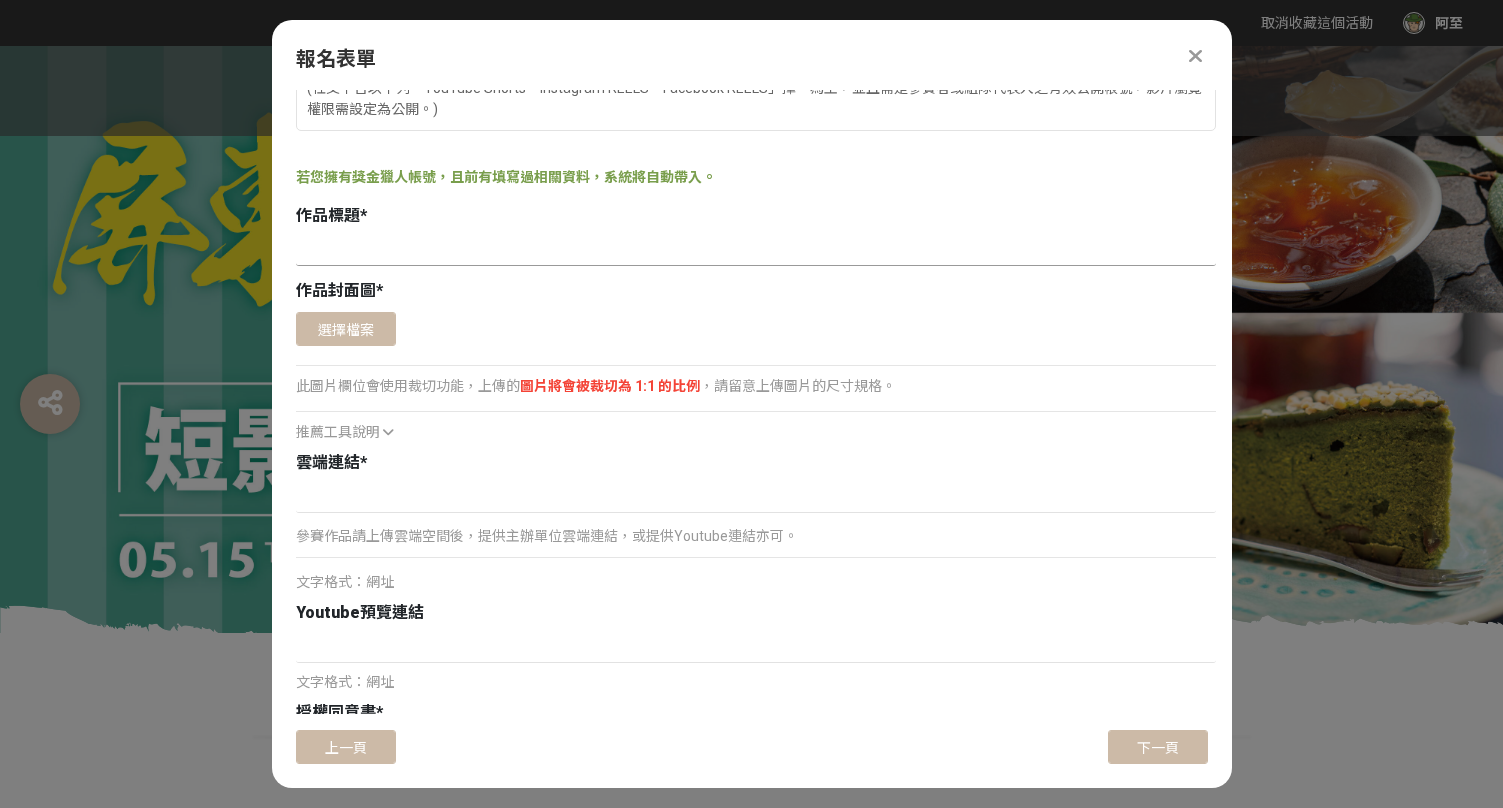 click at bounding box center (756, 249) 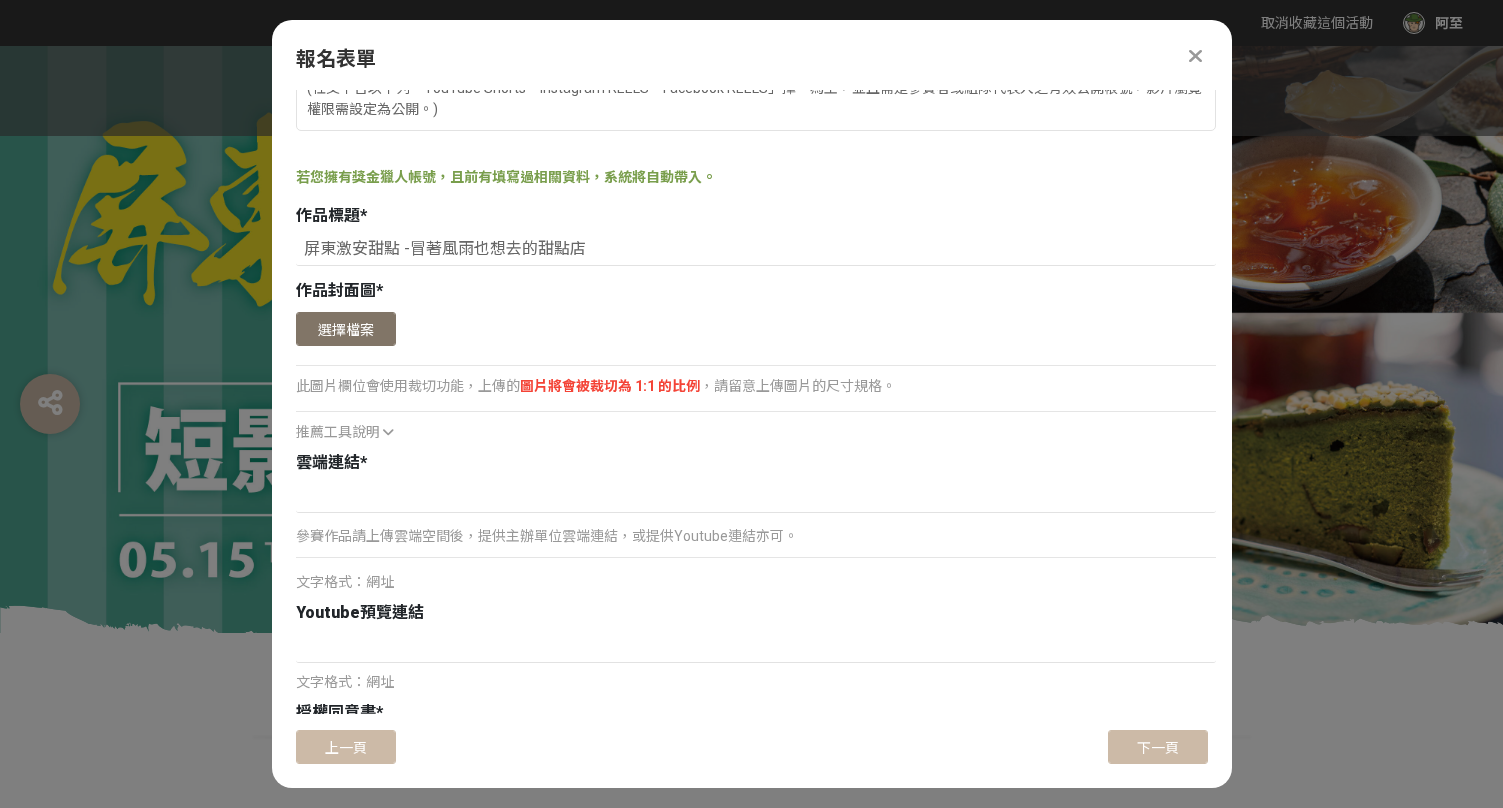 type on "屏東激安甜點 -冒著風雨也想去的甜點店" 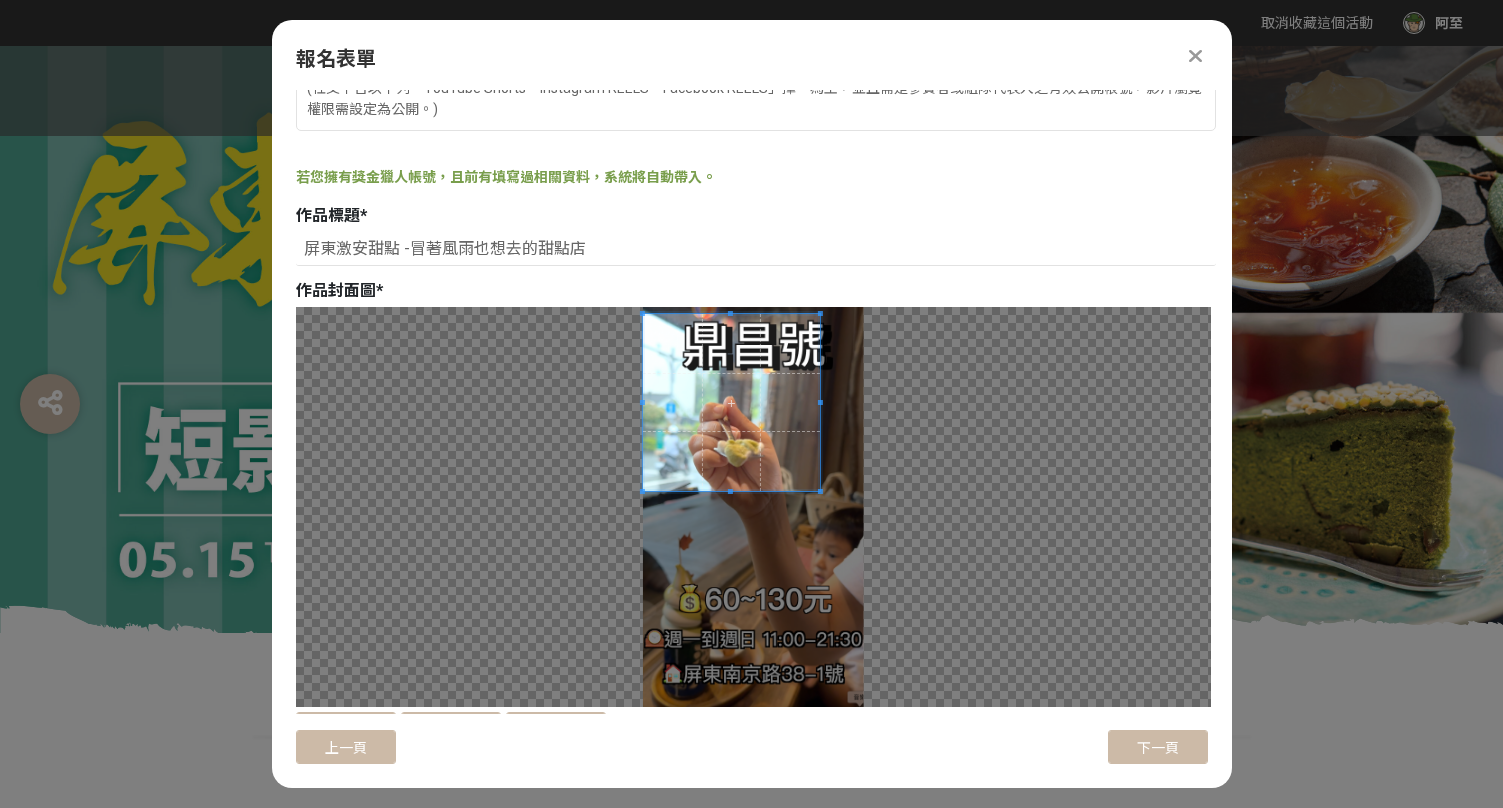 click at bounding box center (730, 402) 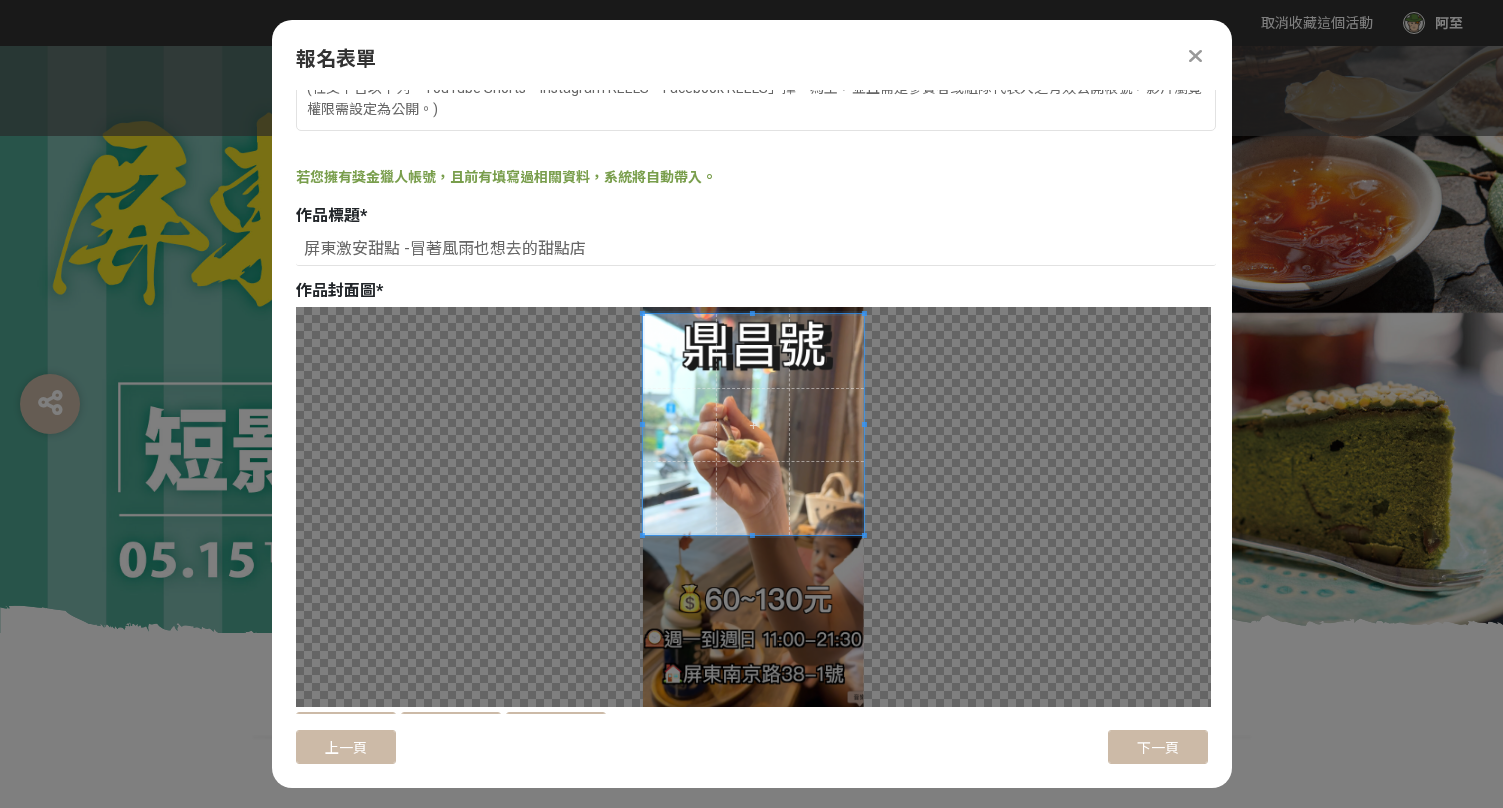 click at bounding box center [753, 507] 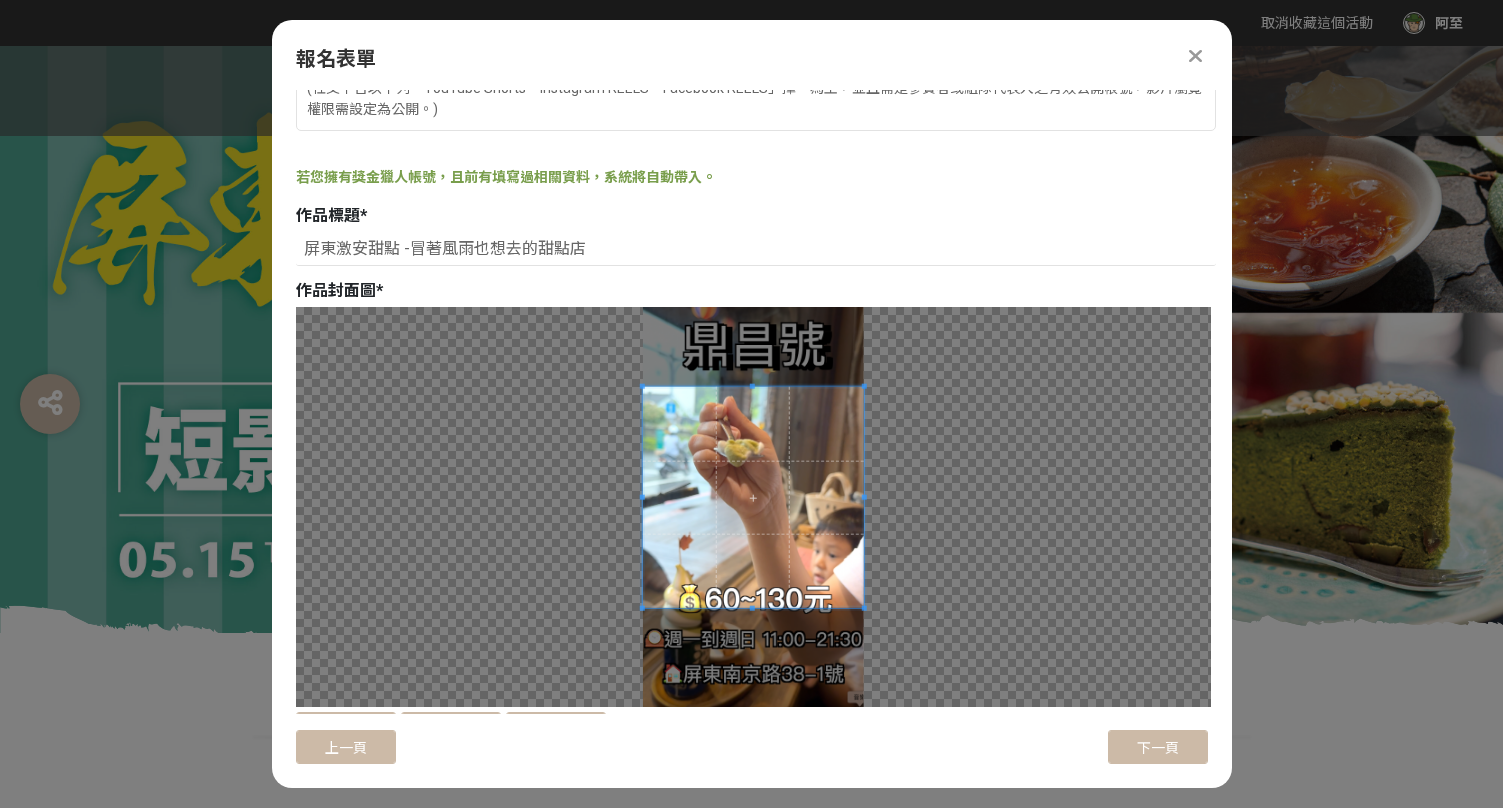 click at bounding box center (752, 497) 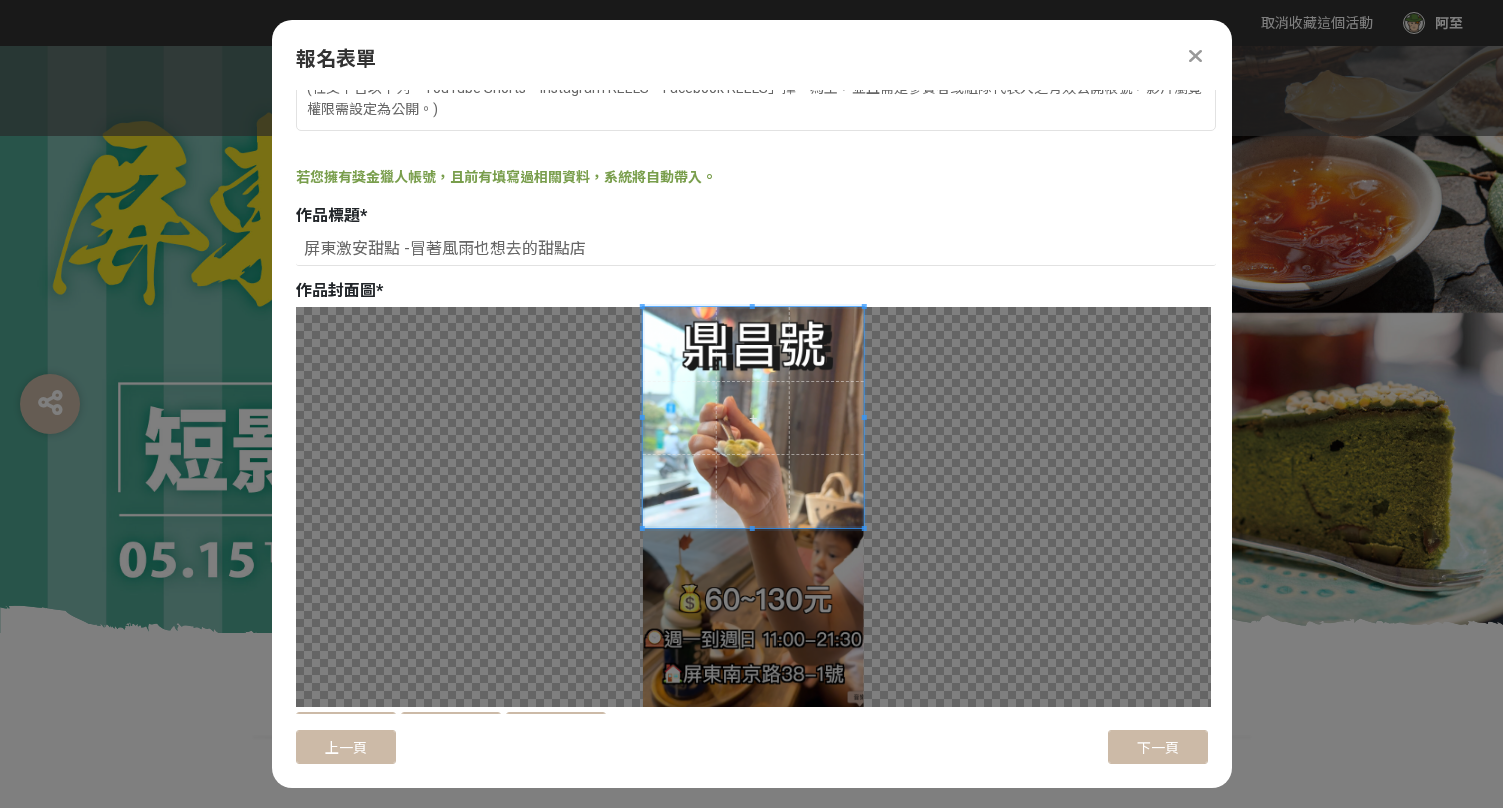 click at bounding box center (752, 417) 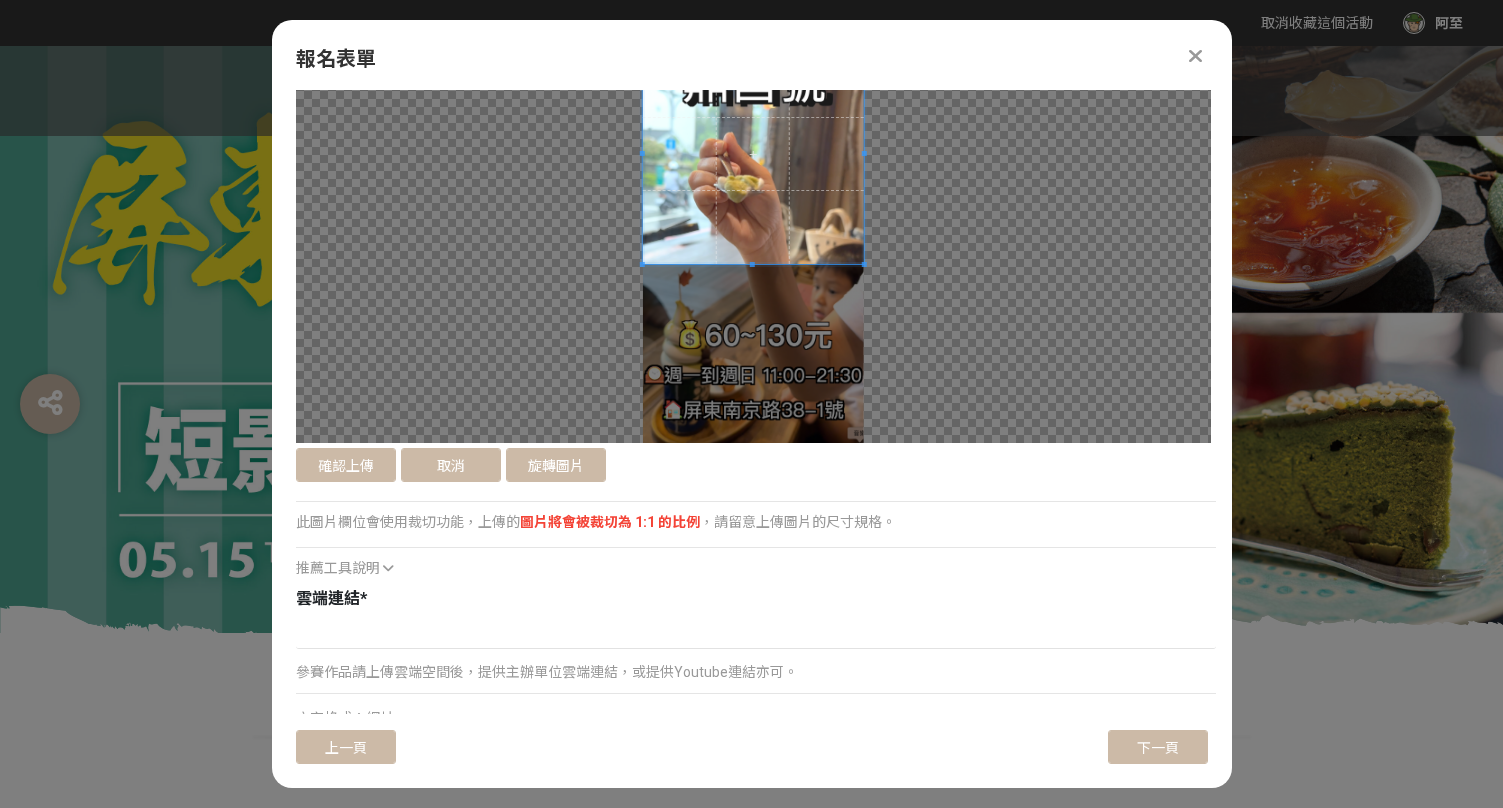 scroll, scrollTop: 396, scrollLeft: 0, axis: vertical 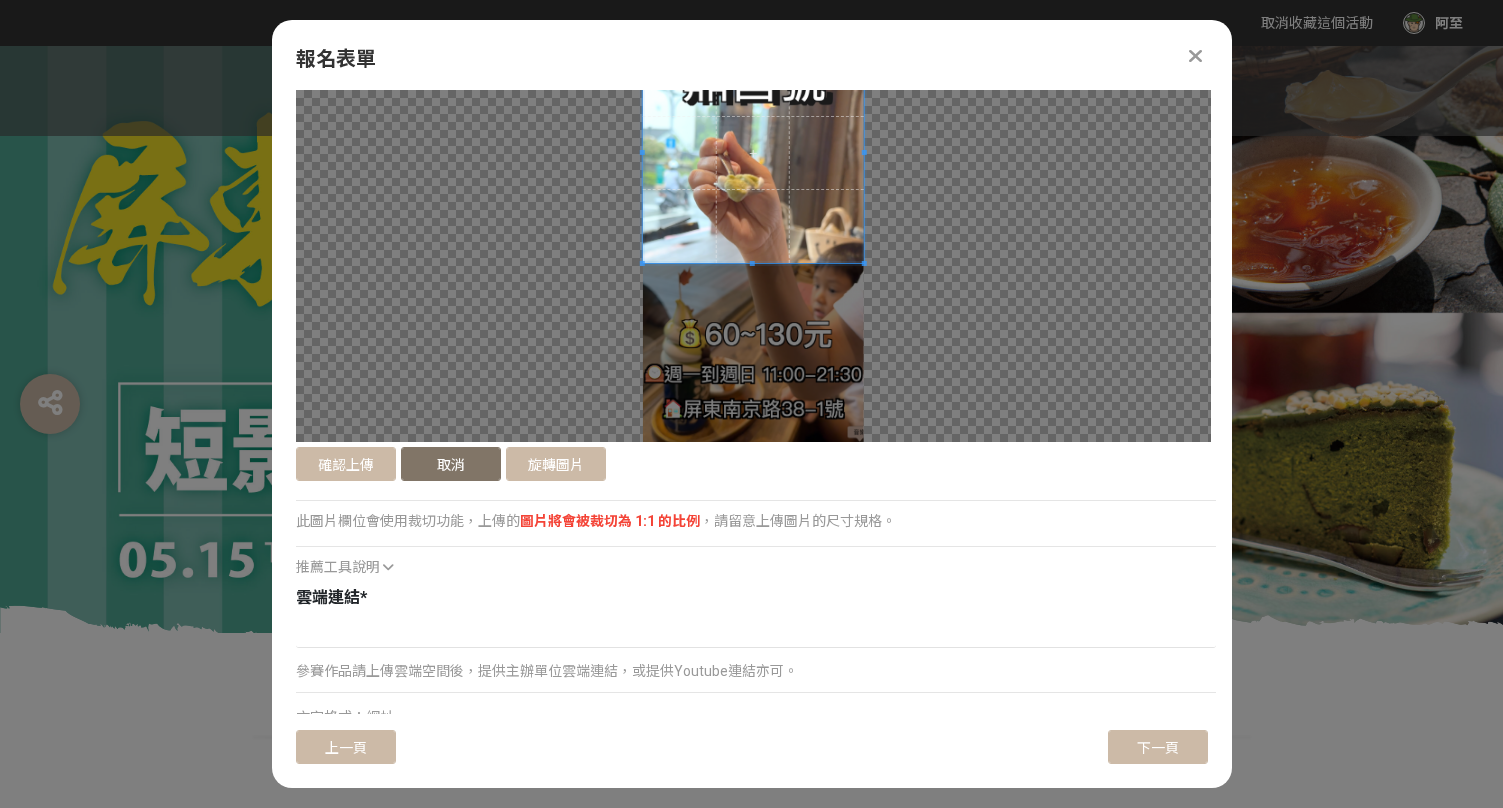 click on "取消" at bounding box center [451, 464] 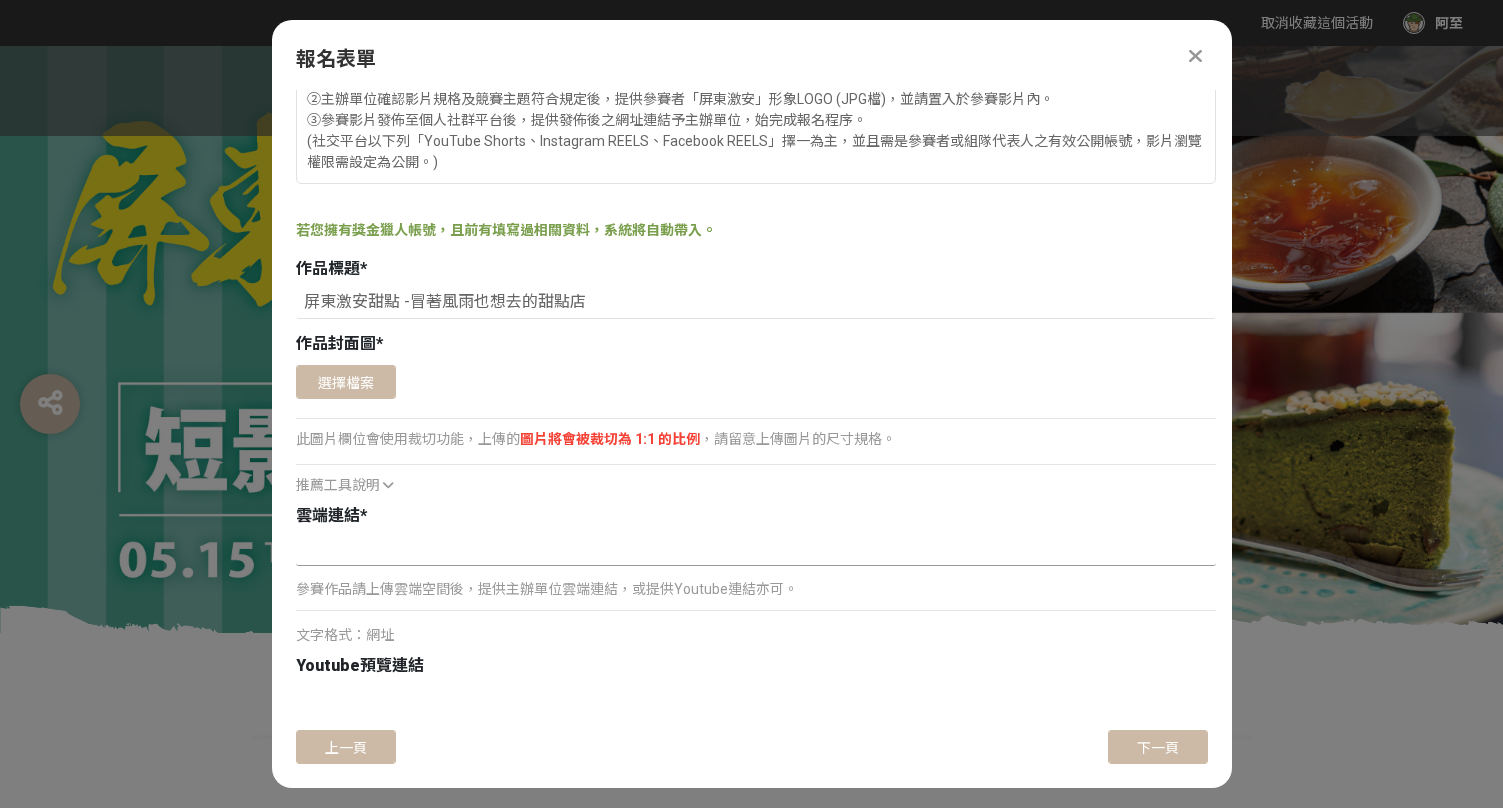 scroll, scrollTop: 61, scrollLeft: 0, axis: vertical 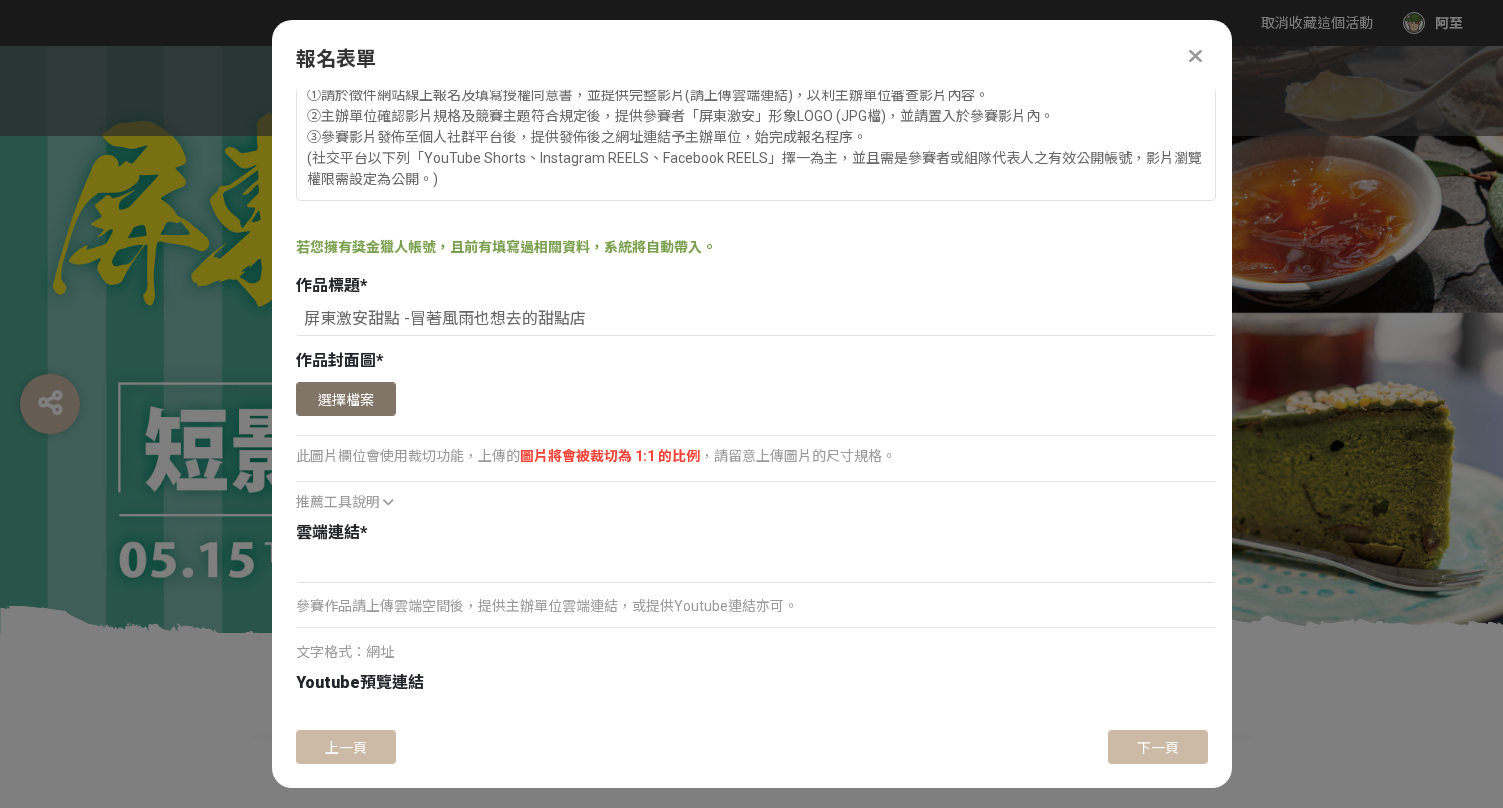click on "選擇檔案" at bounding box center (346, 399) 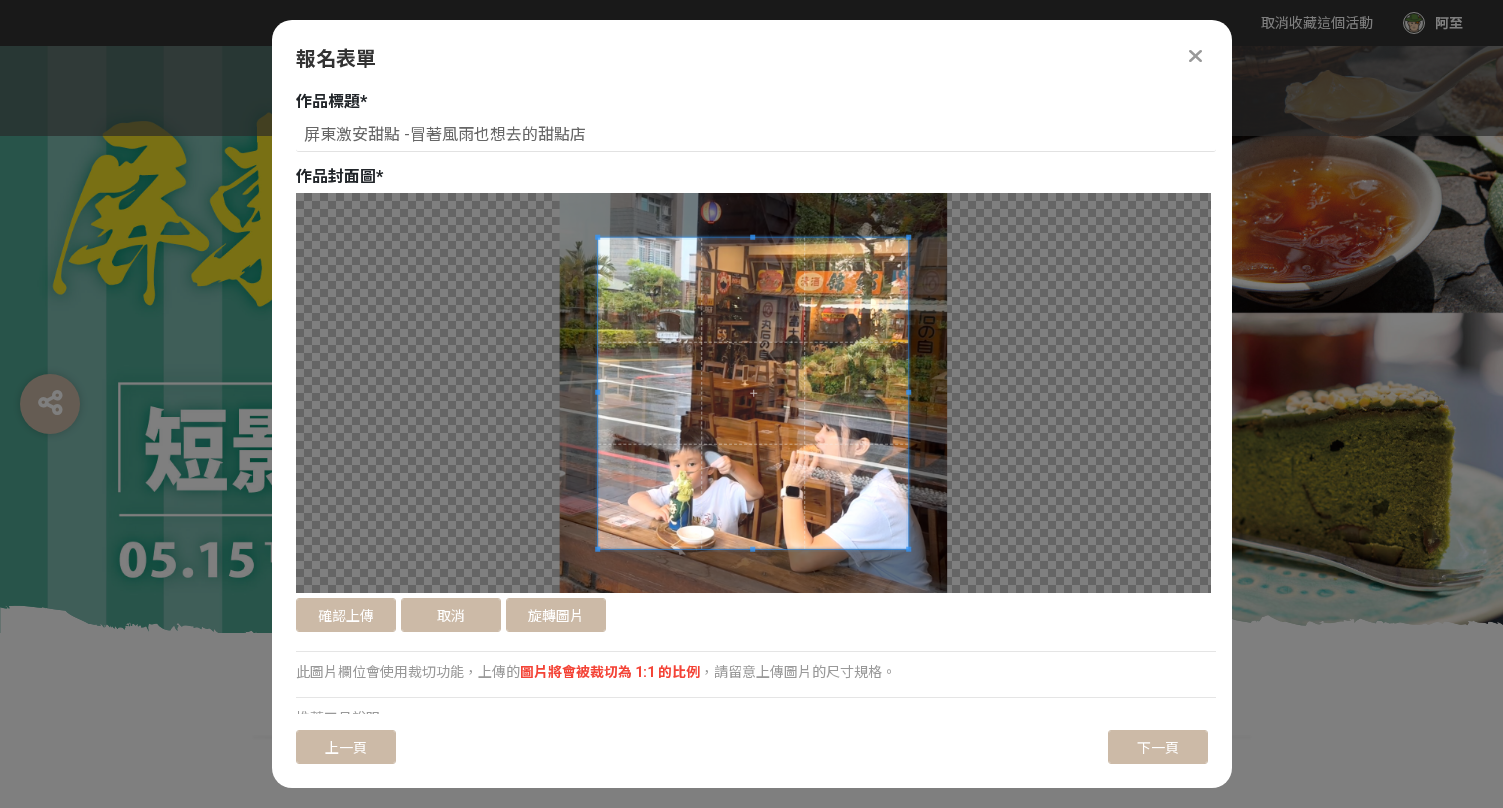 scroll, scrollTop: 218, scrollLeft: 0, axis: vertical 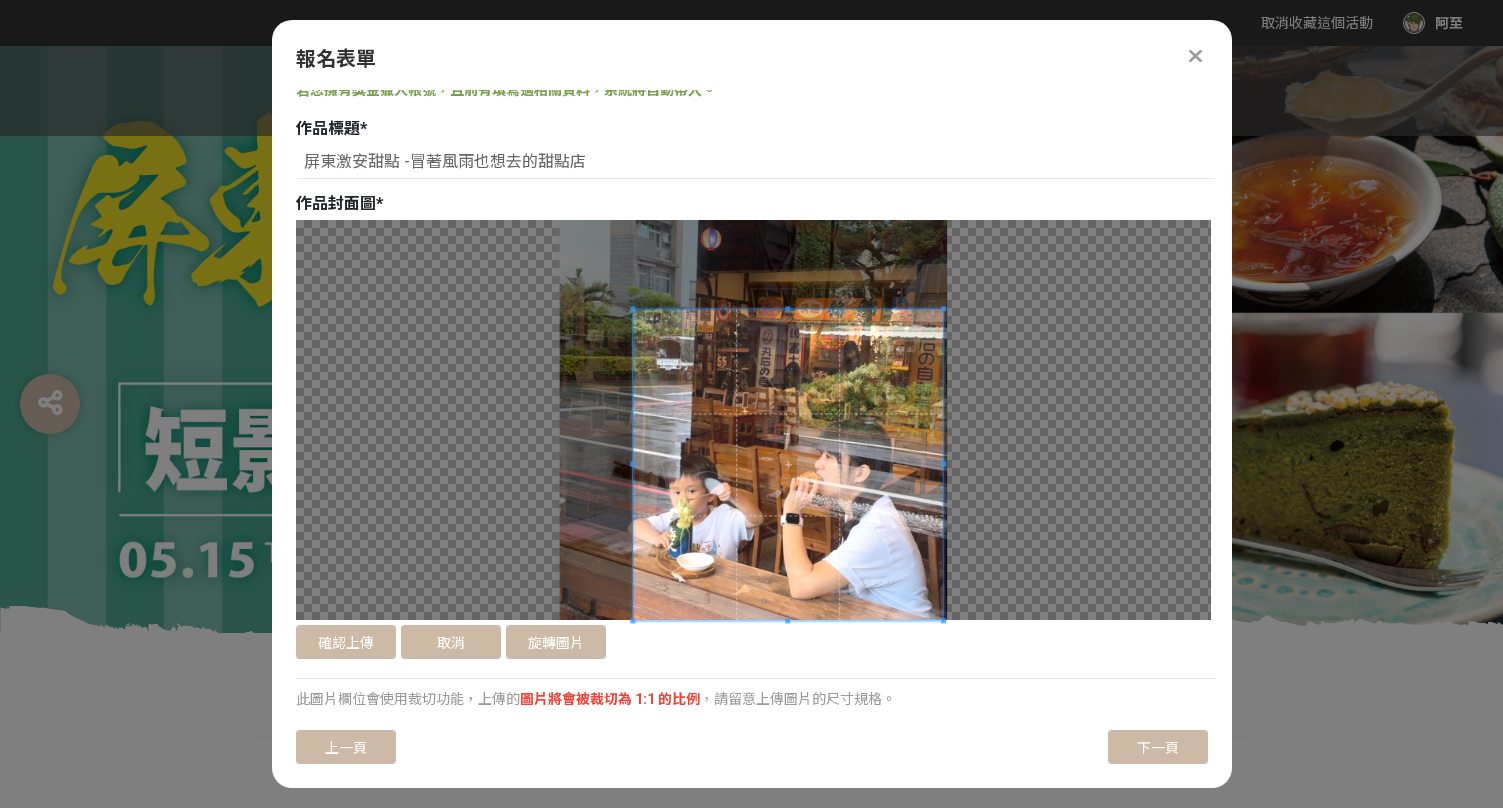 click at bounding box center [788, 464] 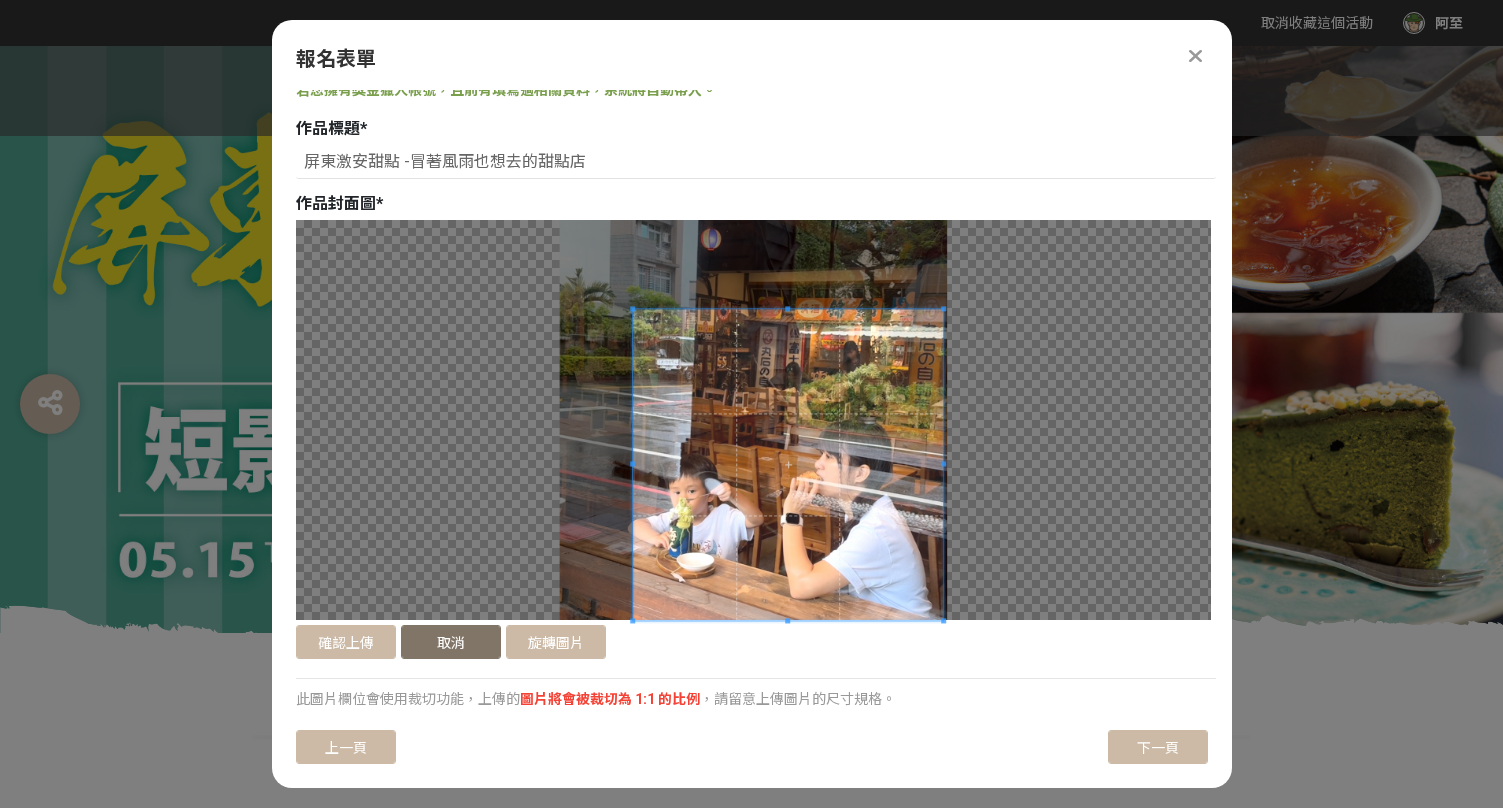 click on "取消" at bounding box center [451, 642] 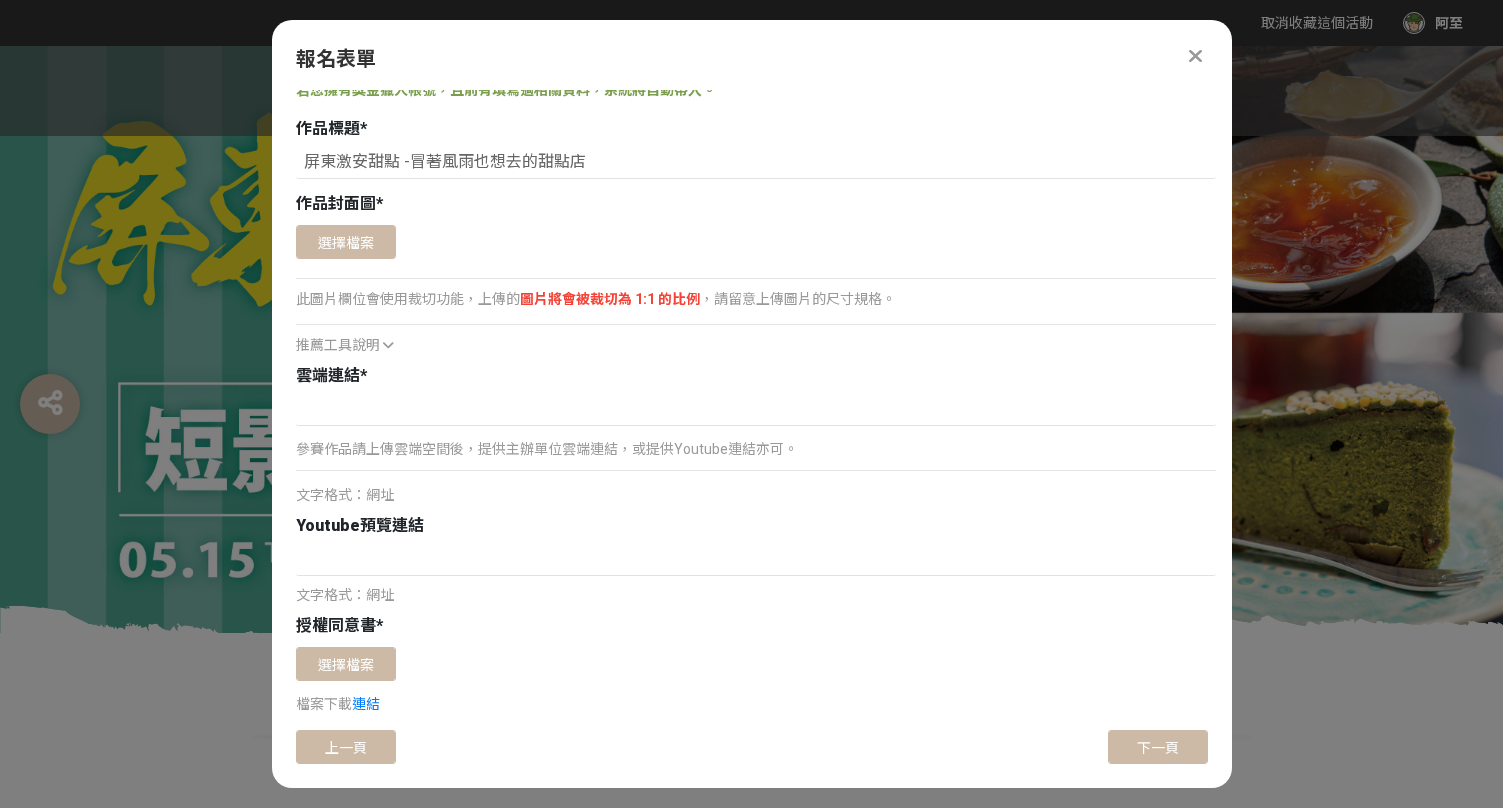click on "確認上傳 取消 旋轉圖片 選擇檔案" at bounding box center [756, 239] 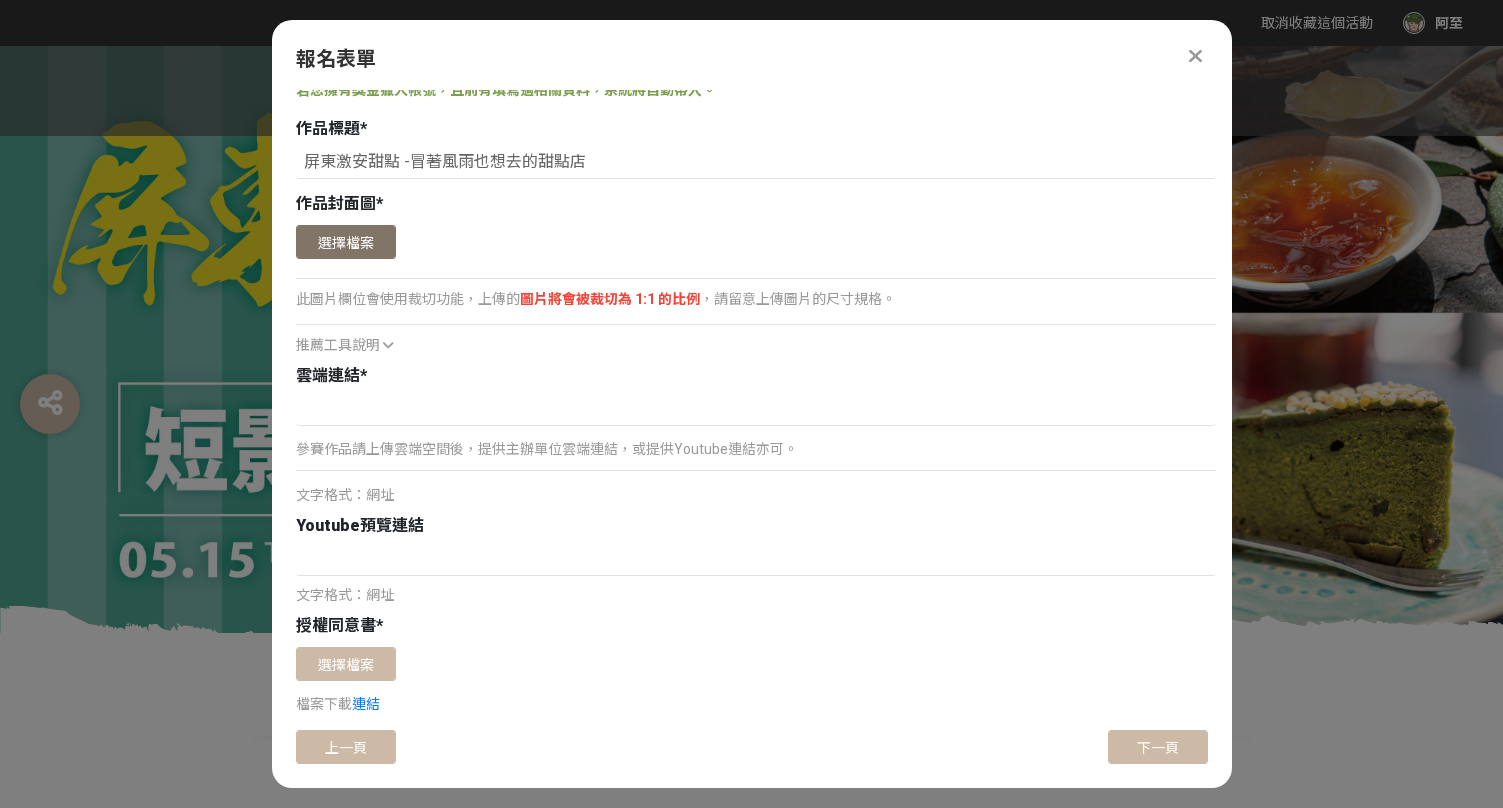 click on "選擇檔案" at bounding box center [346, 242] 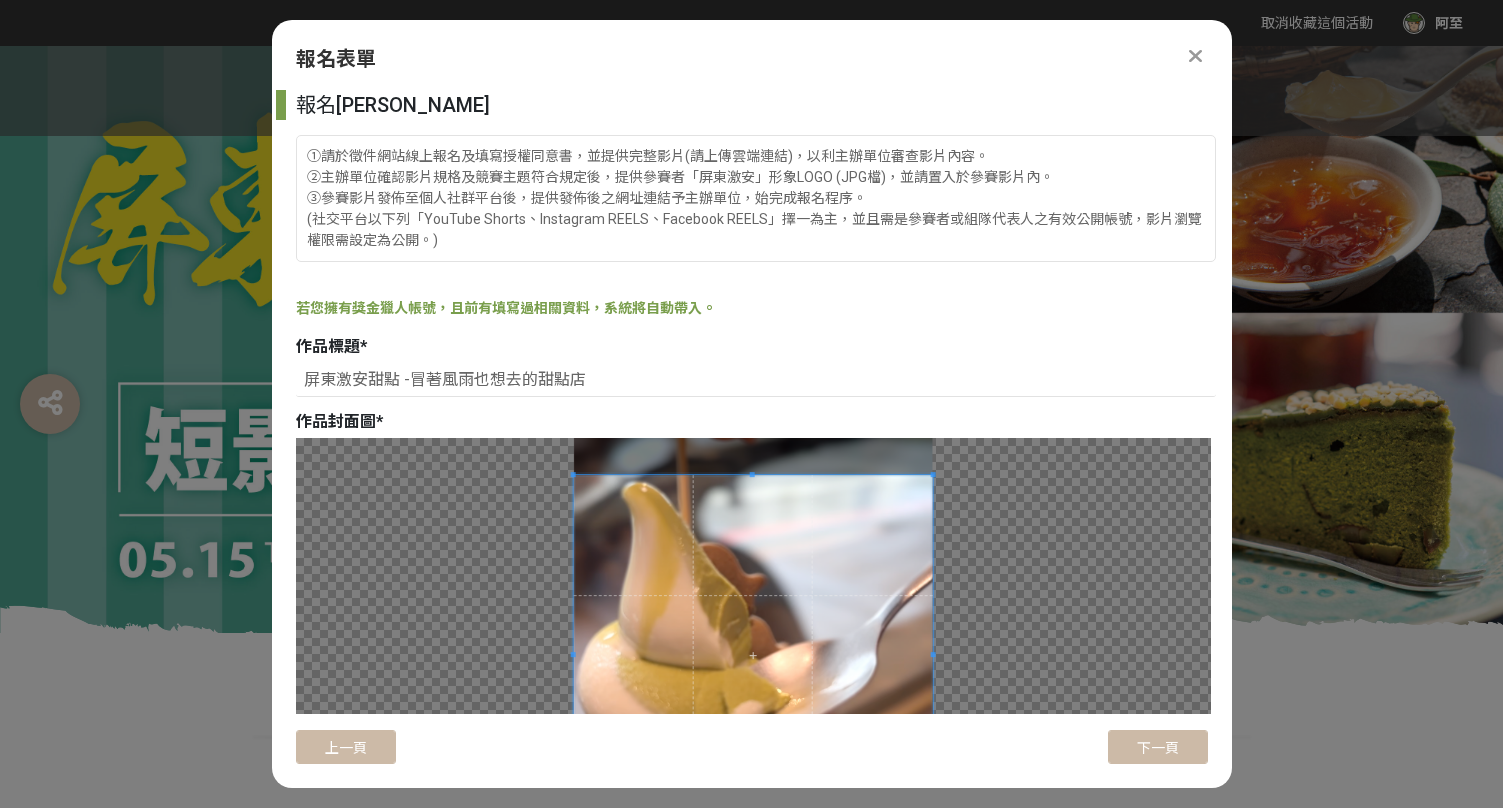 scroll, scrollTop: 0, scrollLeft: 0, axis: both 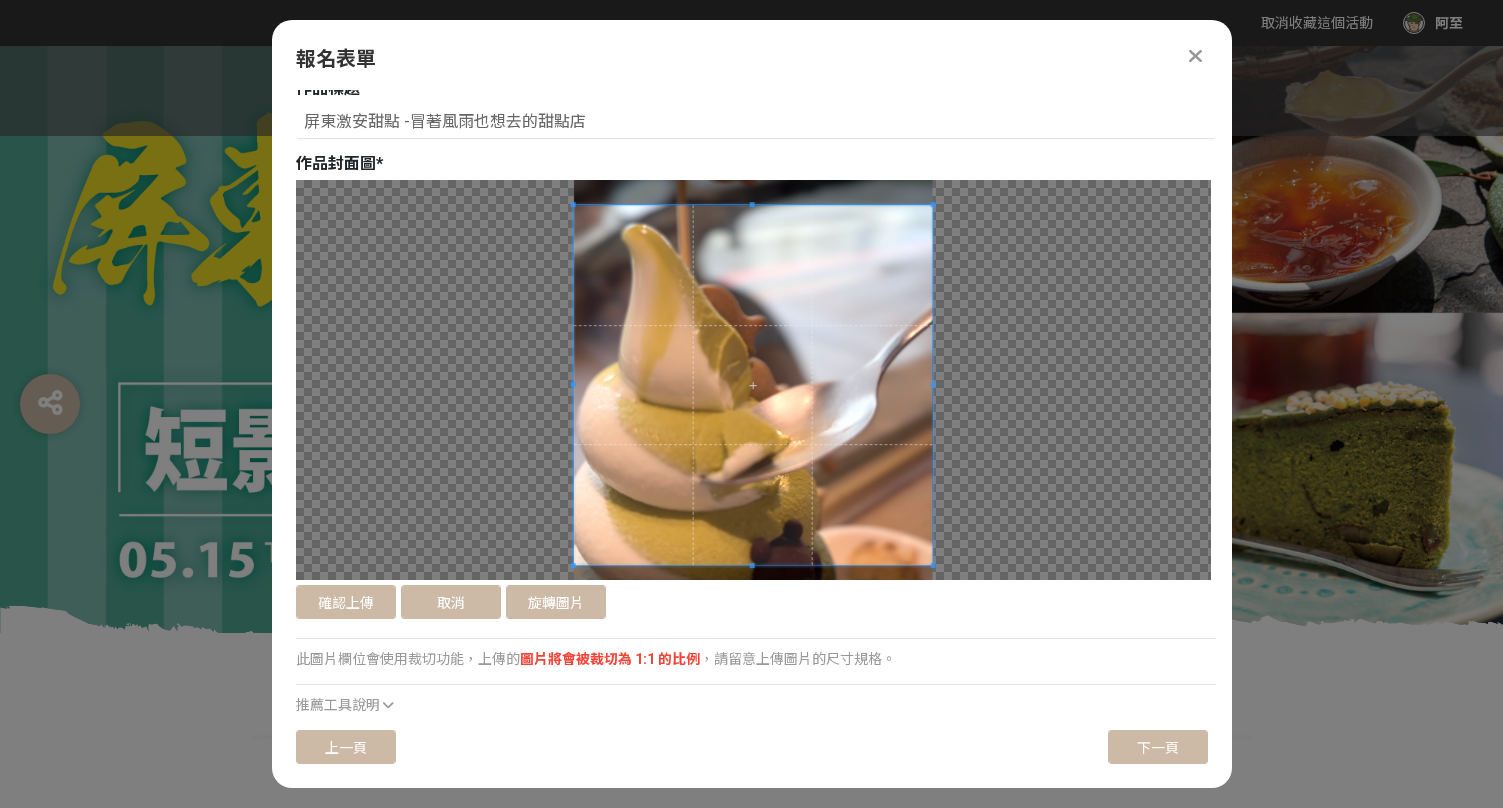 click at bounding box center (753, 385) 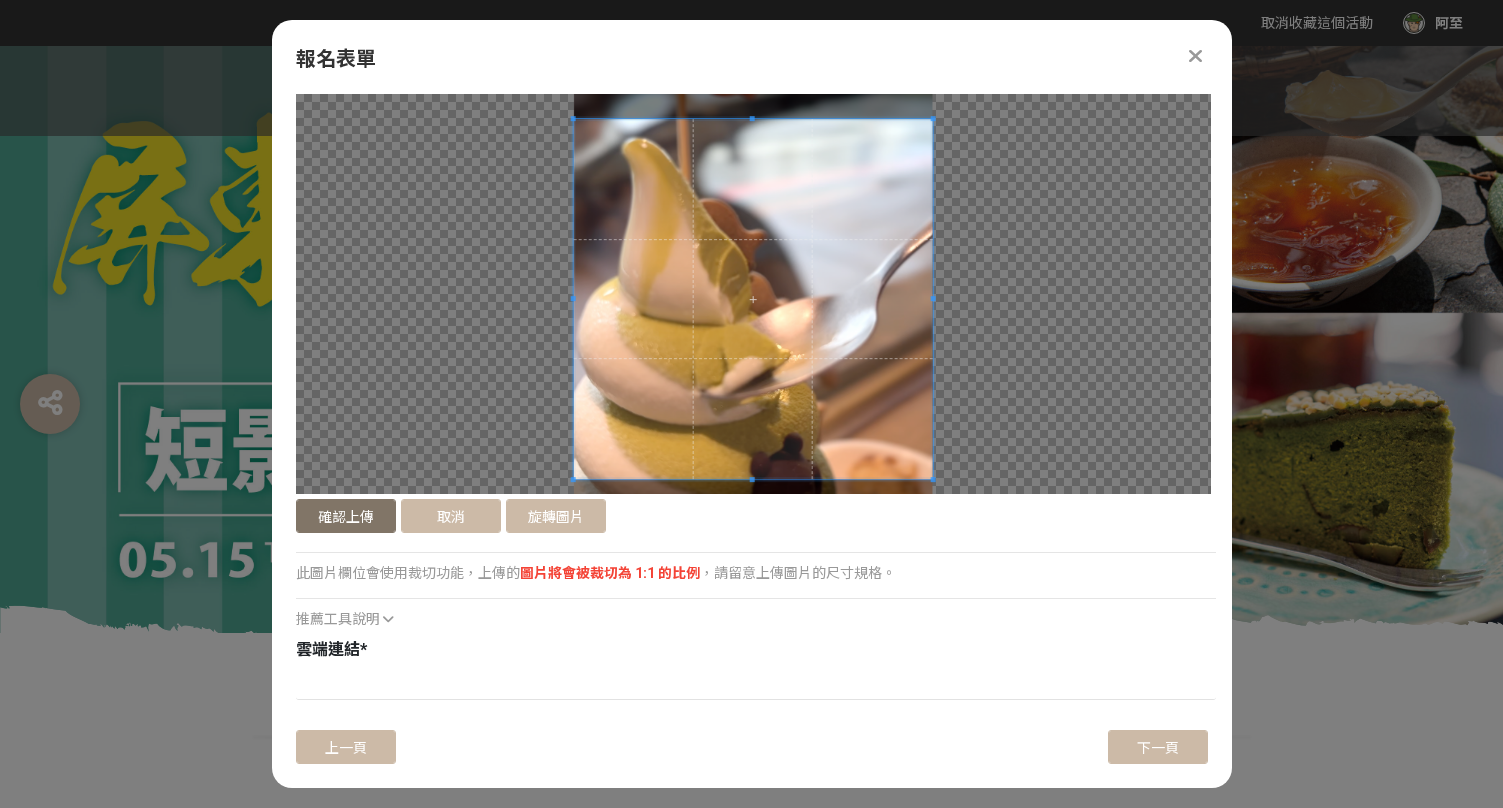 click on "確認上傳" at bounding box center (346, 516) 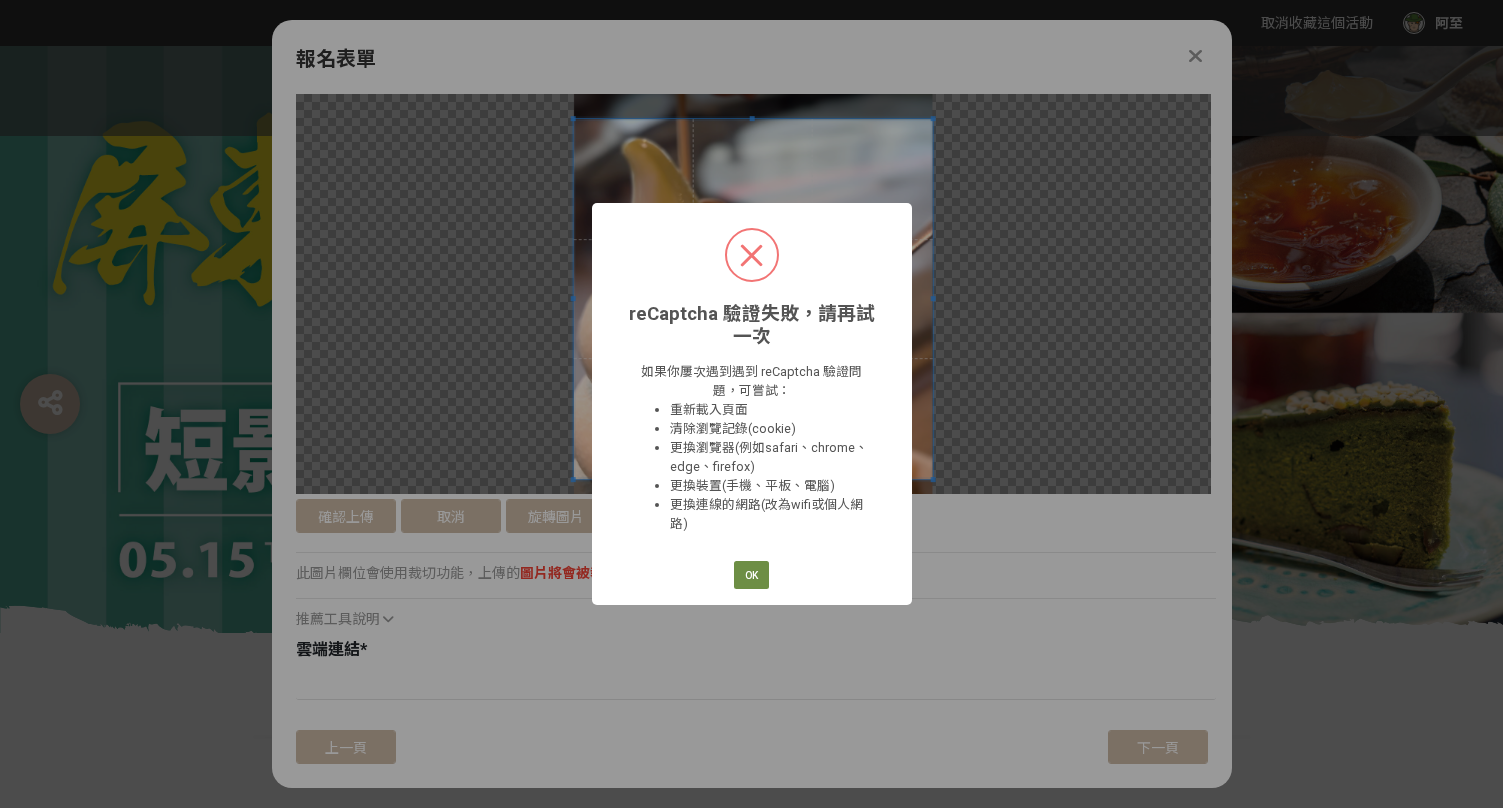 click on "OK" at bounding box center (751, 575) 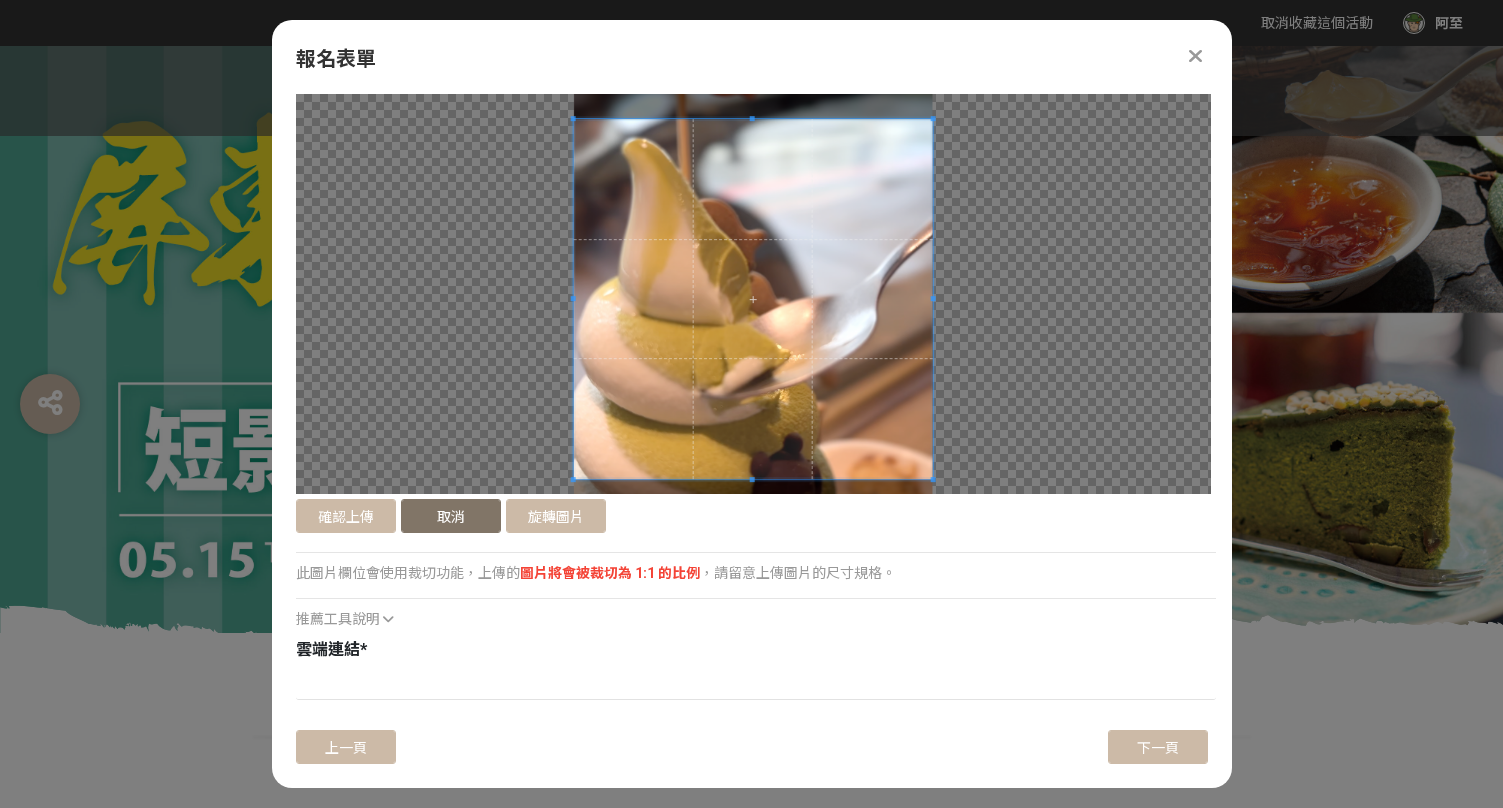 click on "取消" at bounding box center [451, 516] 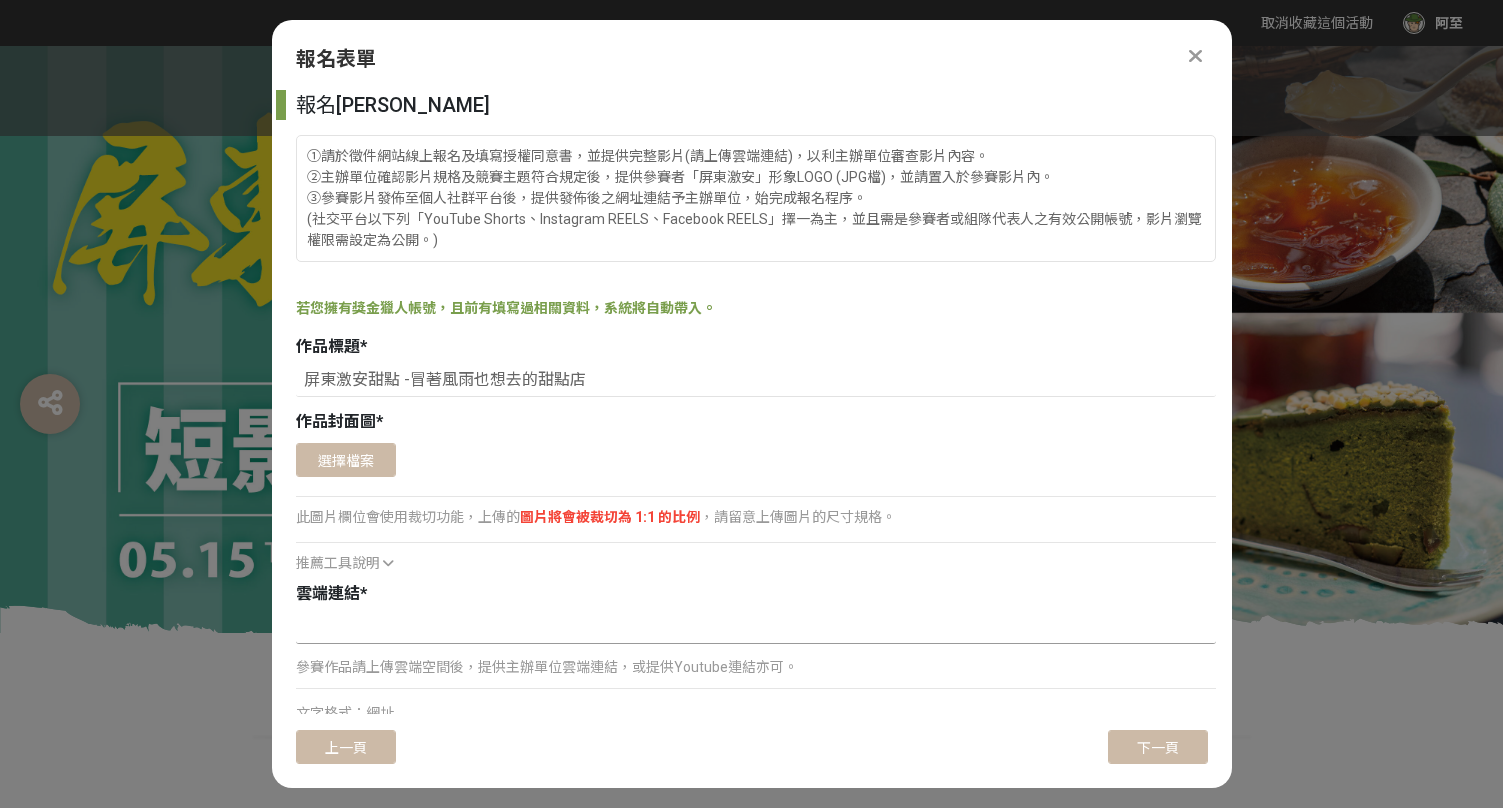 scroll, scrollTop: 0, scrollLeft: 0, axis: both 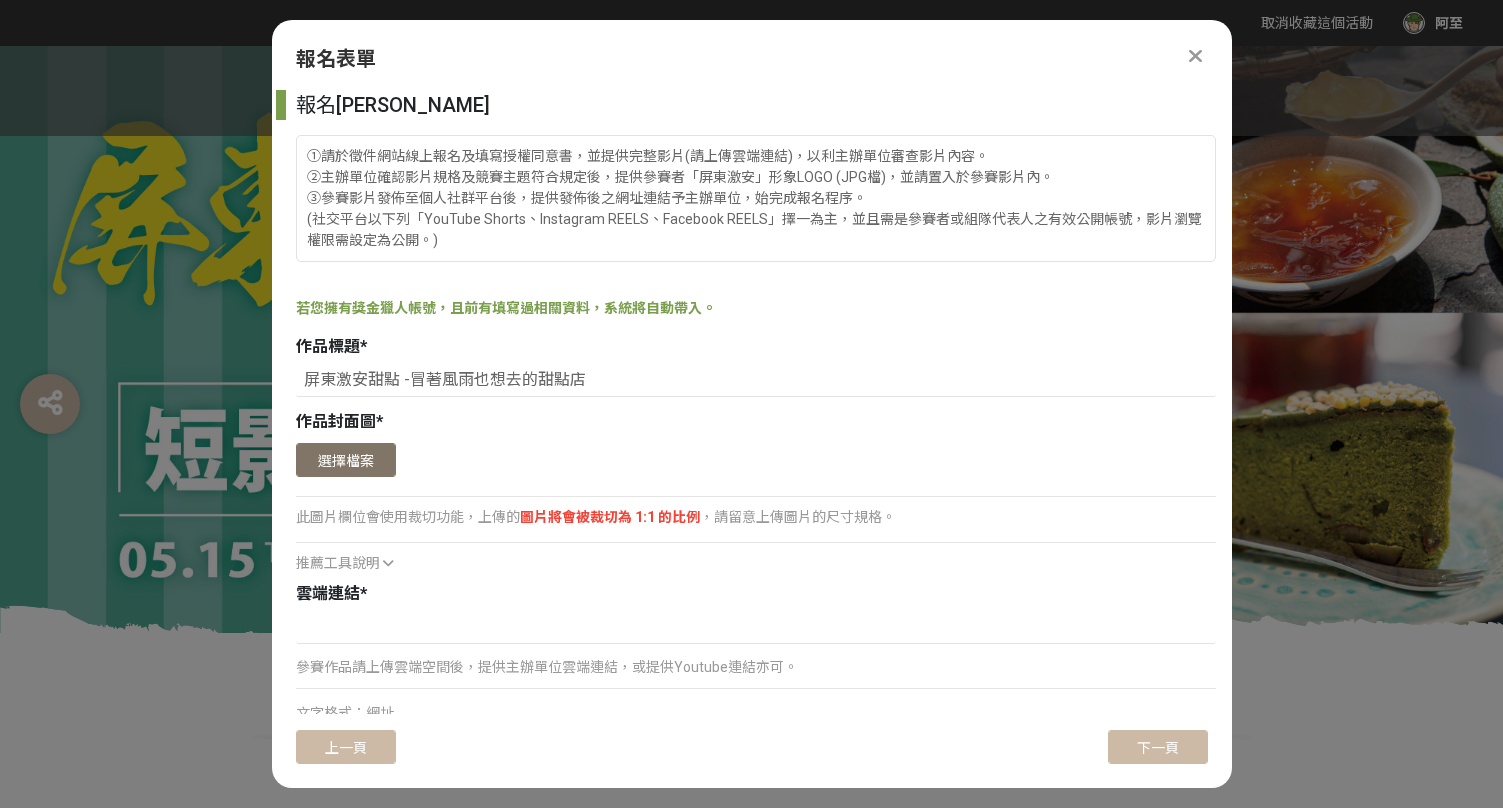 click on "選擇檔案" at bounding box center (346, 460) 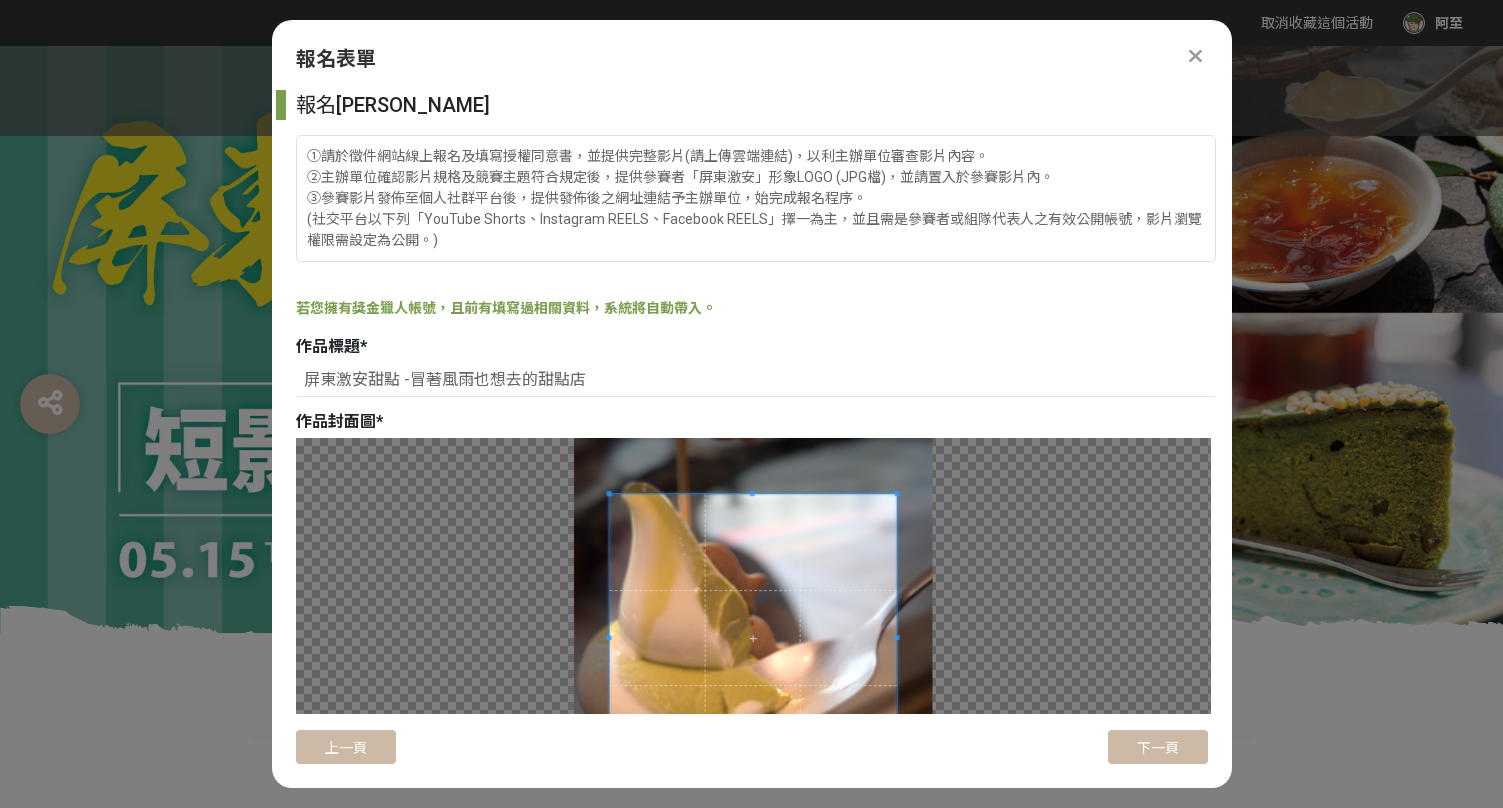 scroll, scrollTop: 268, scrollLeft: 0, axis: vertical 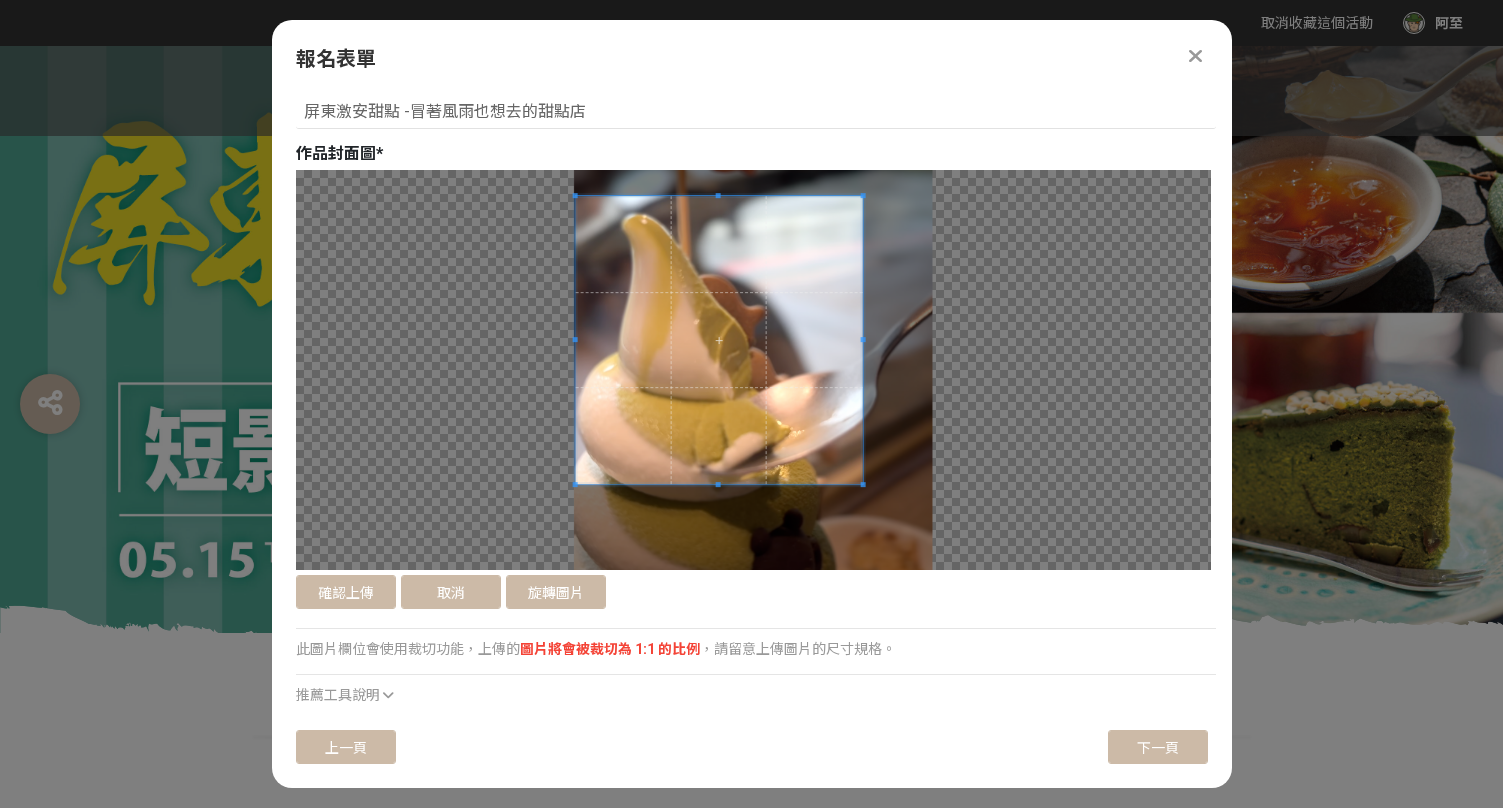 click at bounding box center (719, 340) 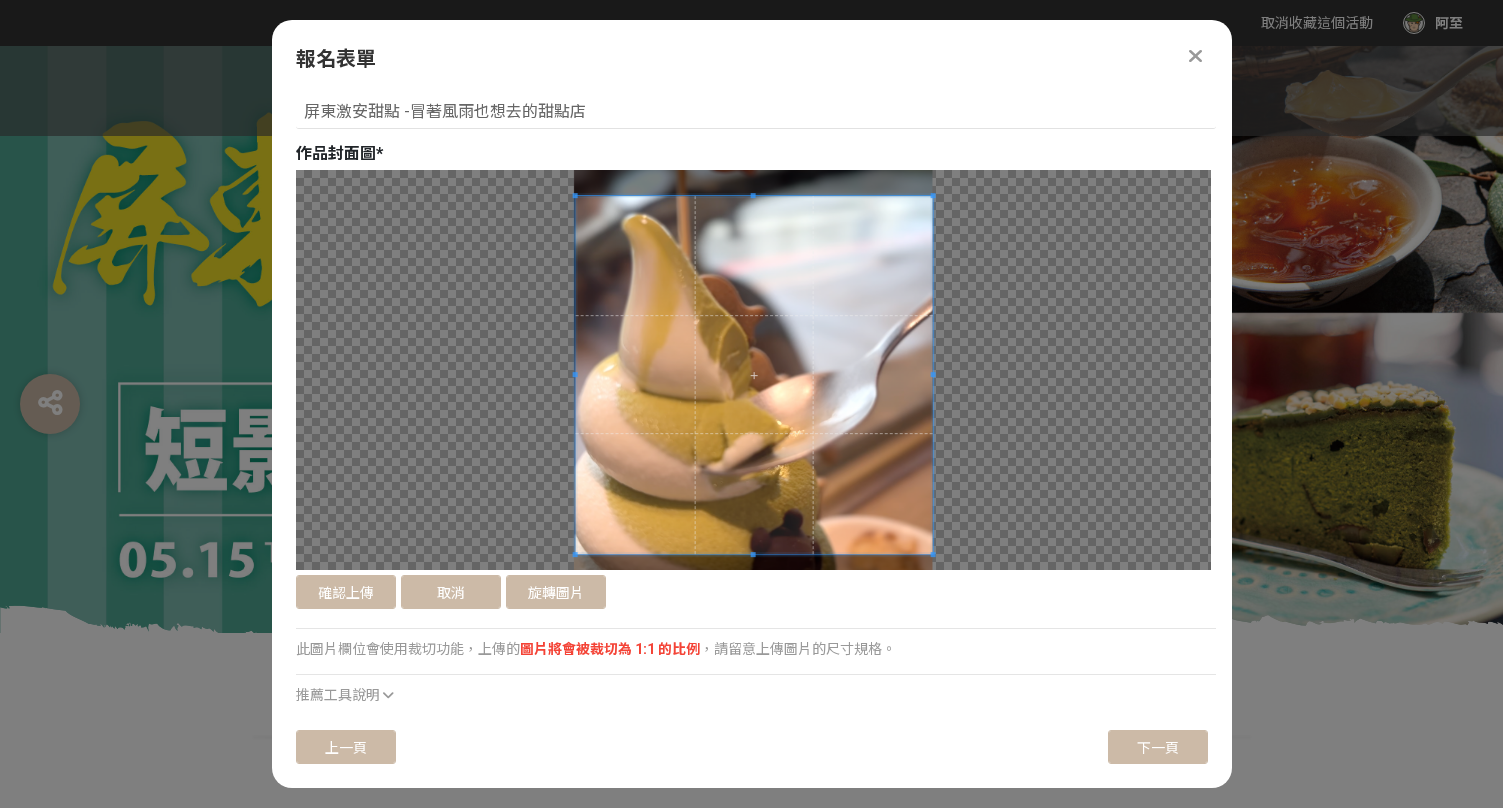 click on "確認上傳 取消 旋轉圖片 選擇檔案 此圖片欄位會使用裁切功能，上傳的 圖片將會被裁切為 1:1 的比例 ，請留意上傳圖片的尺寸規格。 推薦工具說明" at bounding box center (756, 438) 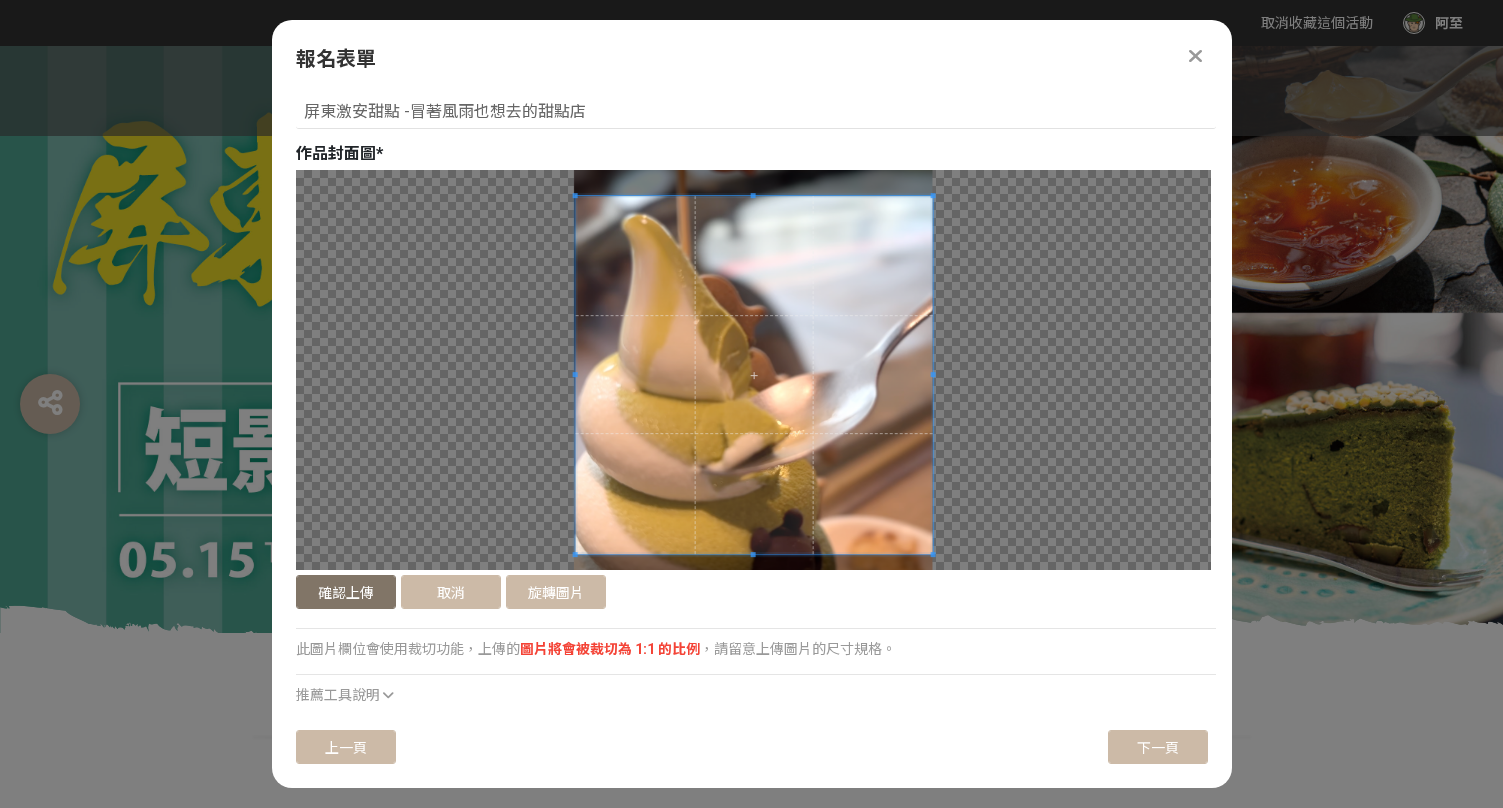 click on "確認上傳" at bounding box center (346, 592) 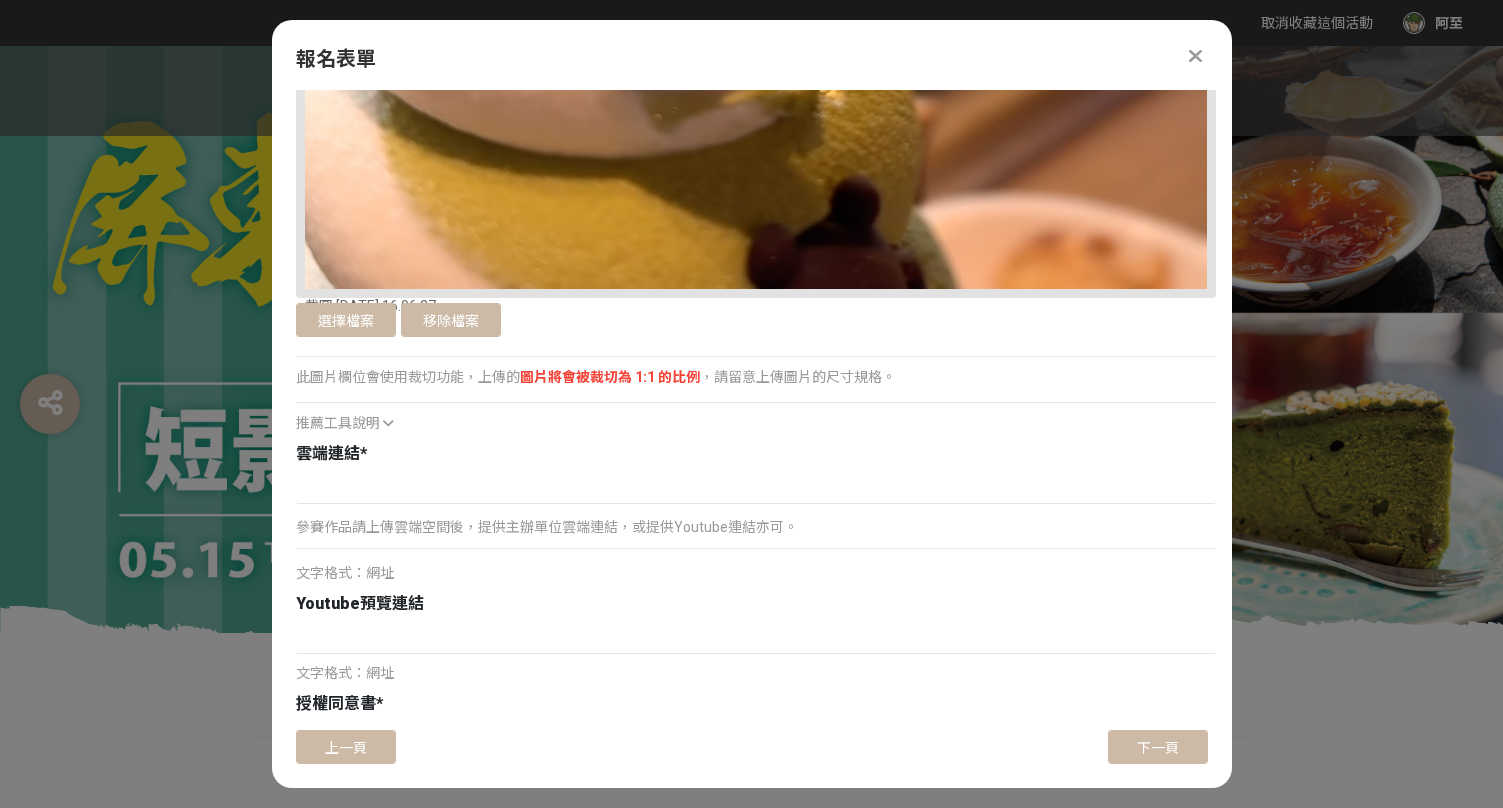 scroll, scrollTop: 1163, scrollLeft: 0, axis: vertical 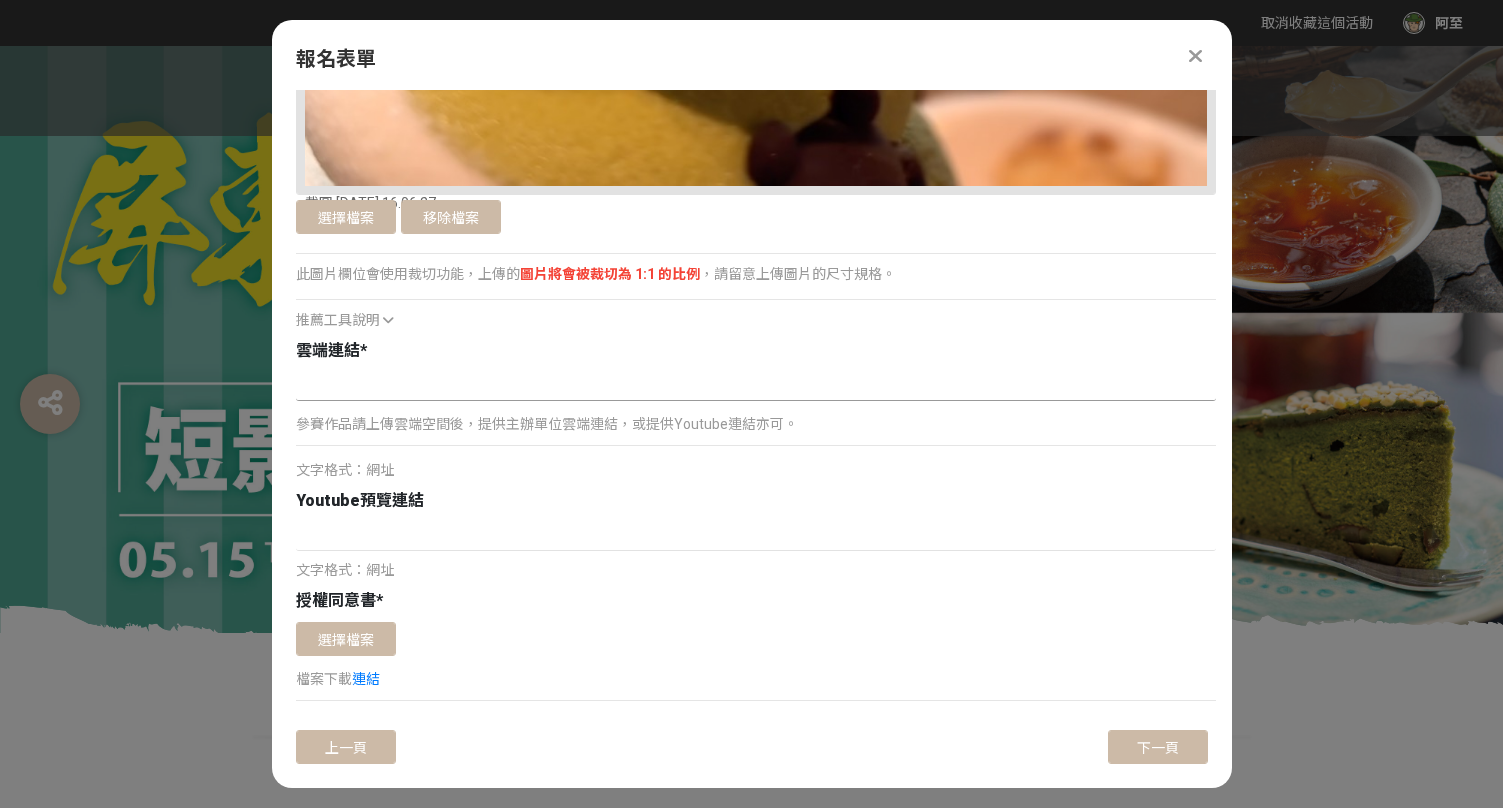 click at bounding box center [756, 384] 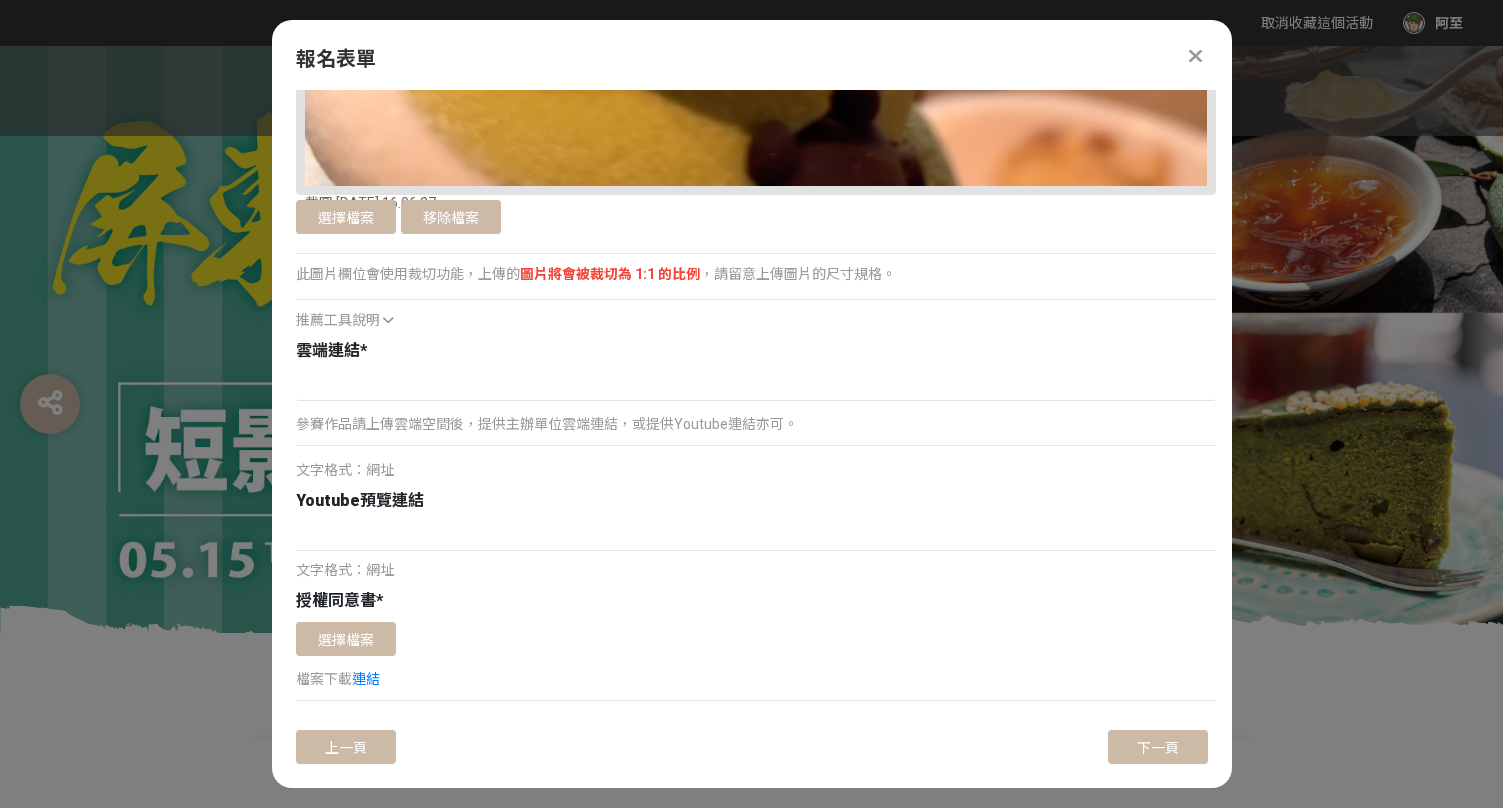 click at bounding box center (388, 320) 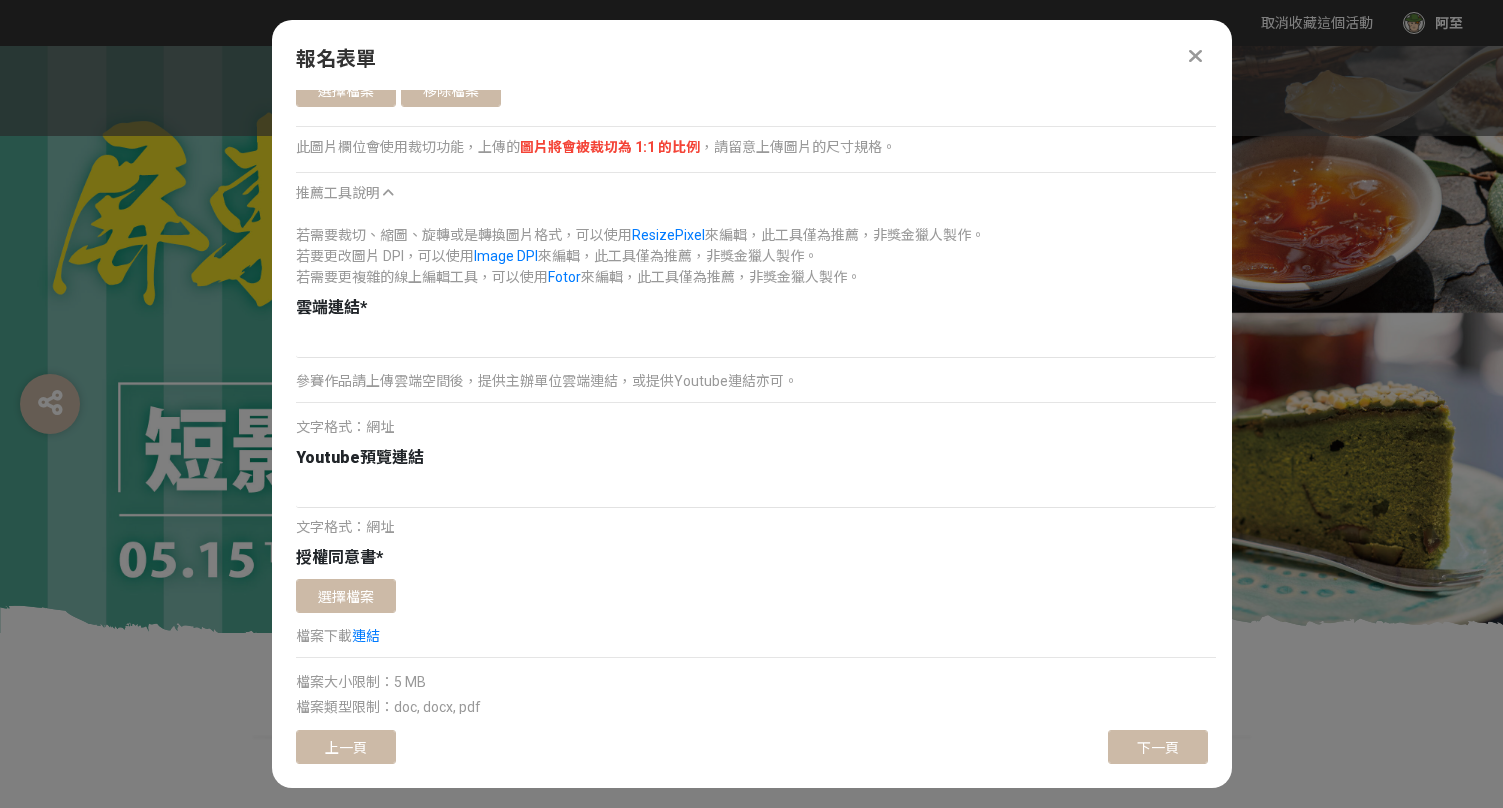 scroll, scrollTop: 1289, scrollLeft: 0, axis: vertical 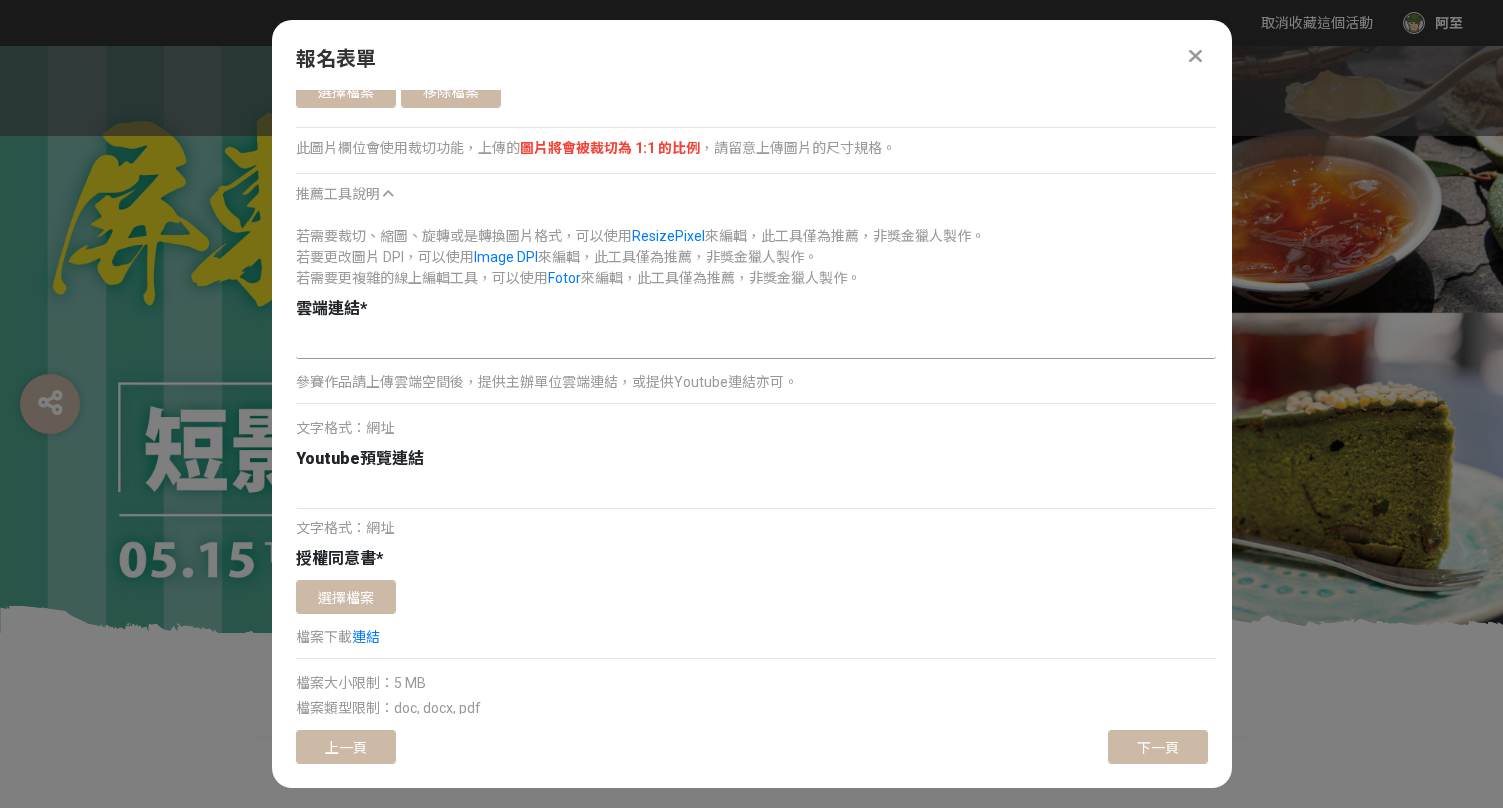 click at bounding box center [756, 342] 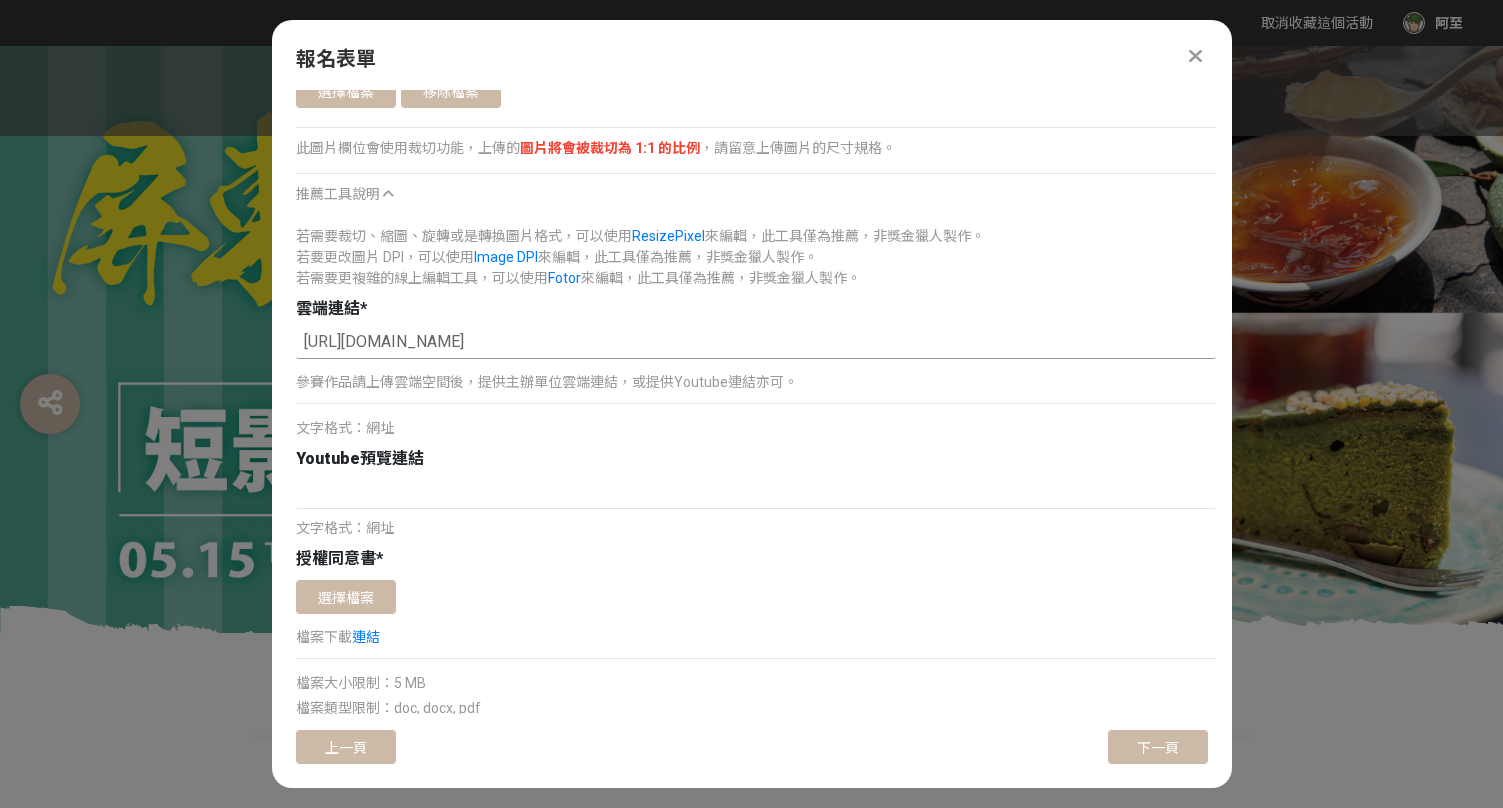scroll, scrollTop: 0, scrollLeft: 0, axis: both 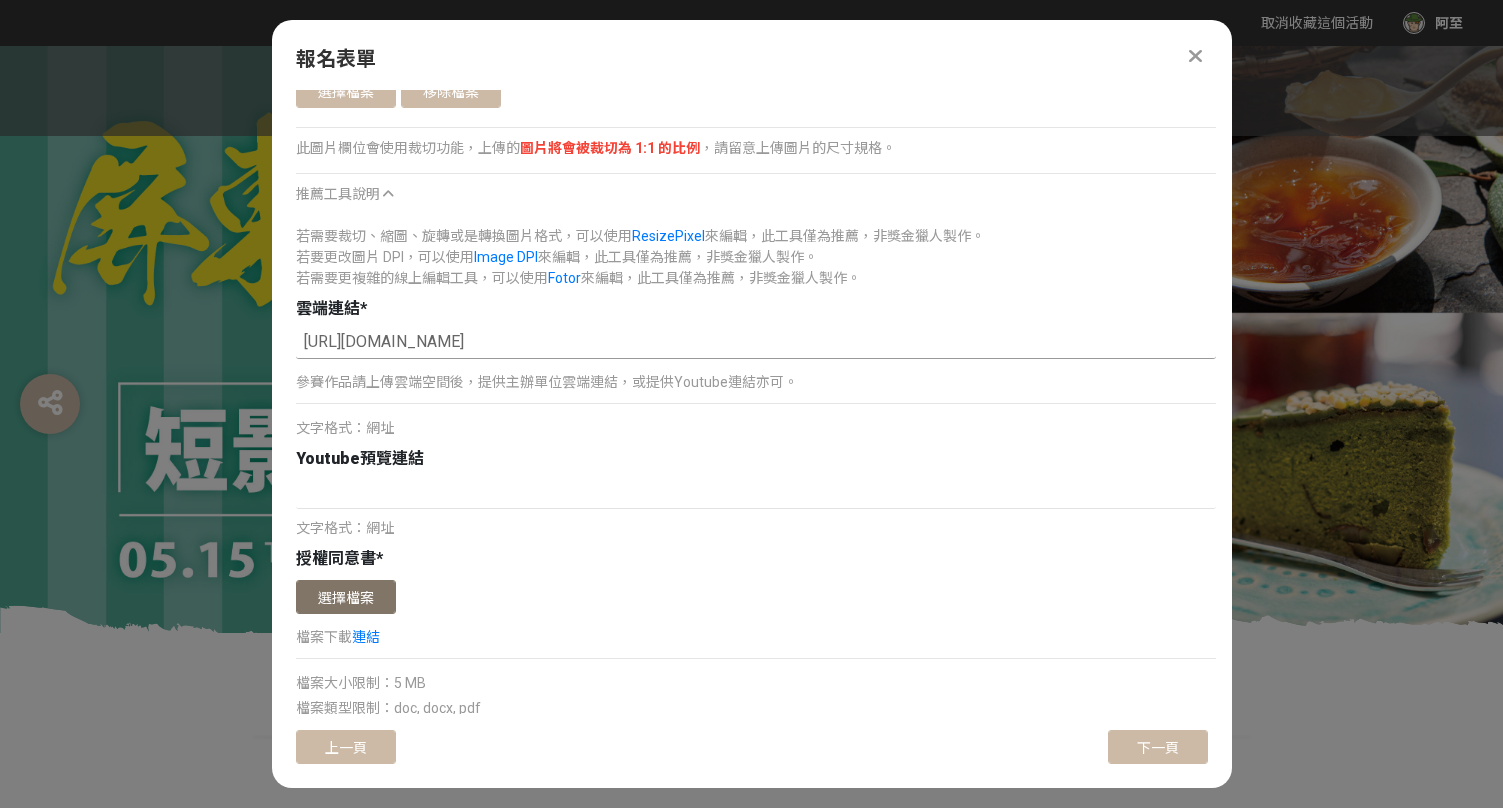 type on "https://drive.google.com/file/d/1M4sSO6SsVDZ4CJqDIXsJWwMP2_uFVYc4/view?usp=share_link" 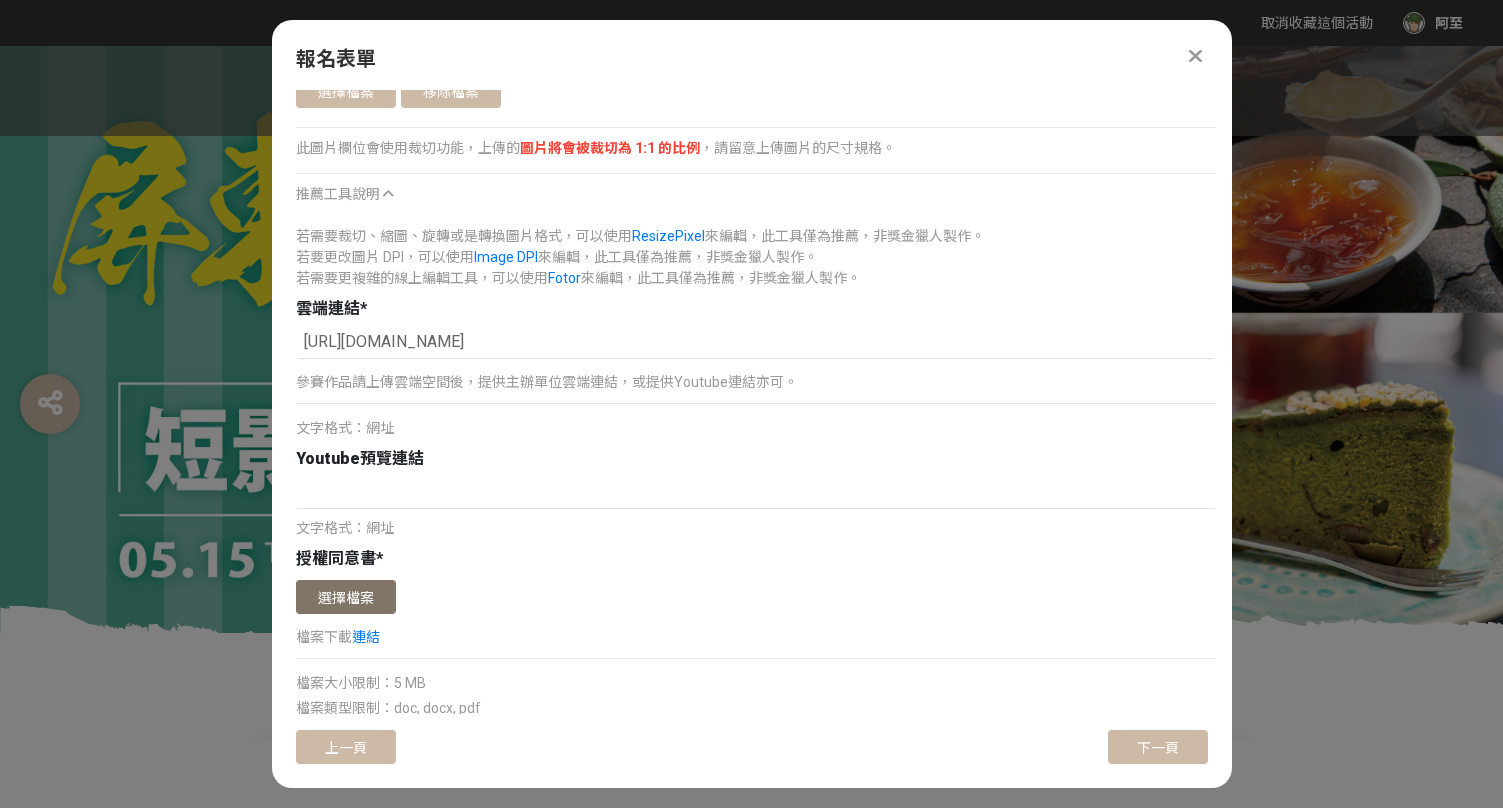 click on "選擇檔案" at bounding box center (346, 597) 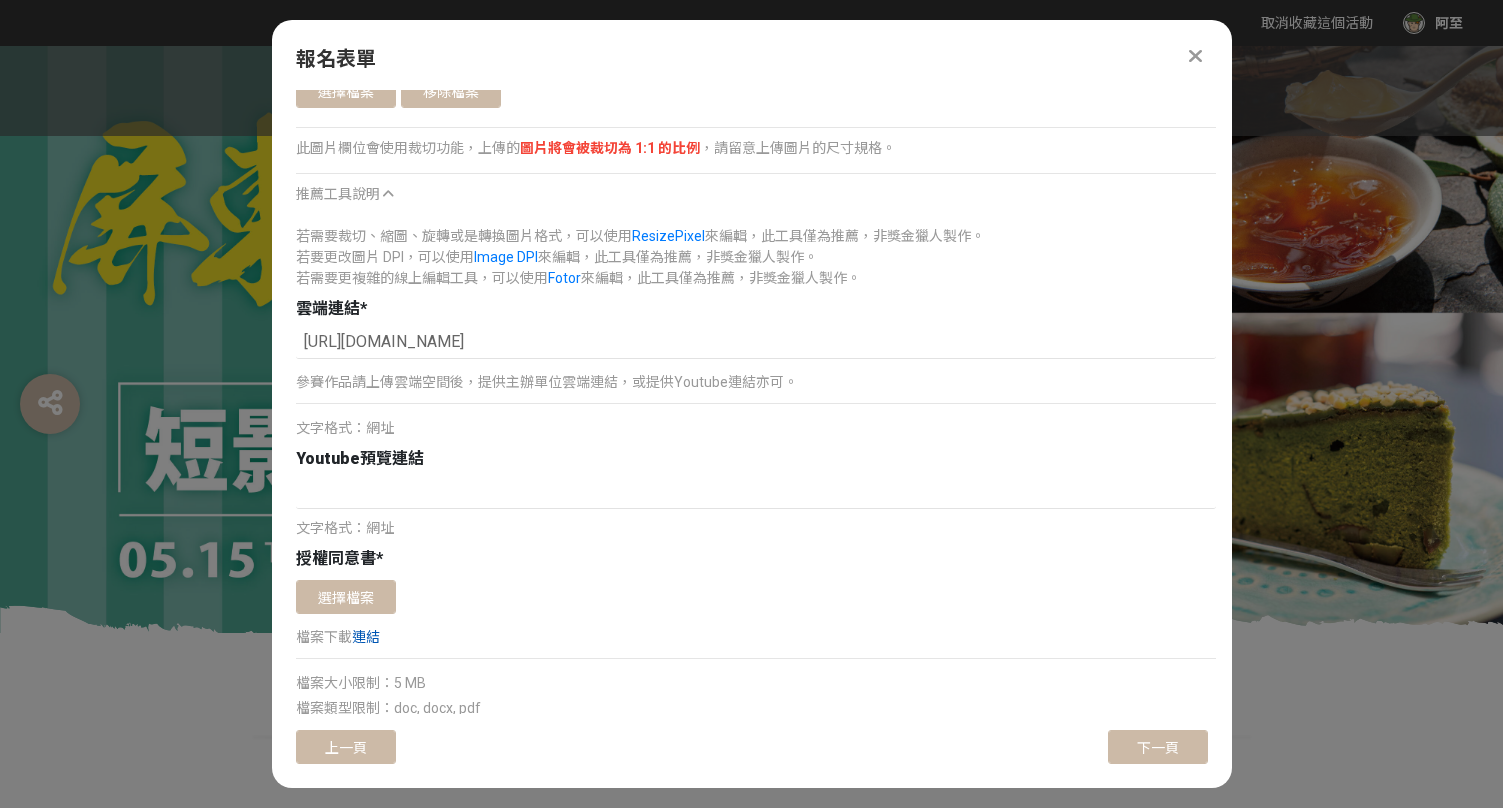 click on "連結" at bounding box center (366, 637) 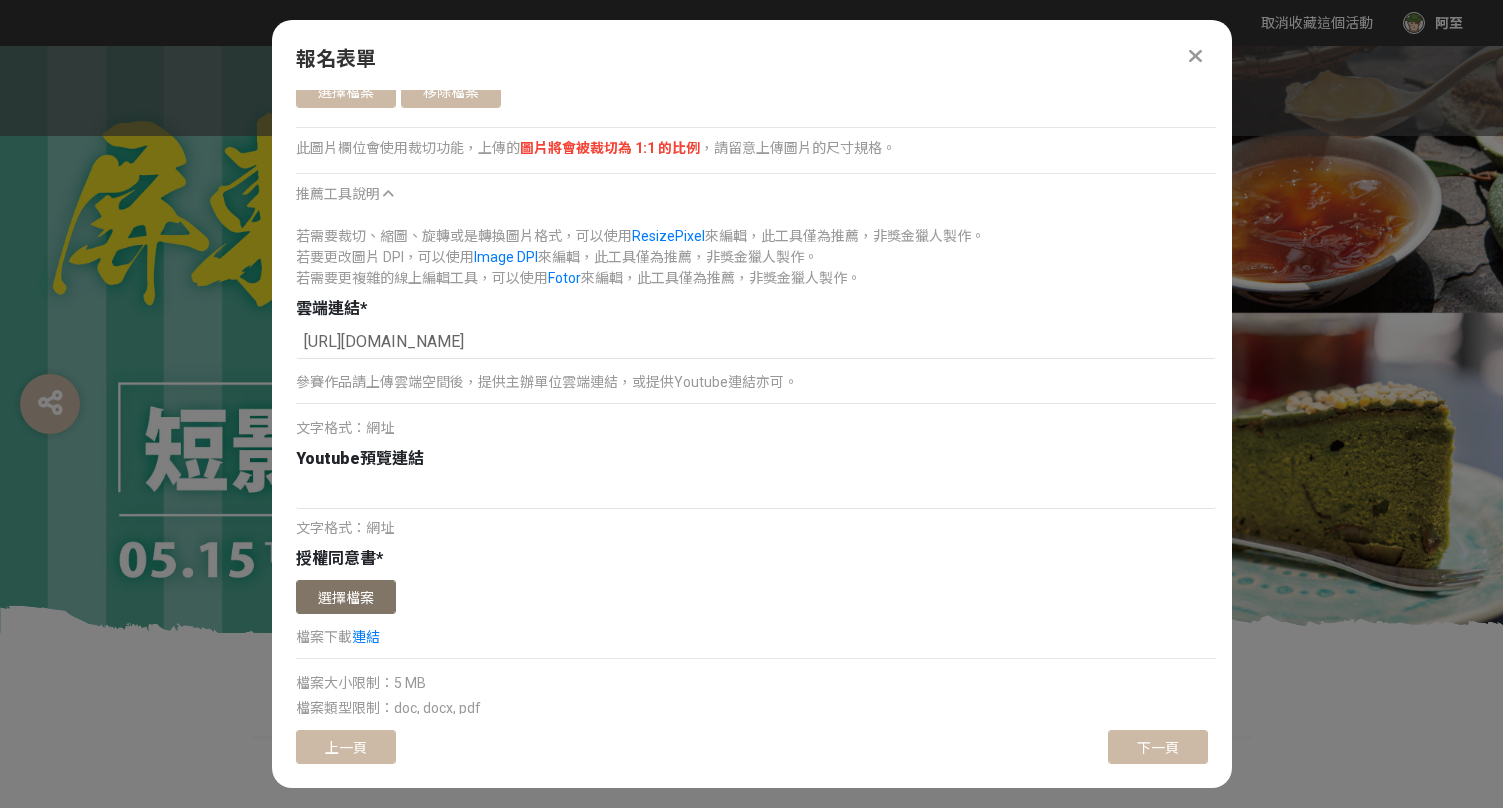 click on "選擇檔案" at bounding box center (346, 597) 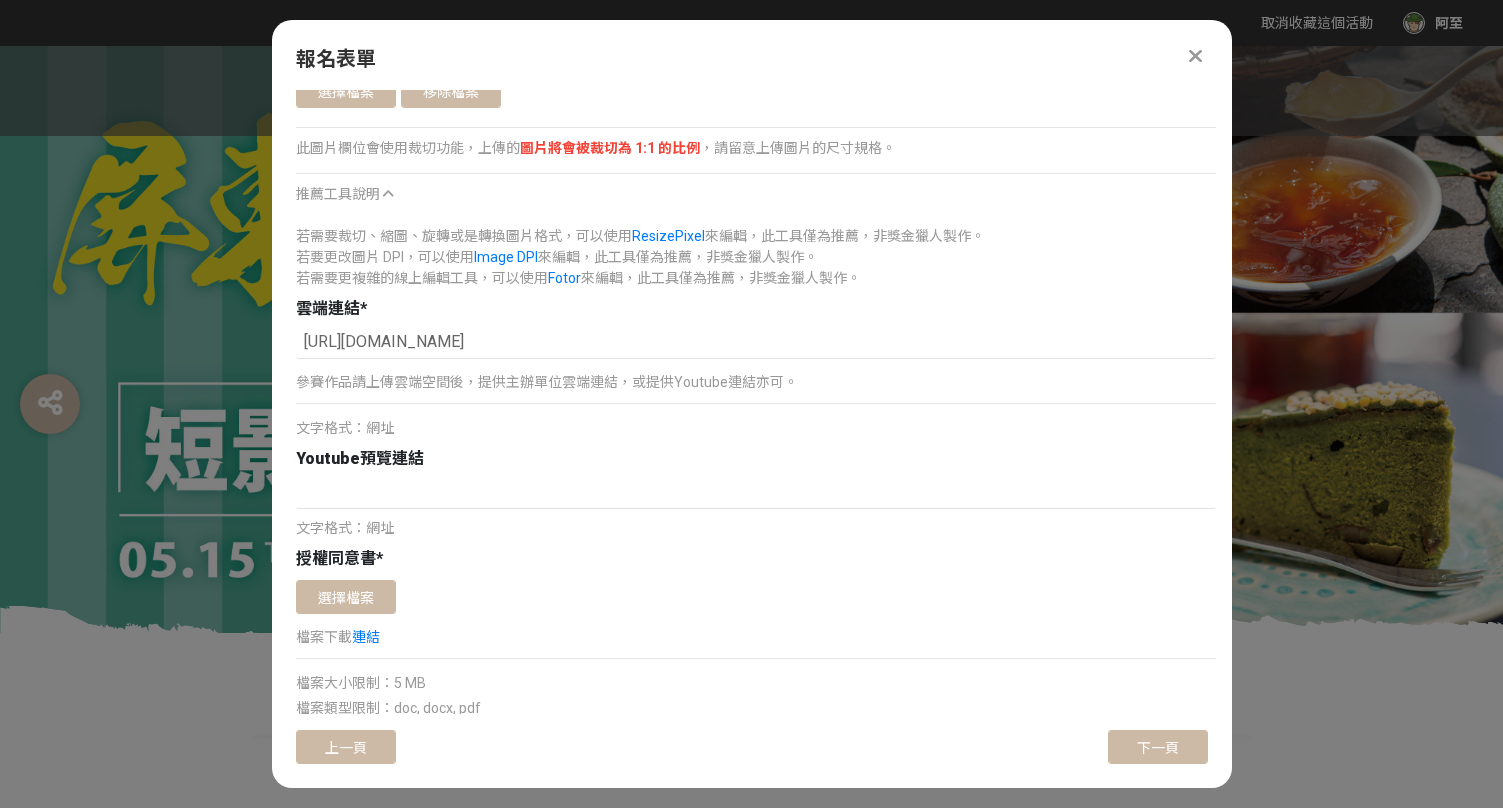 scroll, scrollTop: 0, scrollLeft: 0, axis: both 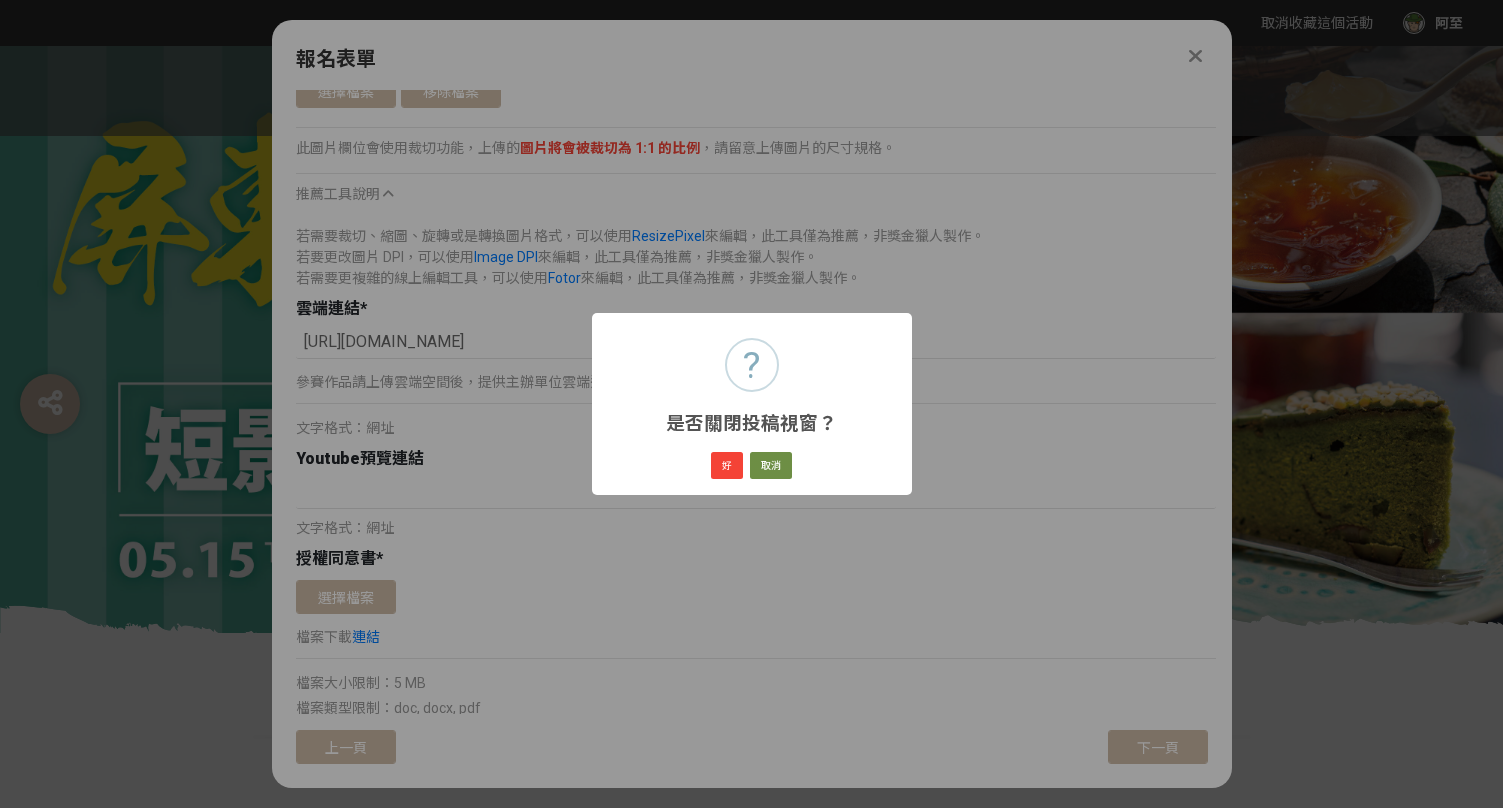 click on "取消" at bounding box center [771, 466] 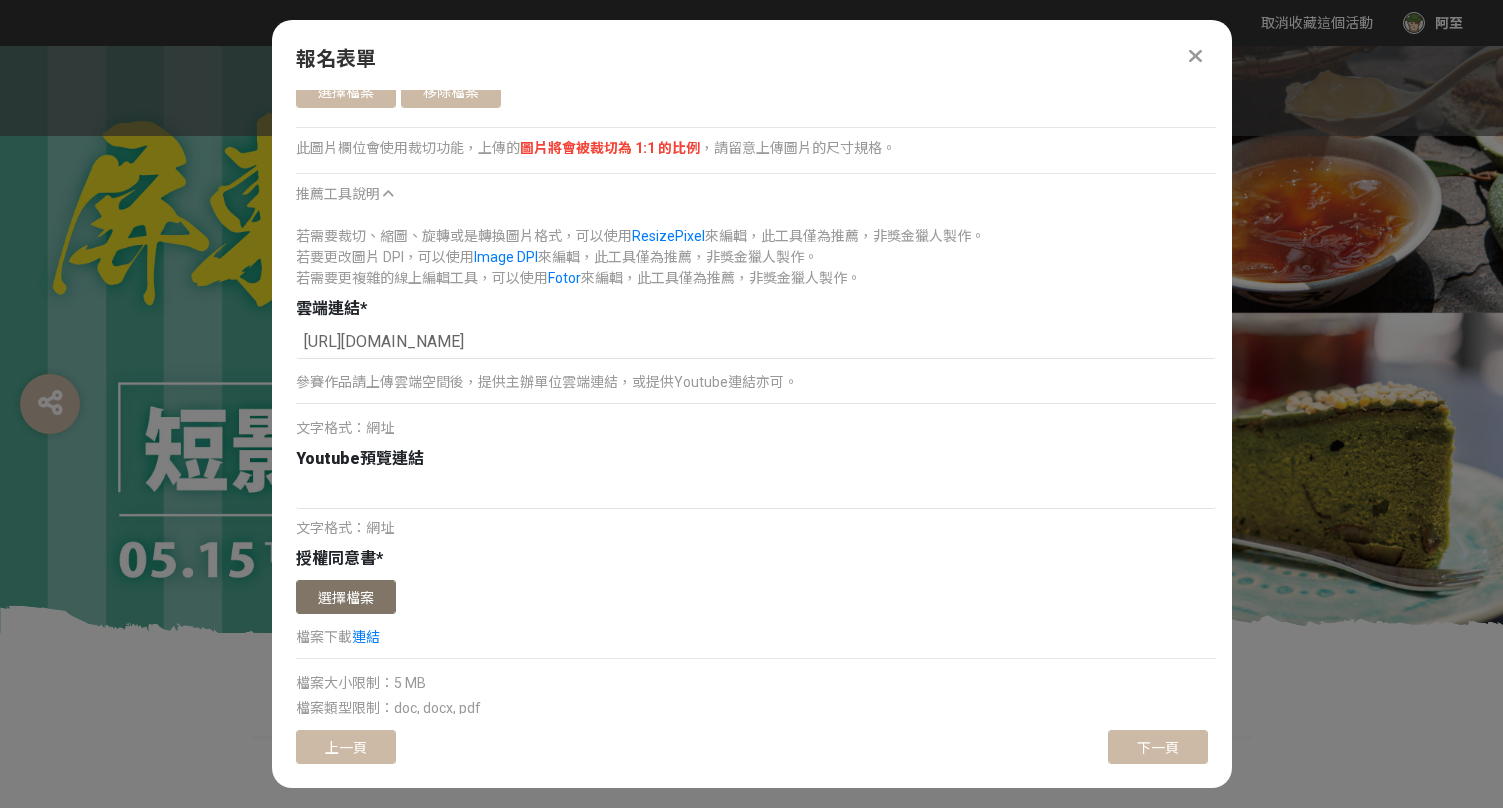 click on "選擇檔案" at bounding box center (346, 597) 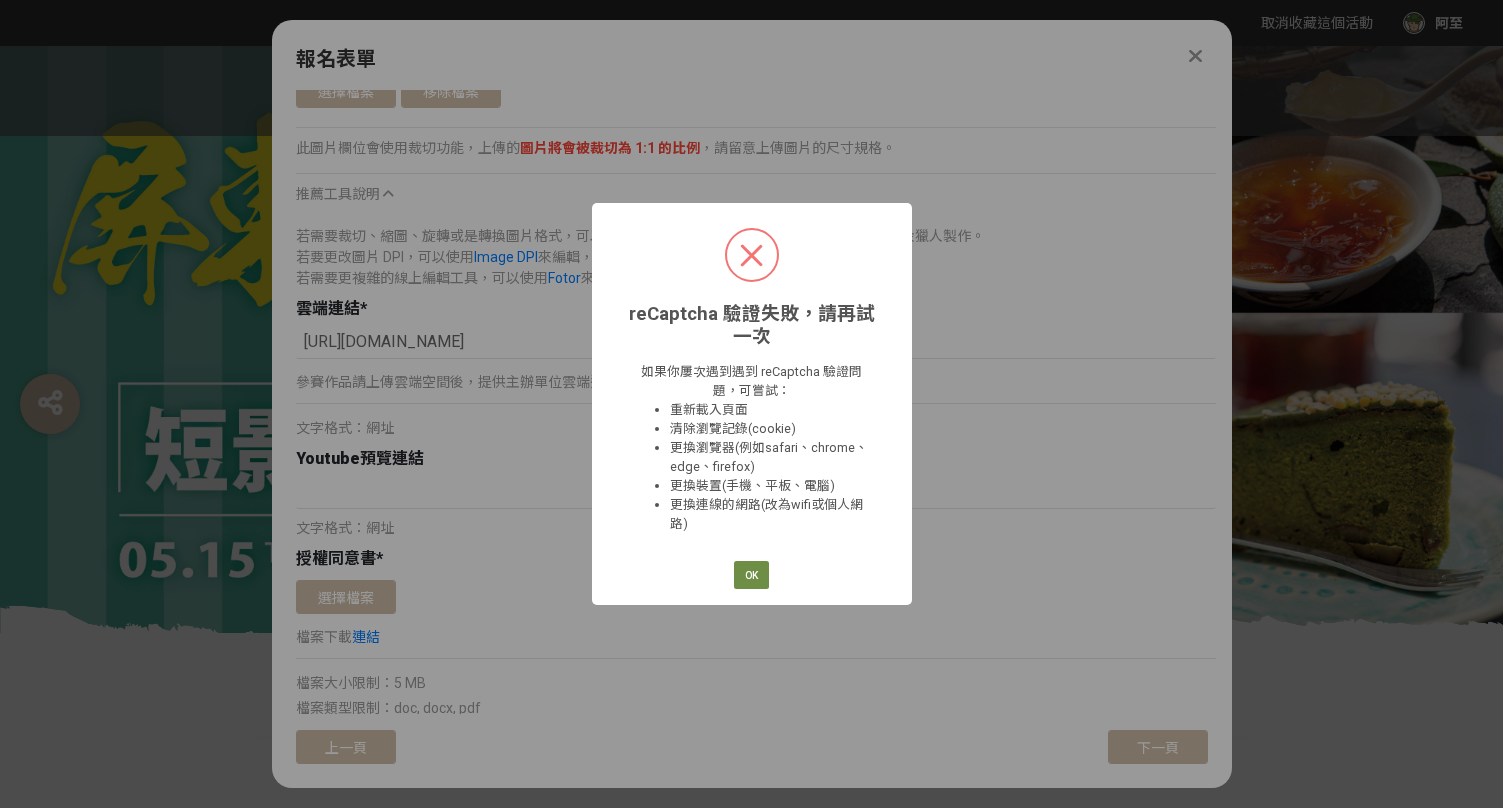 click on "OK" at bounding box center (751, 575) 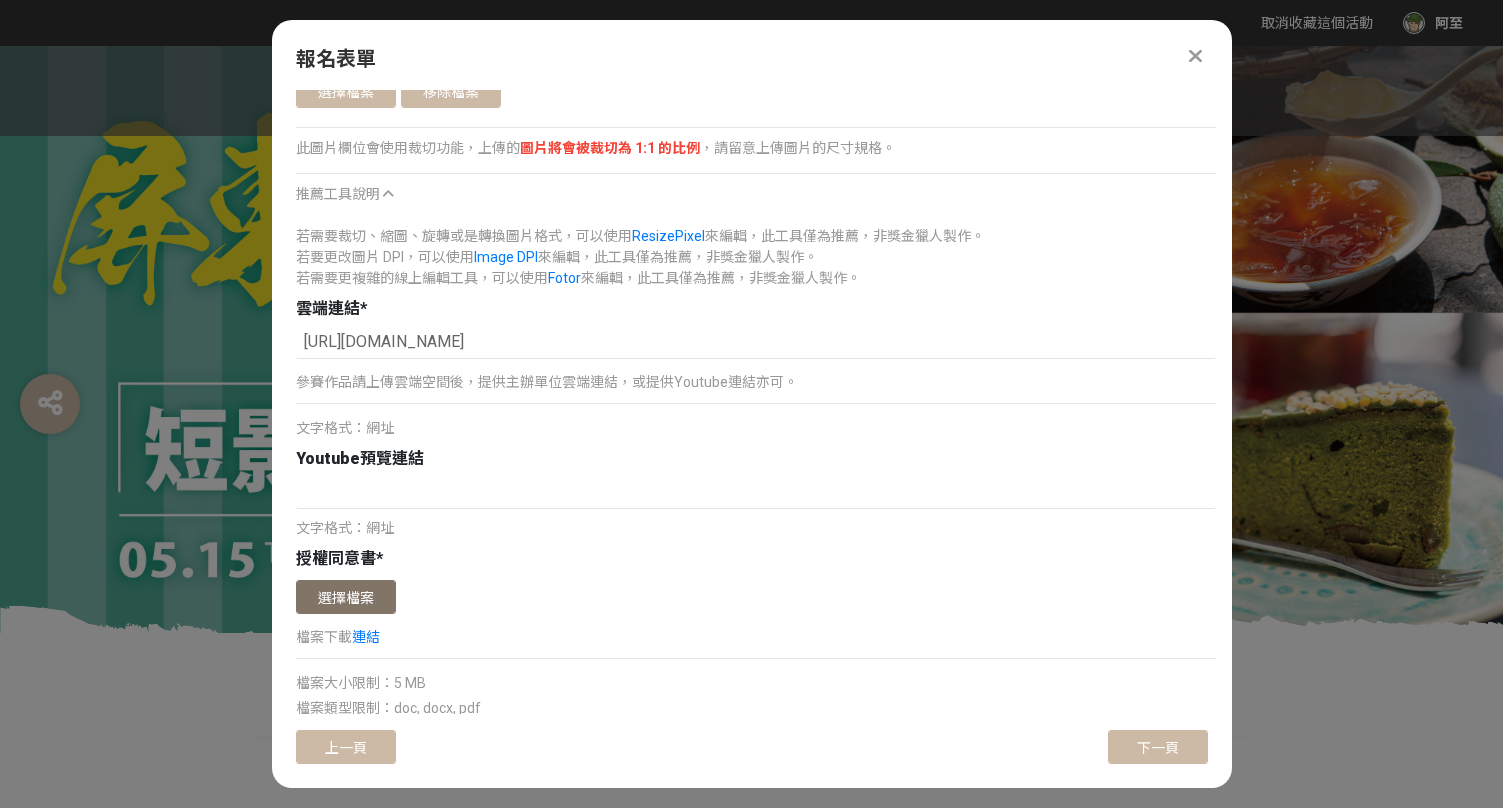 click on "選擇檔案" at bounding box center (346, 597) 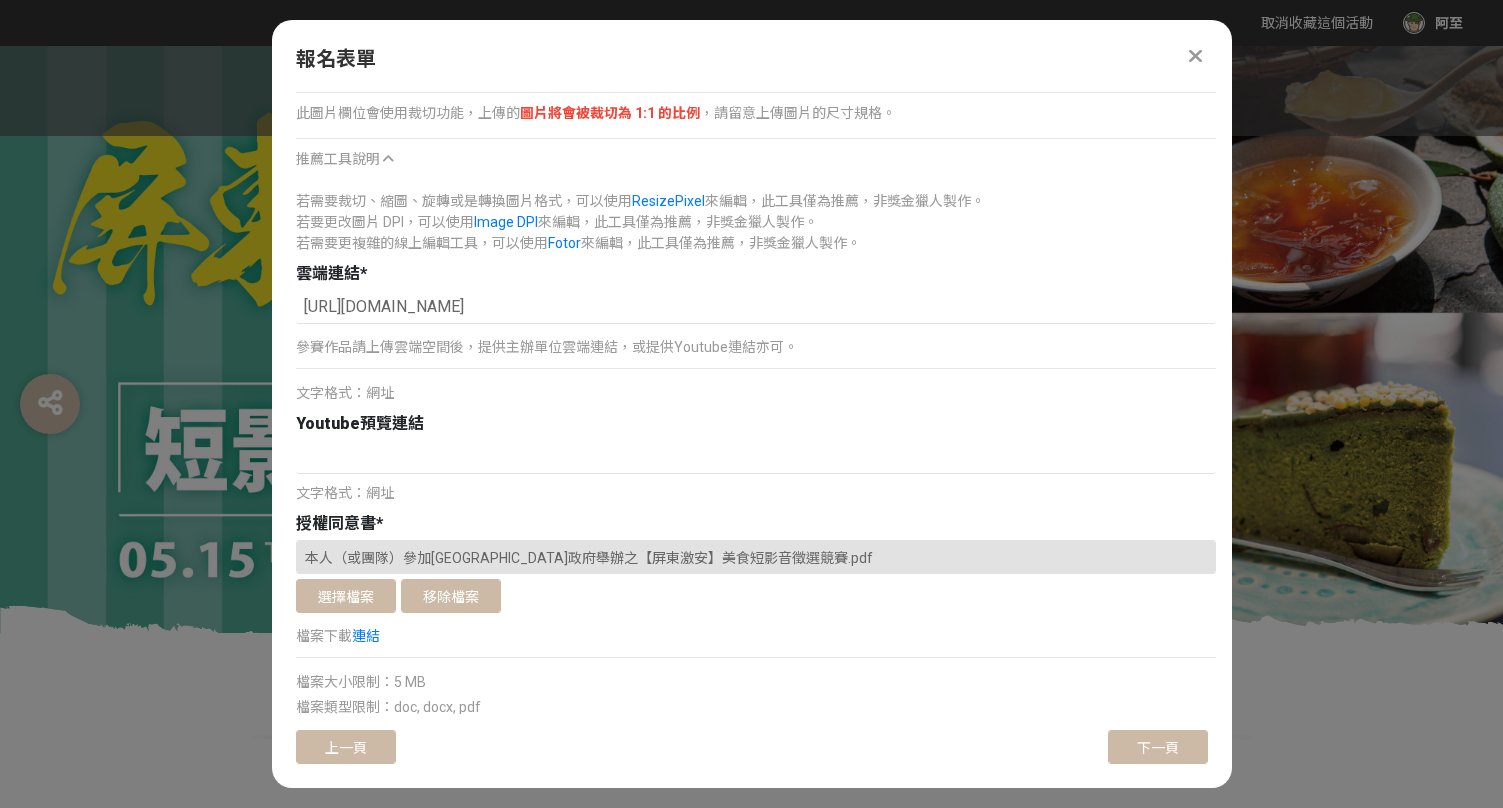 scroll, scrollTop: 1323, scrollLeft: 0, axis: vertical 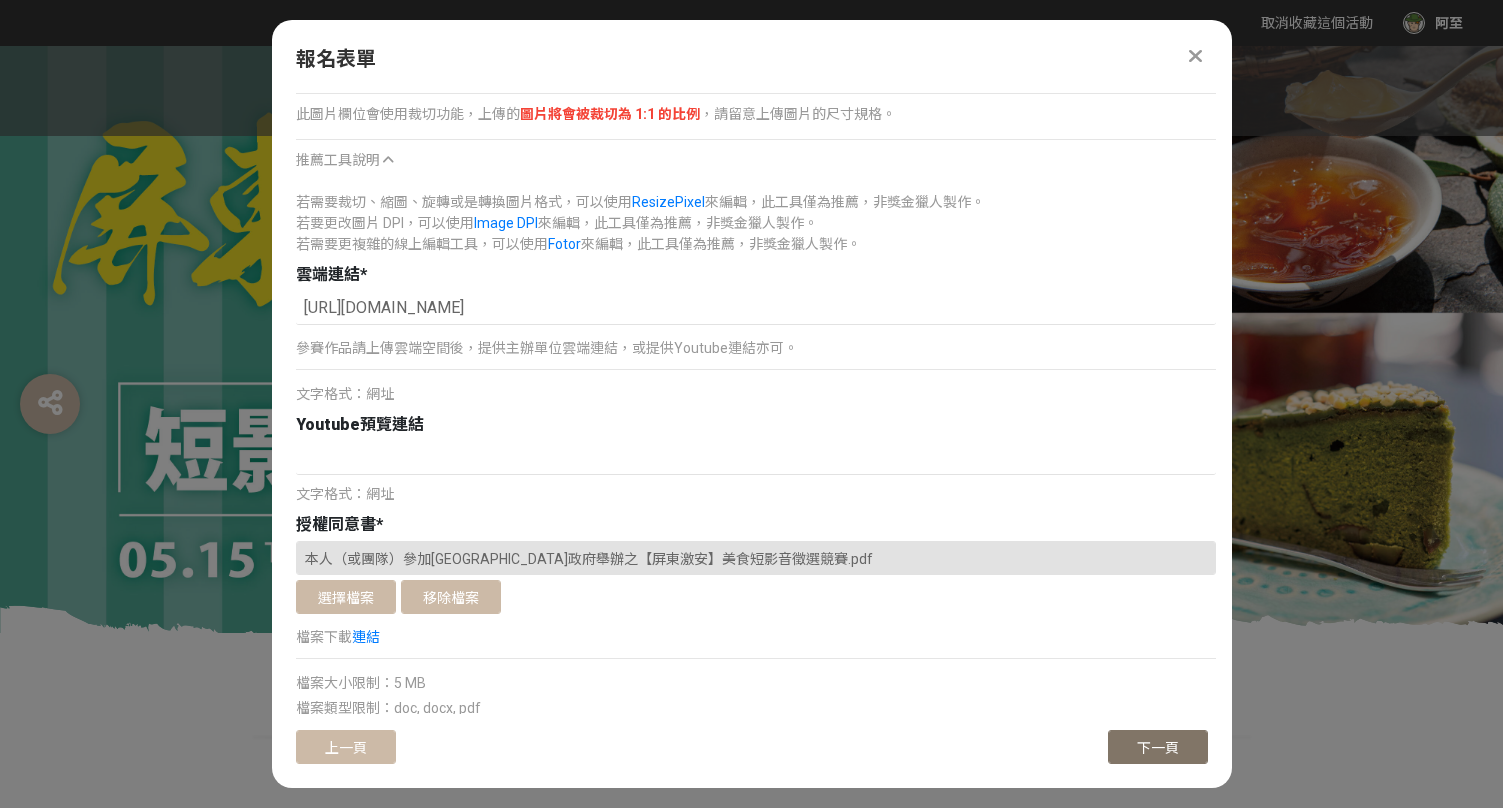 click on "下一頁" at bounding box center (1158, 748) 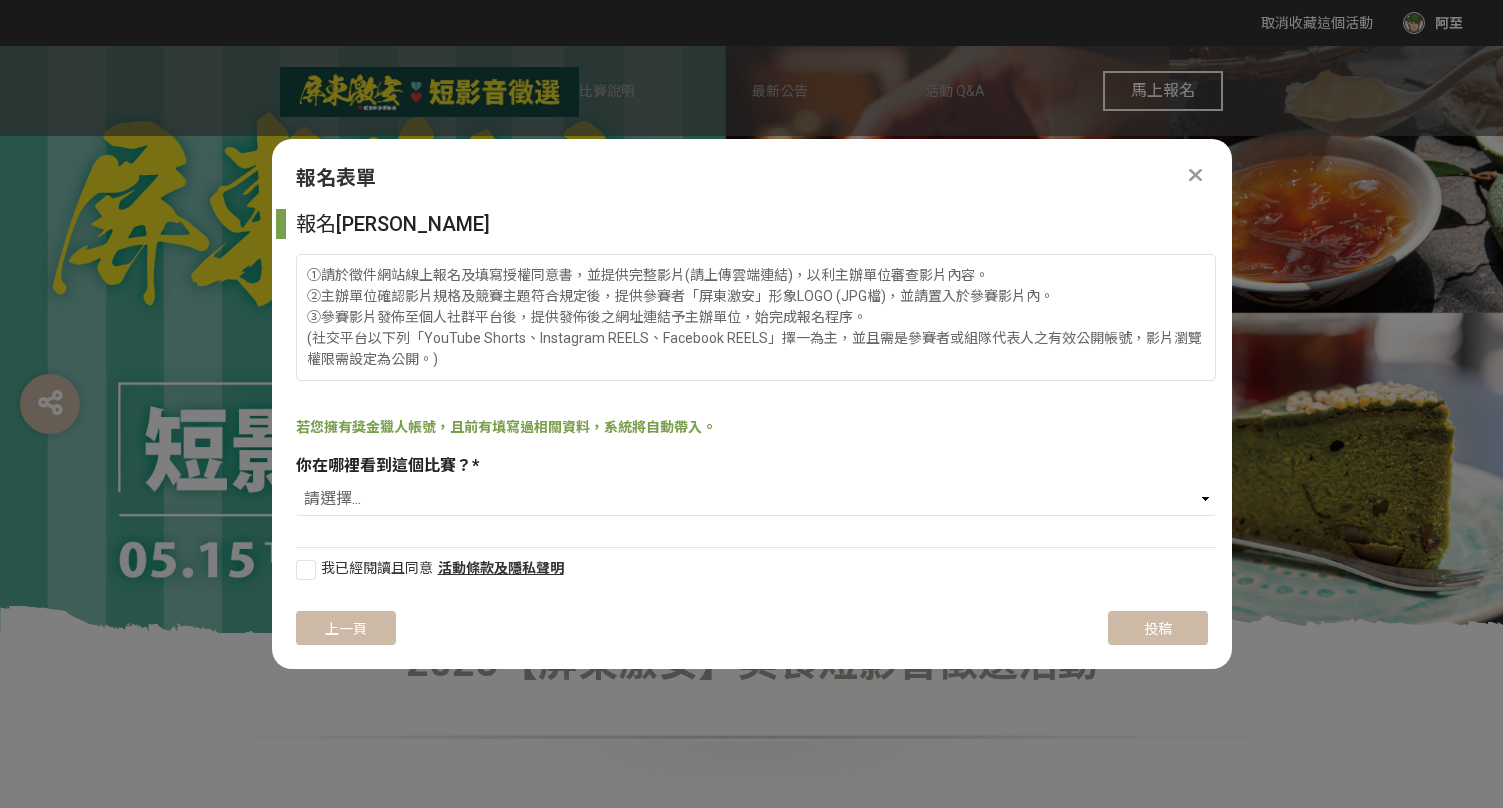 click on "你在哪裡看到這個比賽？ * 請選擇... 獎金獵人網站 Facebook / Instagram 校園講座 / 老師系上推薦 電子郵件 海報 其他" at bounding box center (756, 487) 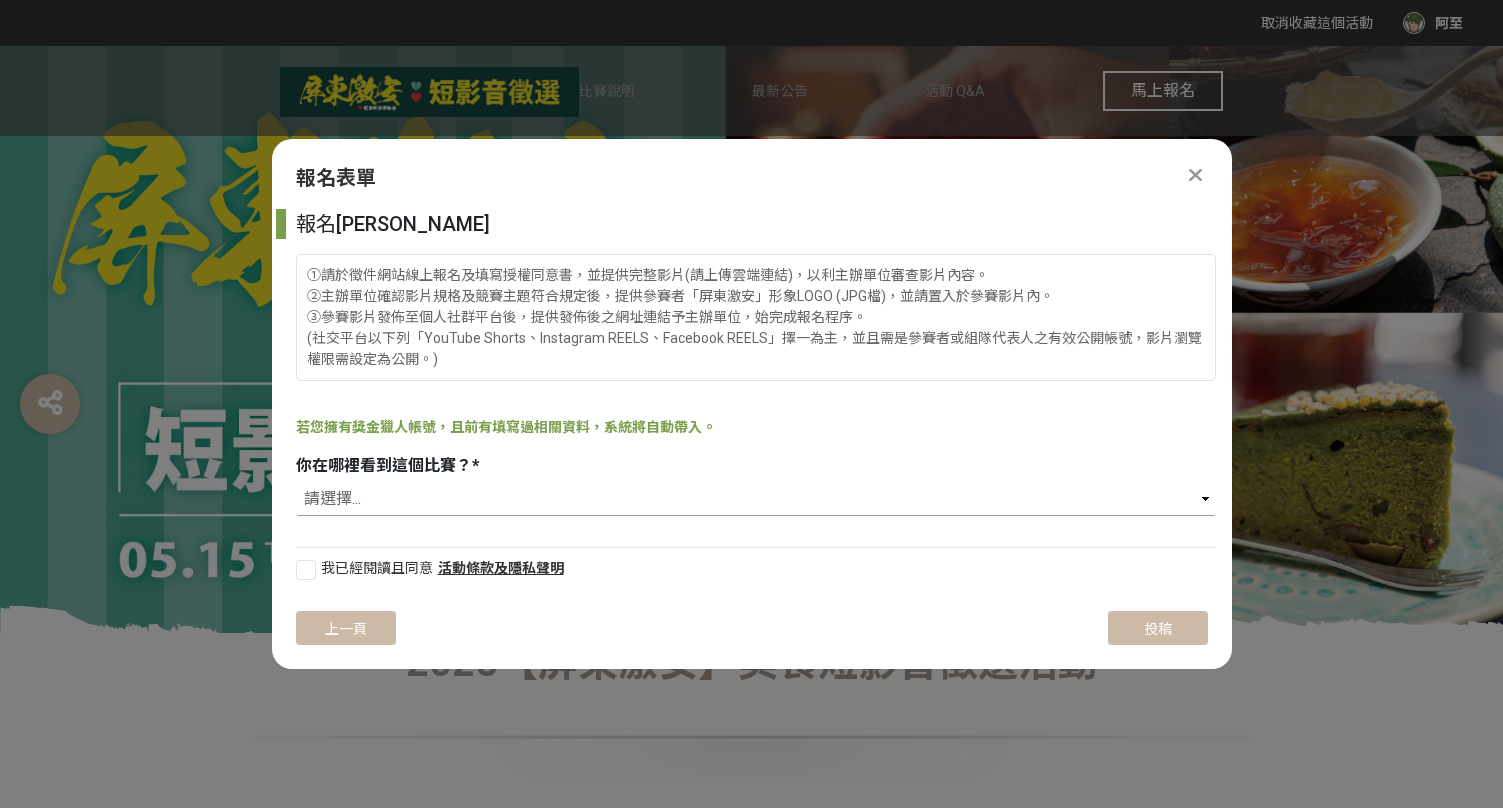 select on "獎金獵人網站" 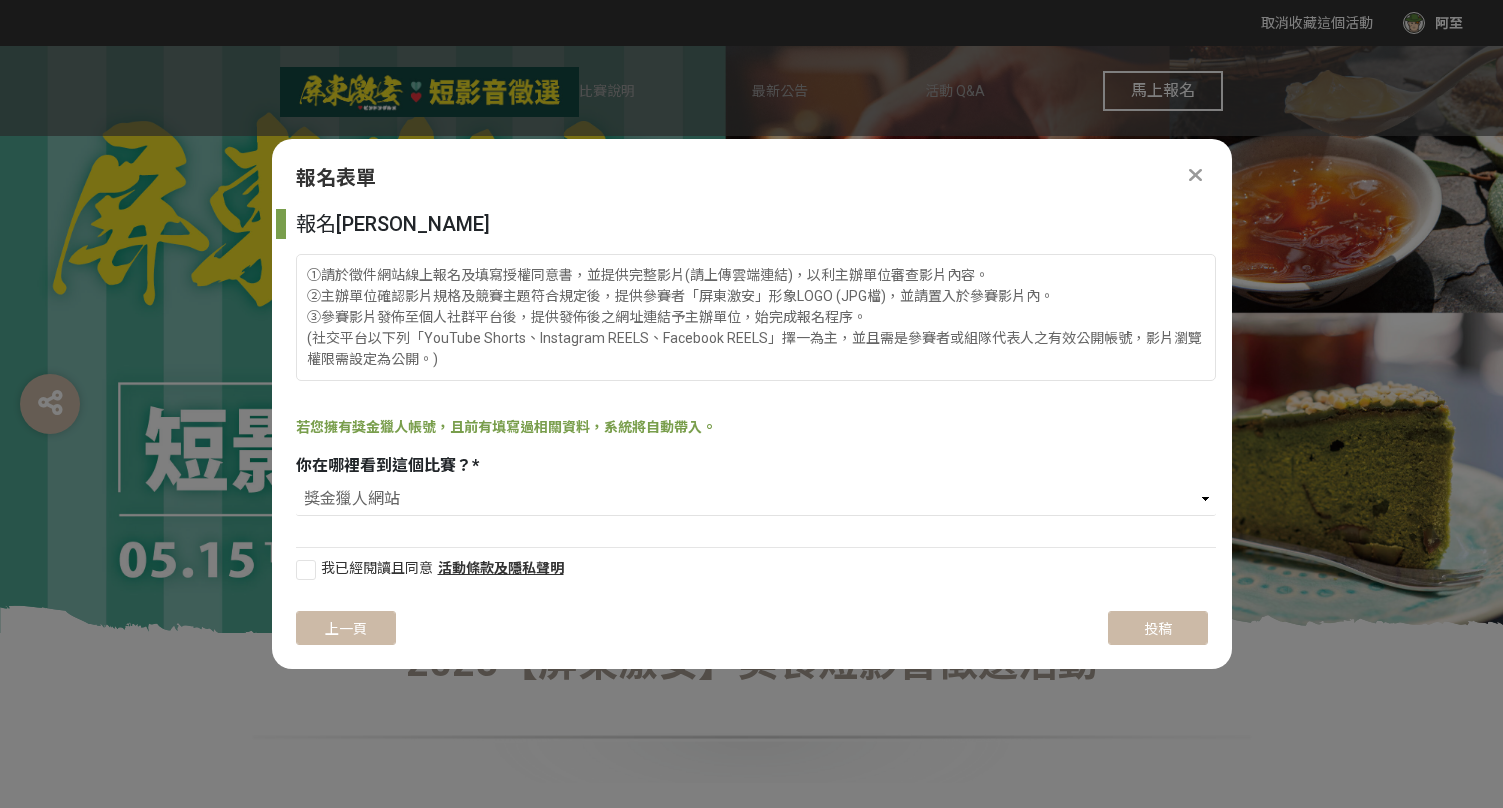 click at bounding box center [306, 570] 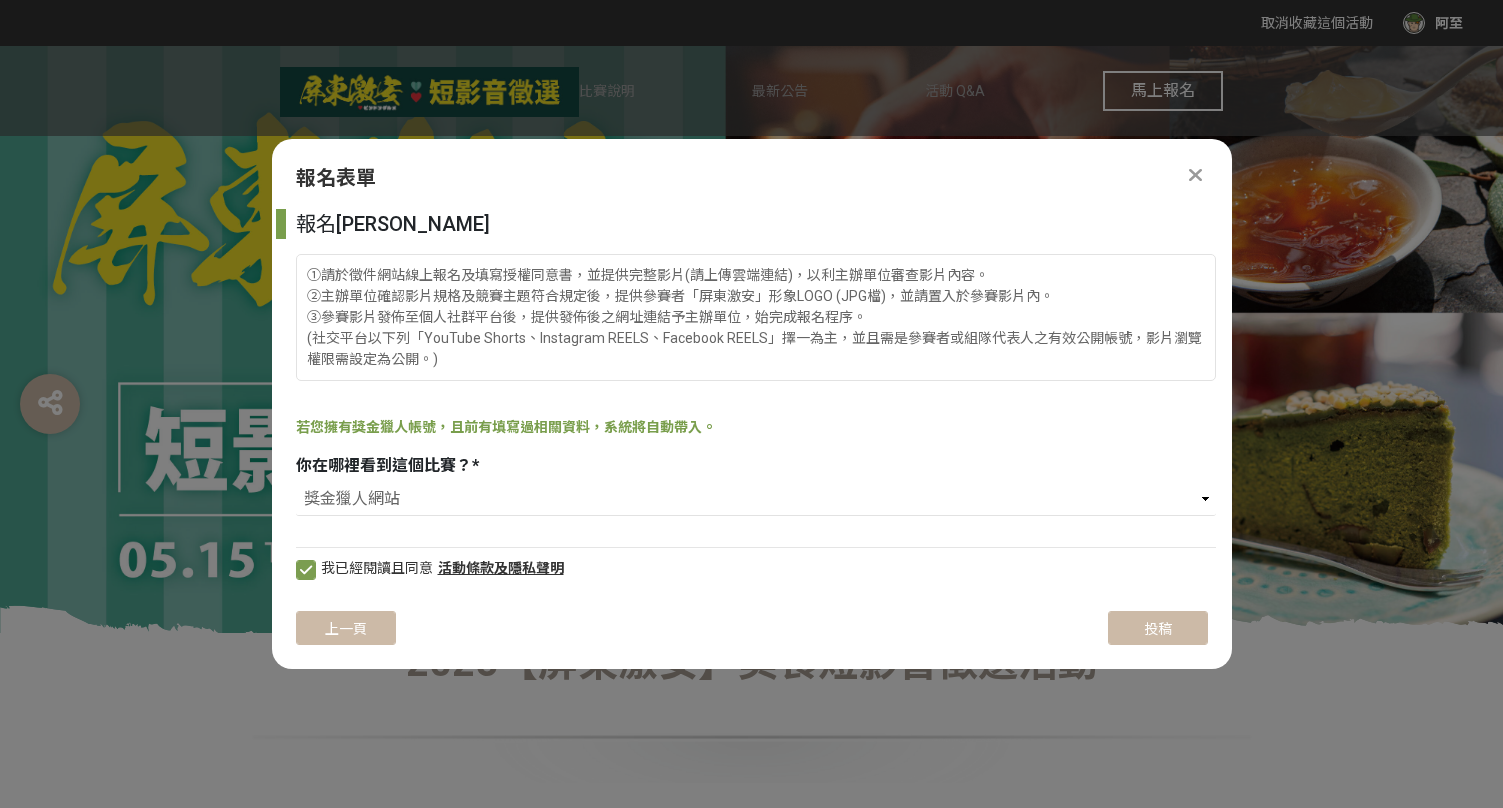 scroll, scrollTop: 0, scrollLeft: 0, axis: both 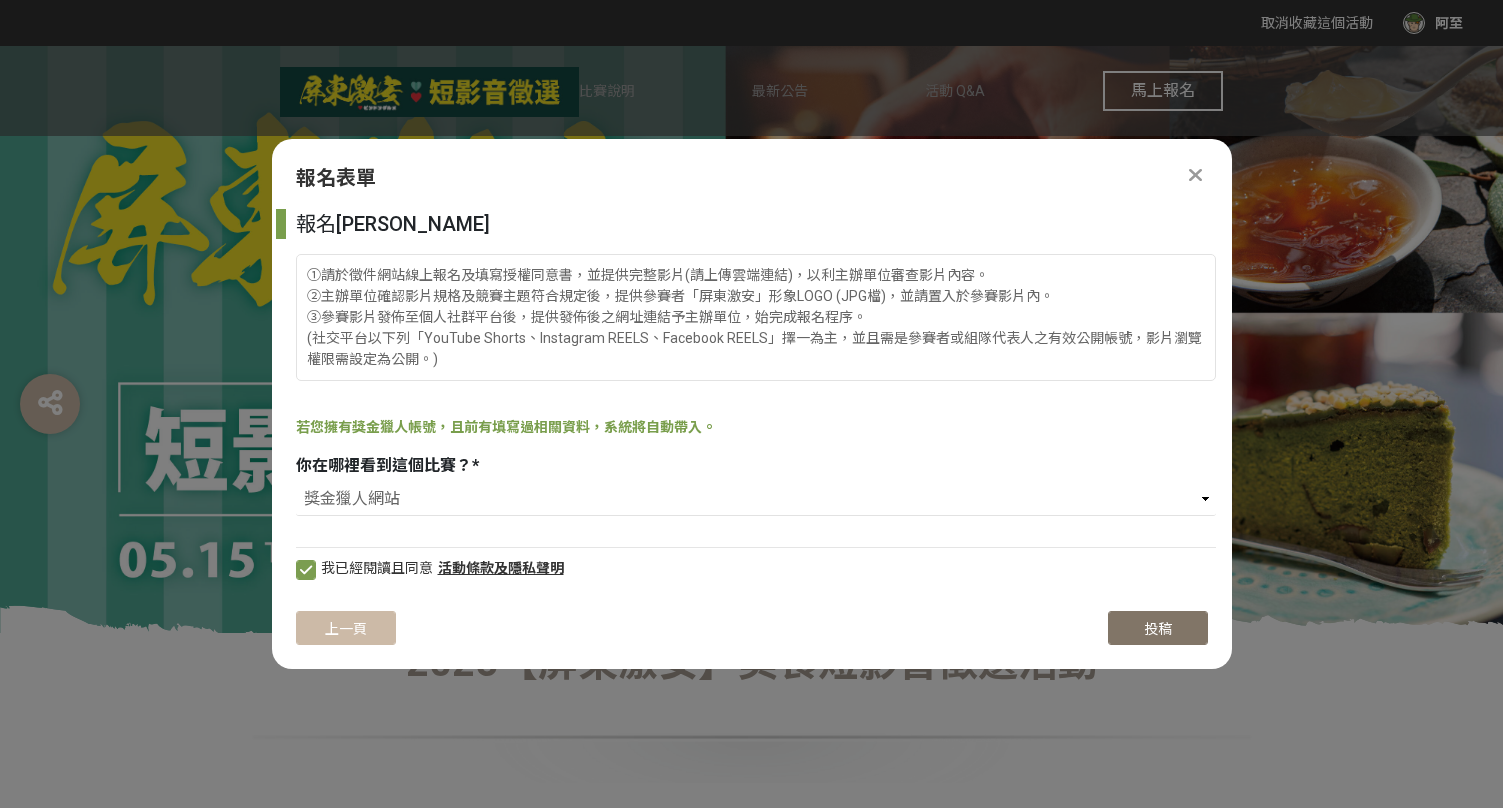 click on "投稿" at bounding box center (1158, 629) 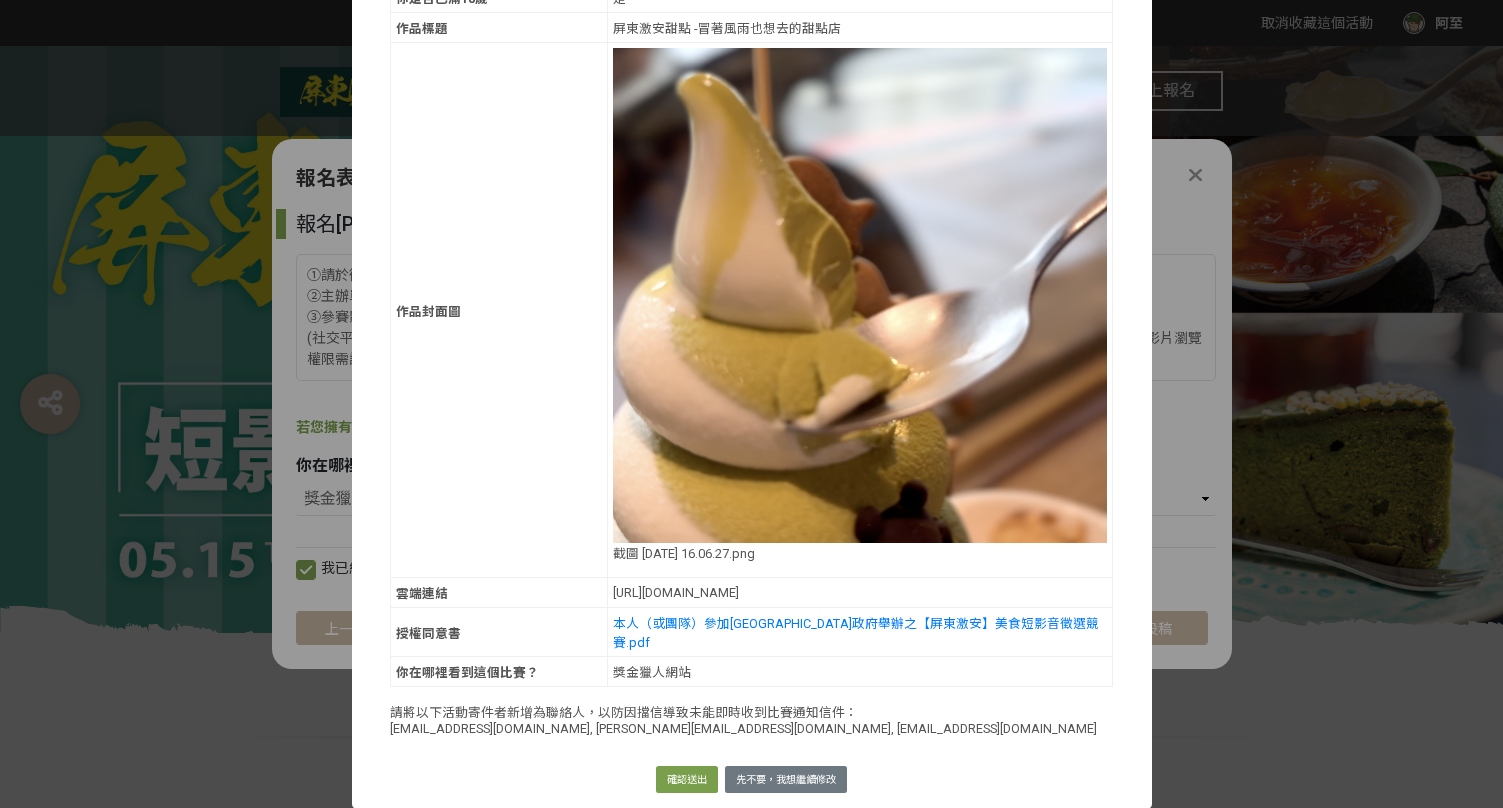 scroll, scrollTop: 333, scrollLeft: 0, axis: vertical 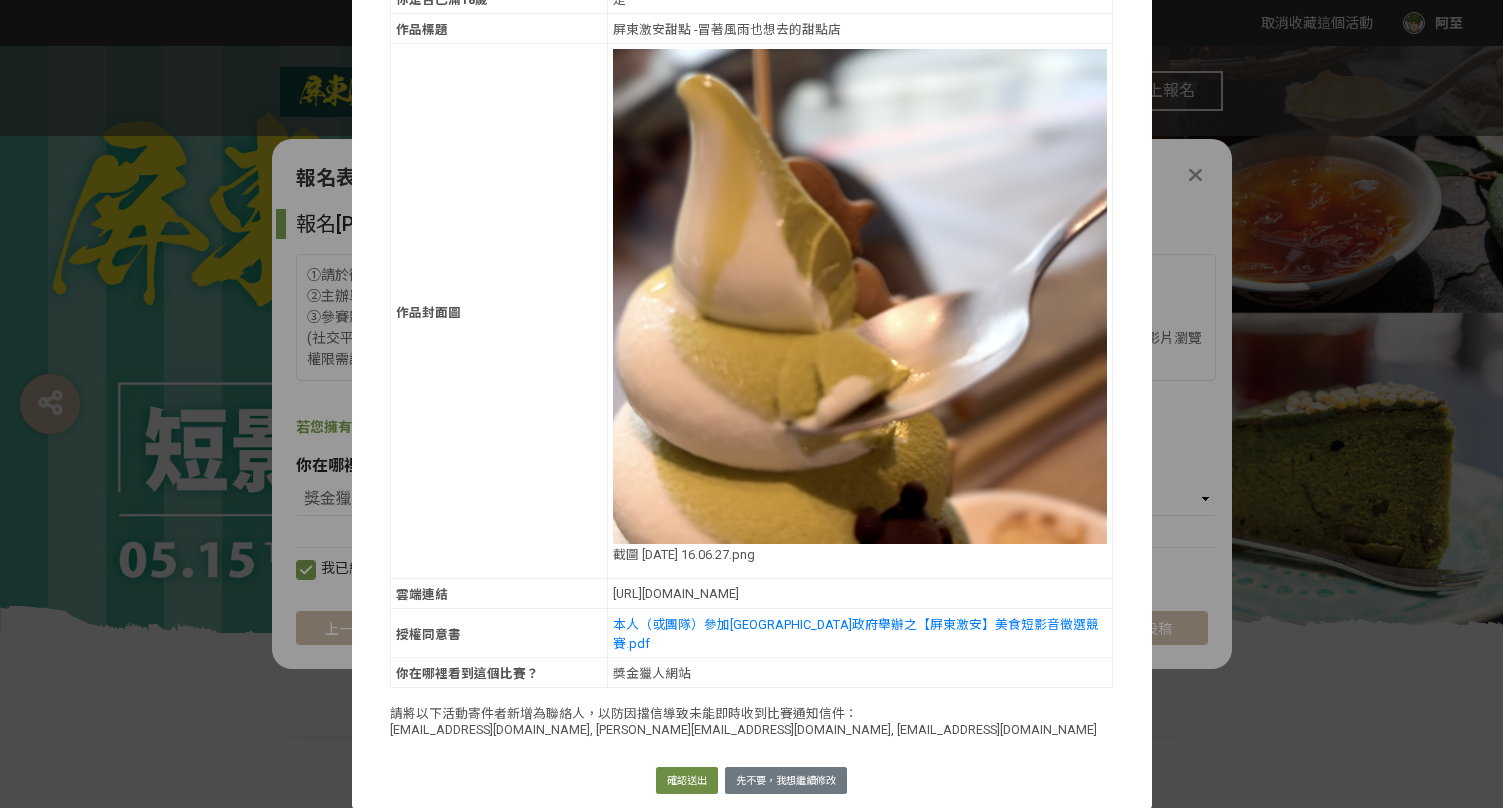 click on "確認送出" at bounding box center [687, 781] 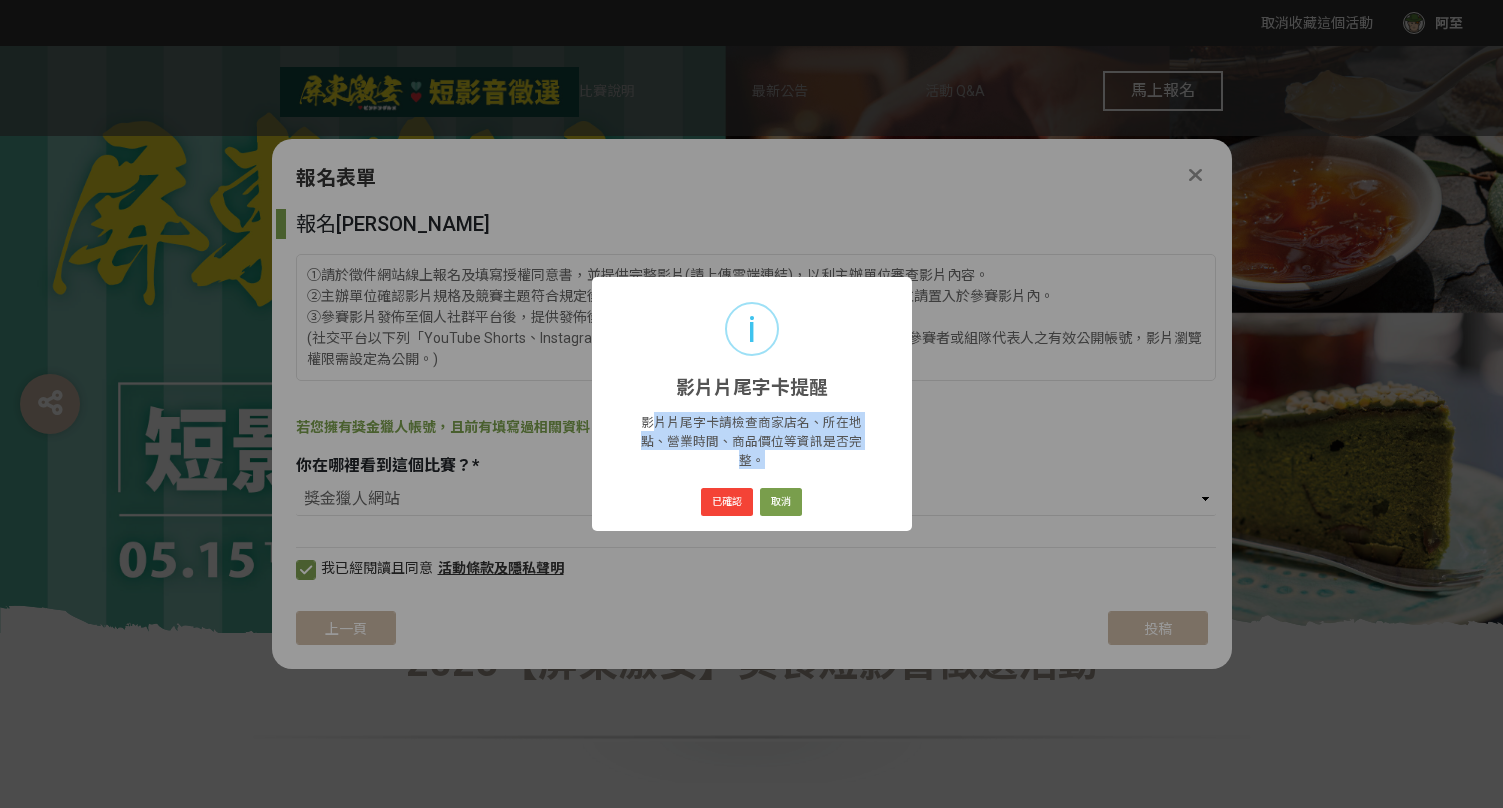 drag, startPoint x: 639, startPoint y: 431, endPoint x: 839, endPoint y: 456, distance: 201.55644 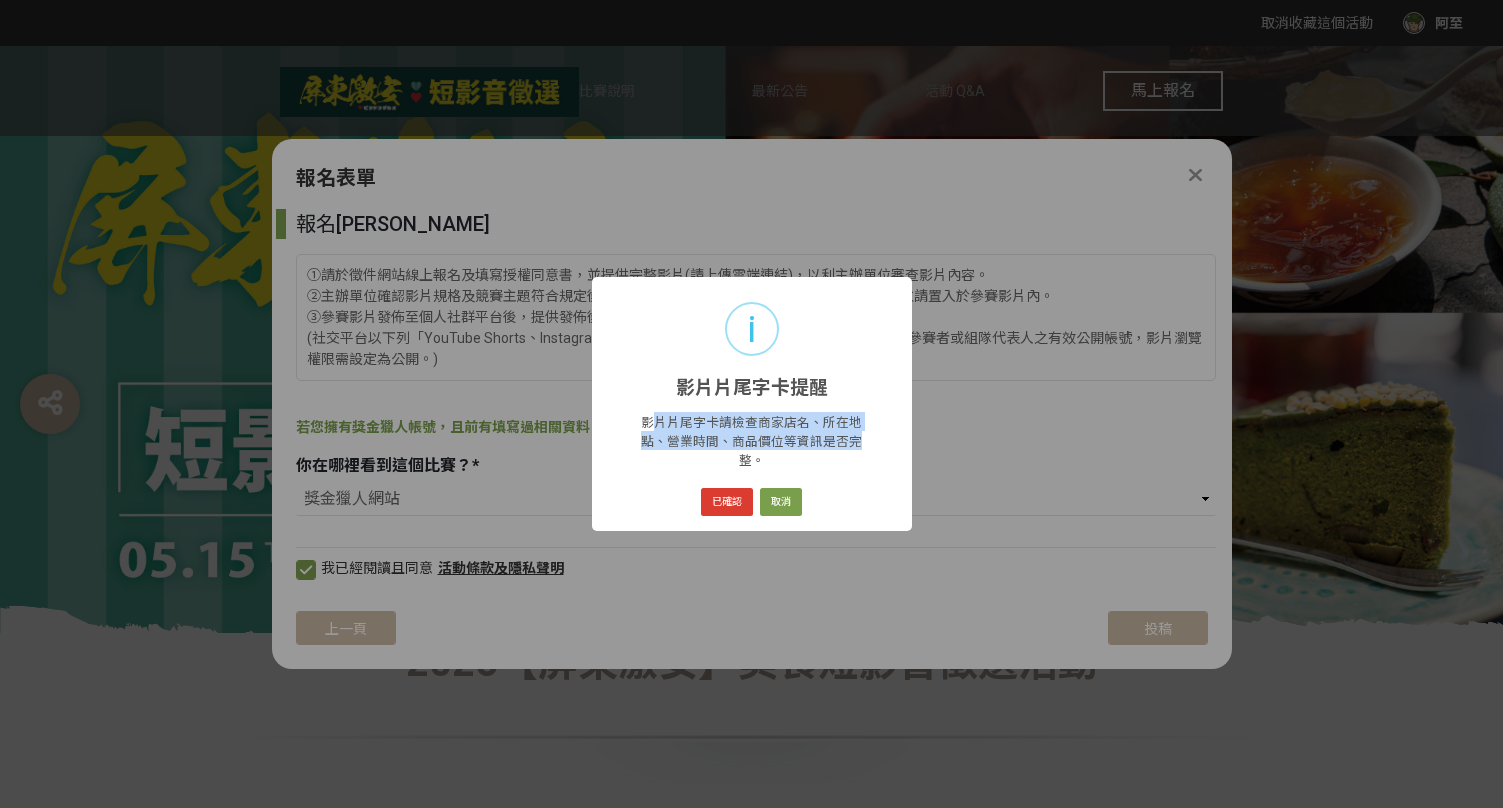 click on "已確認" at bounding box center [727, 502] 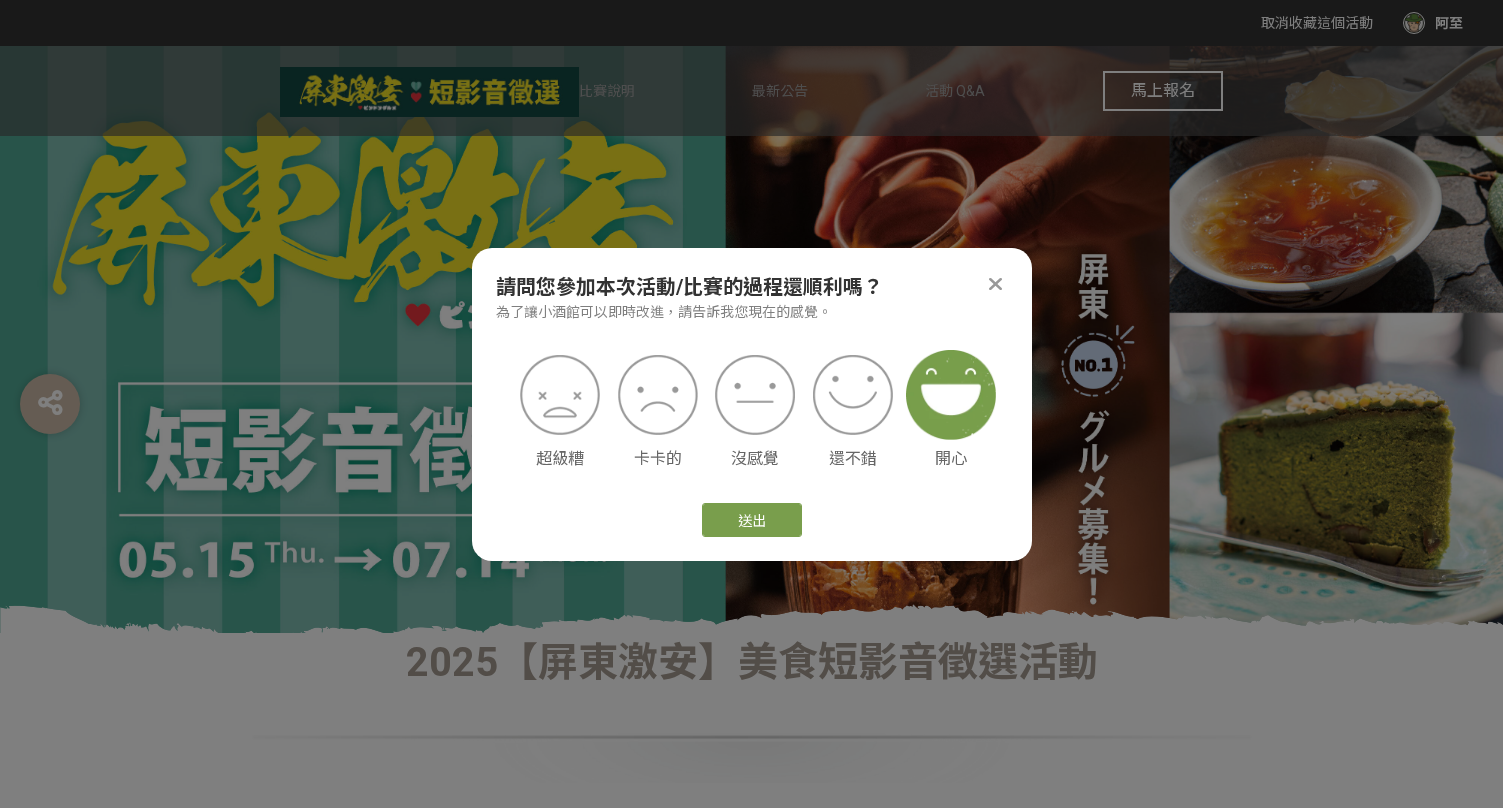 click at bounding box center (951, 395) 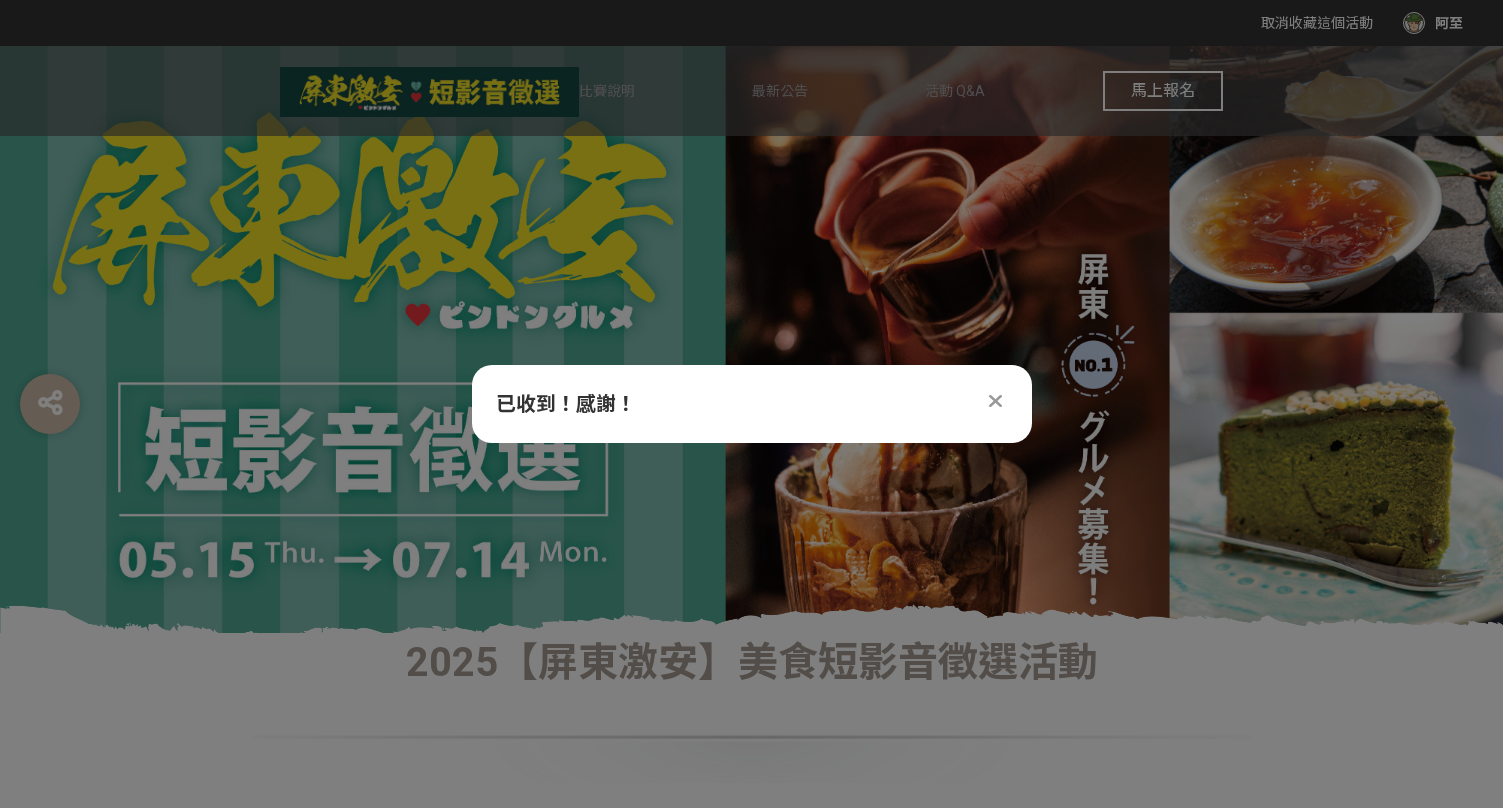 click at bounding box center [995, 401] 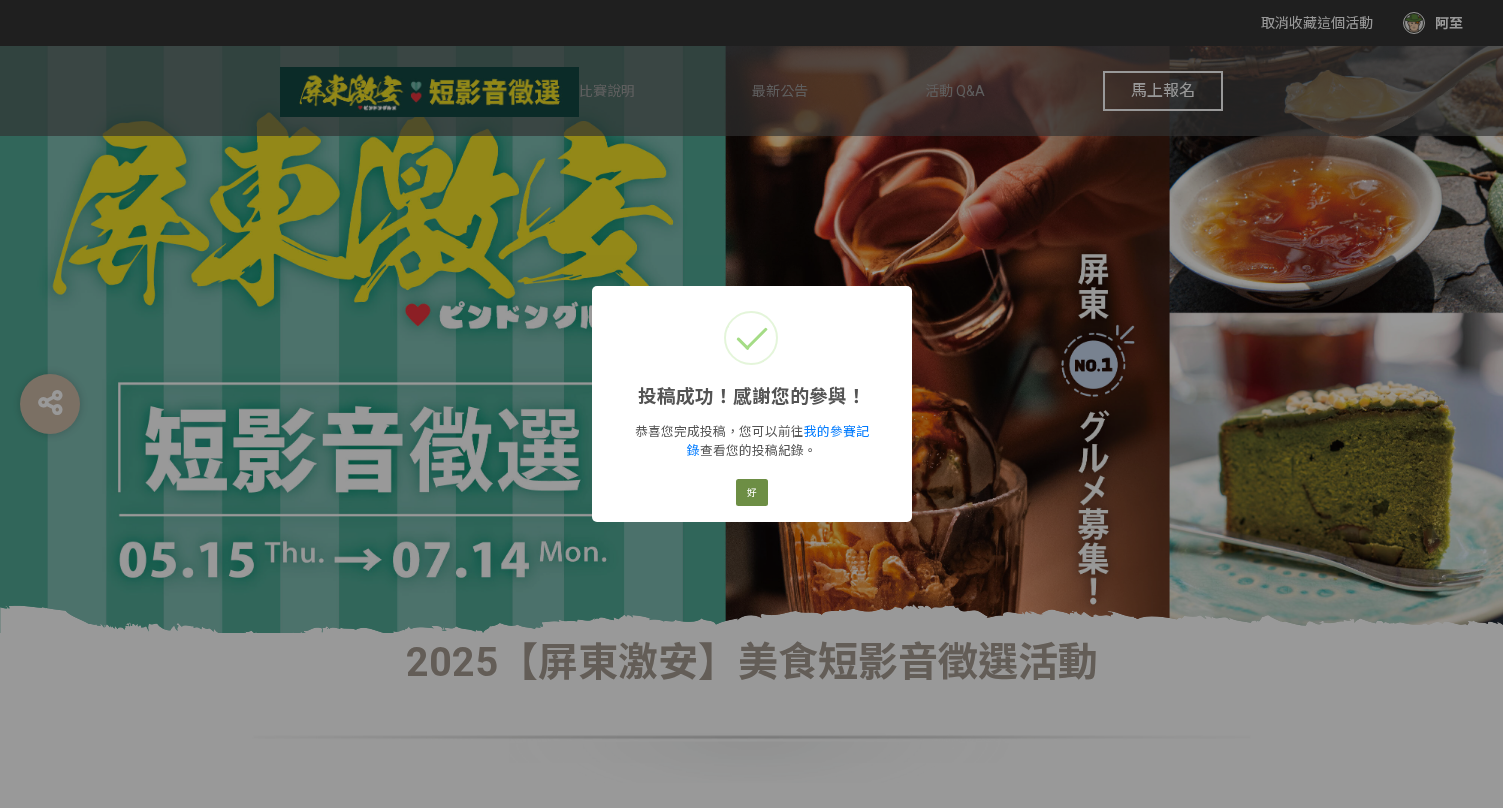click on "好" at bounding box center [752, 493] 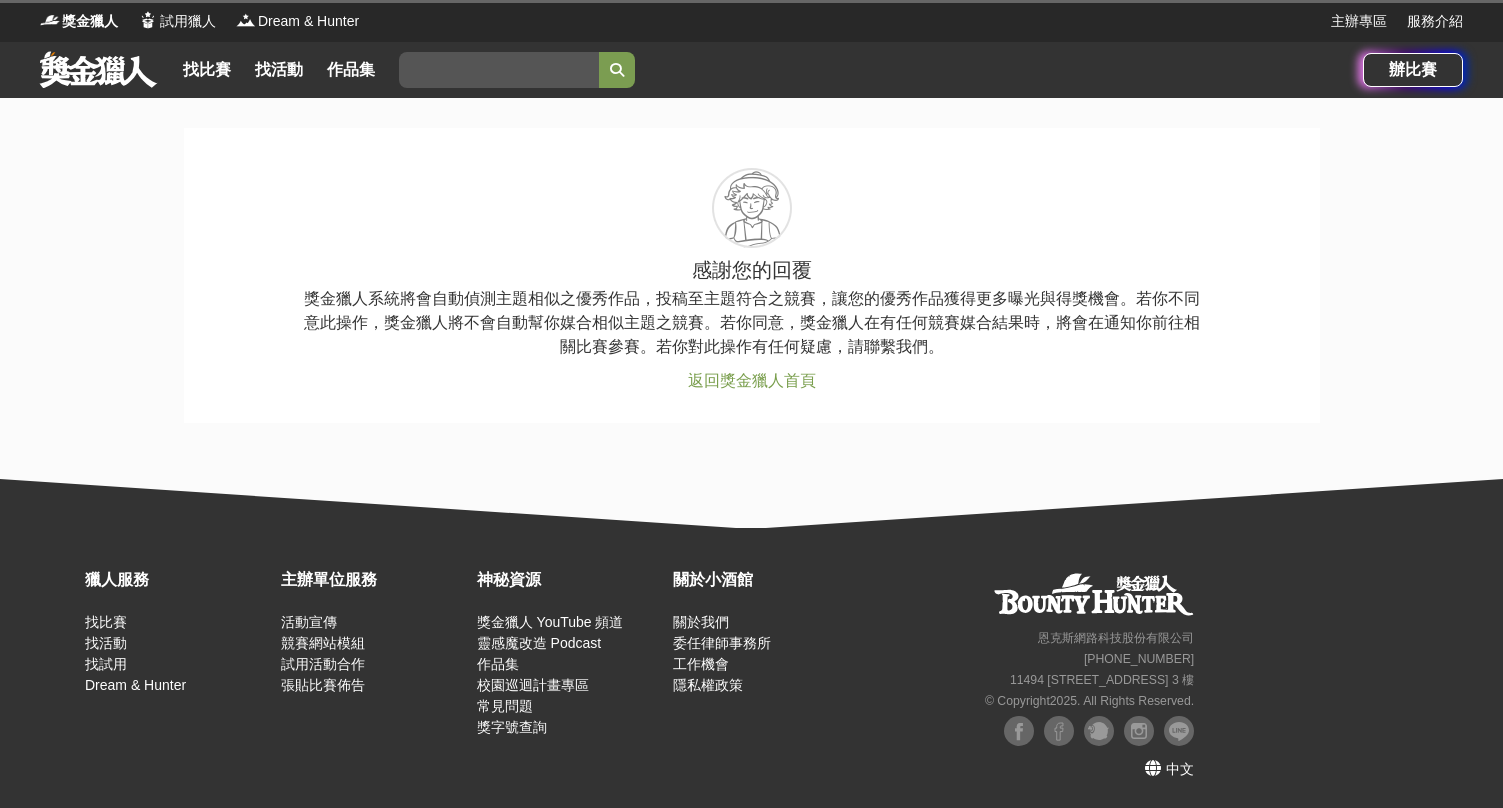 scroll, scrollTop: 0, scrollLeft: 0, axis: both 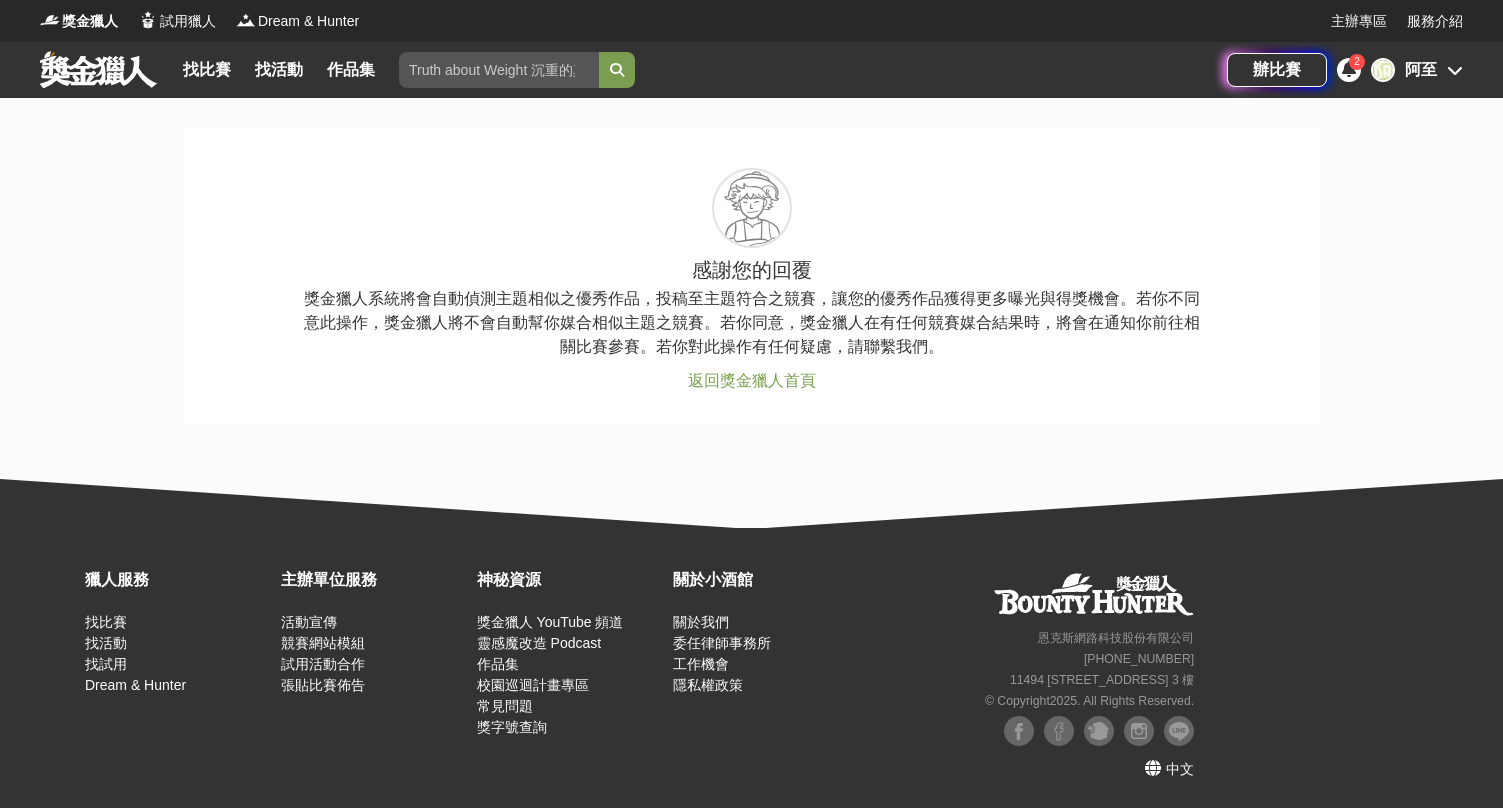 click on "返回獎金獵人首頁" at bounding box center [752, 380] 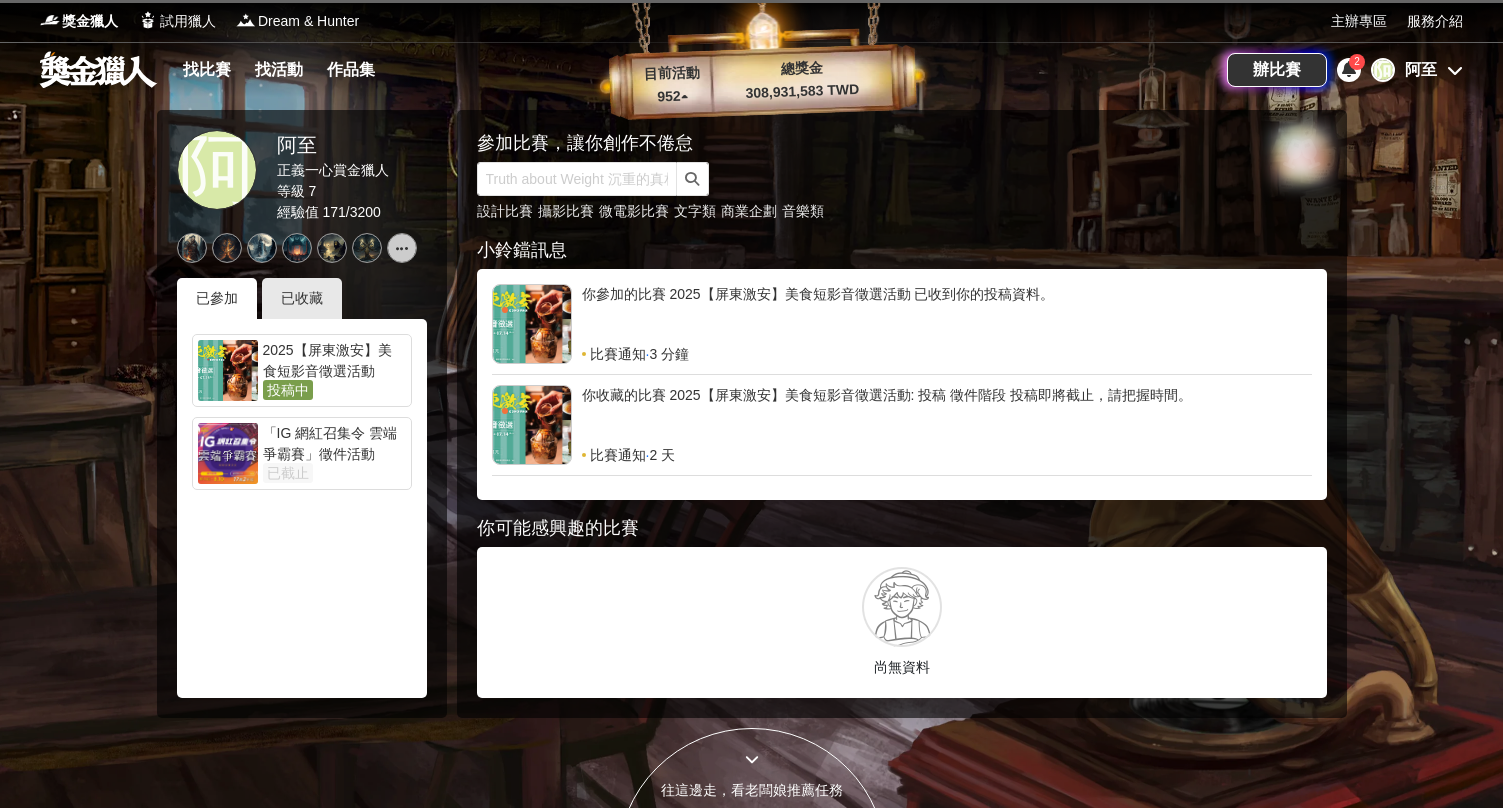 click at bounding box center (1349, 69) 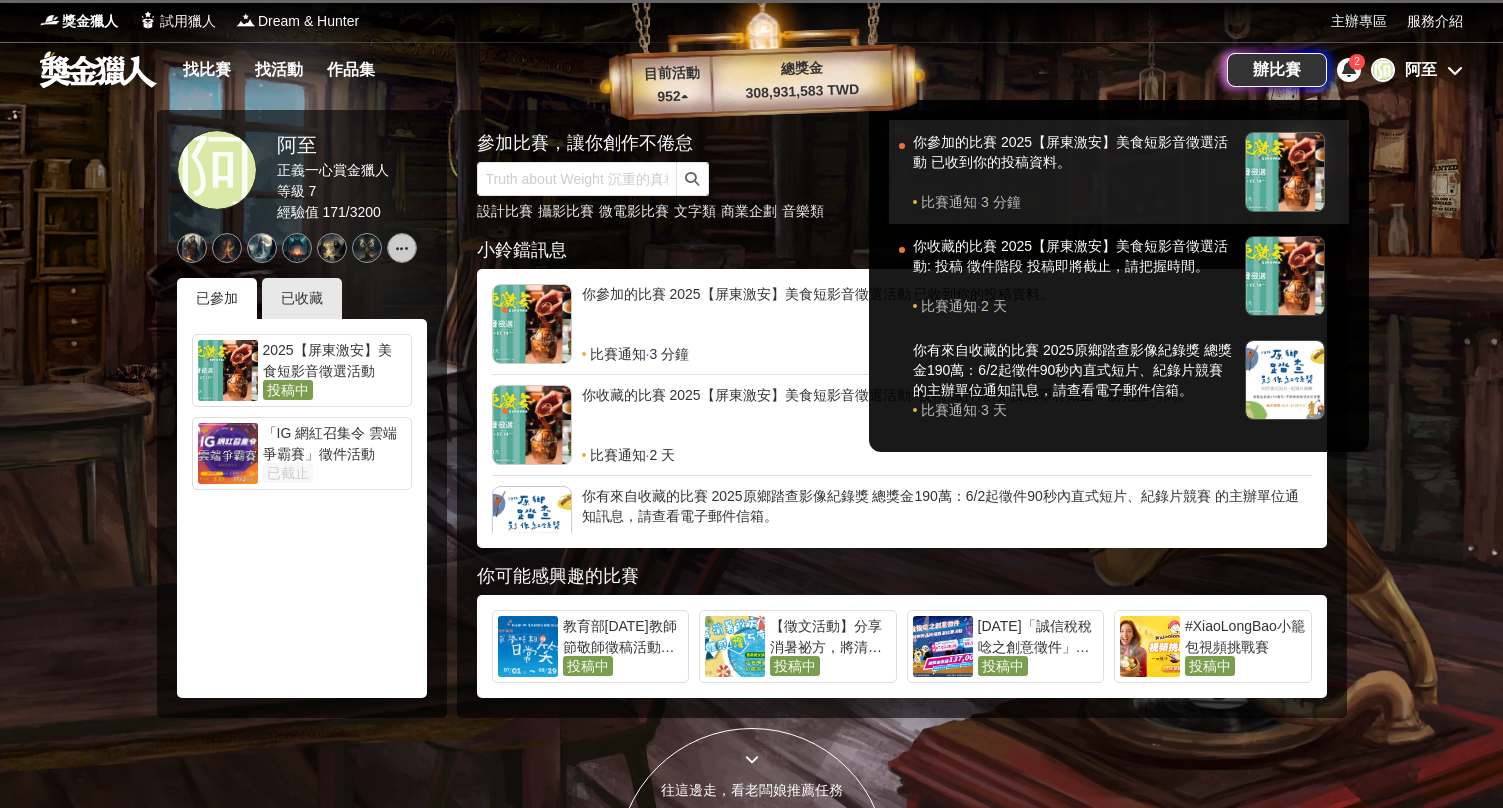 click at bounding box center (1285, 172) 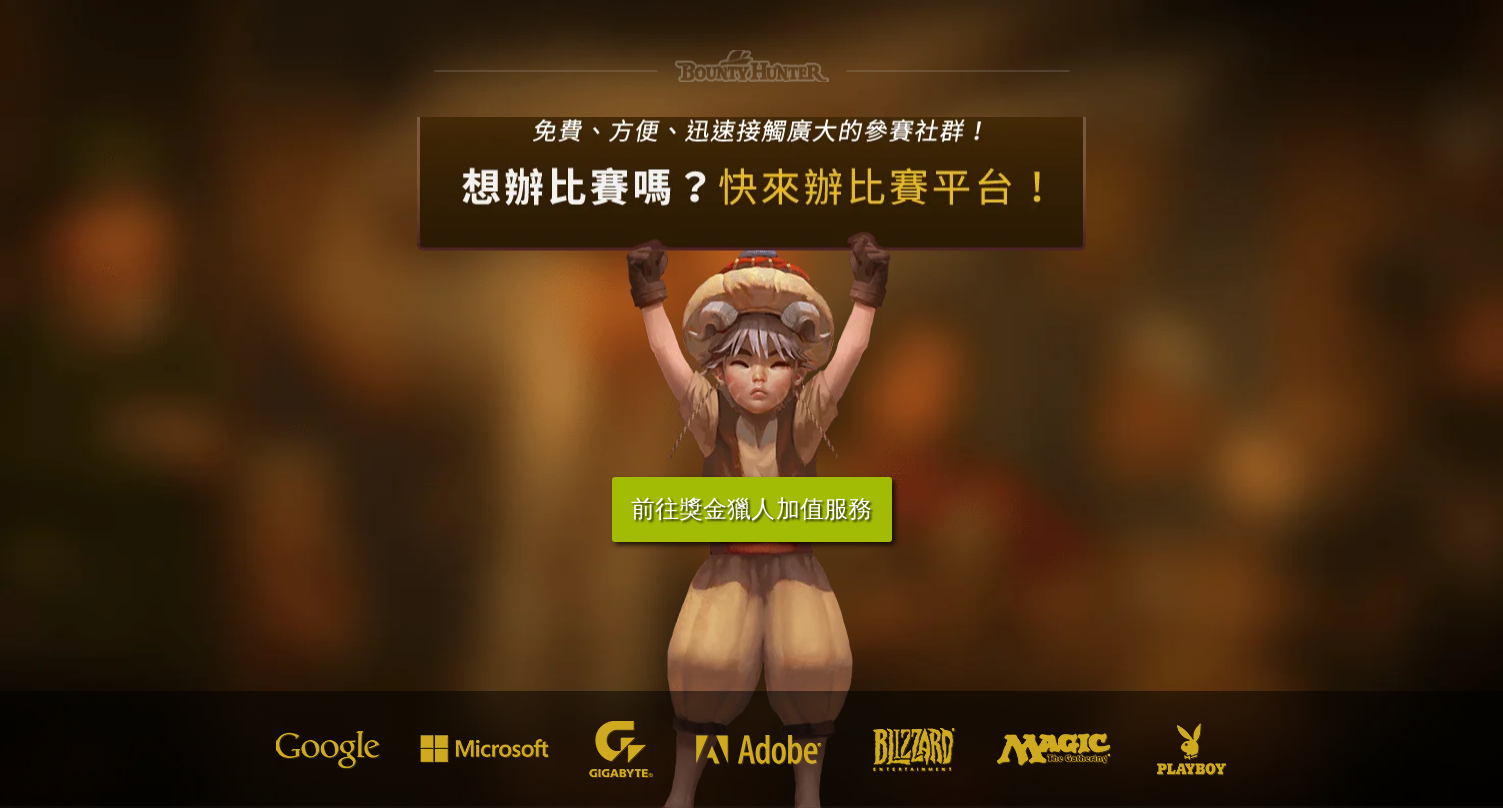 scroll, scrollTop: 0, scrollLeft: 0, axis: both 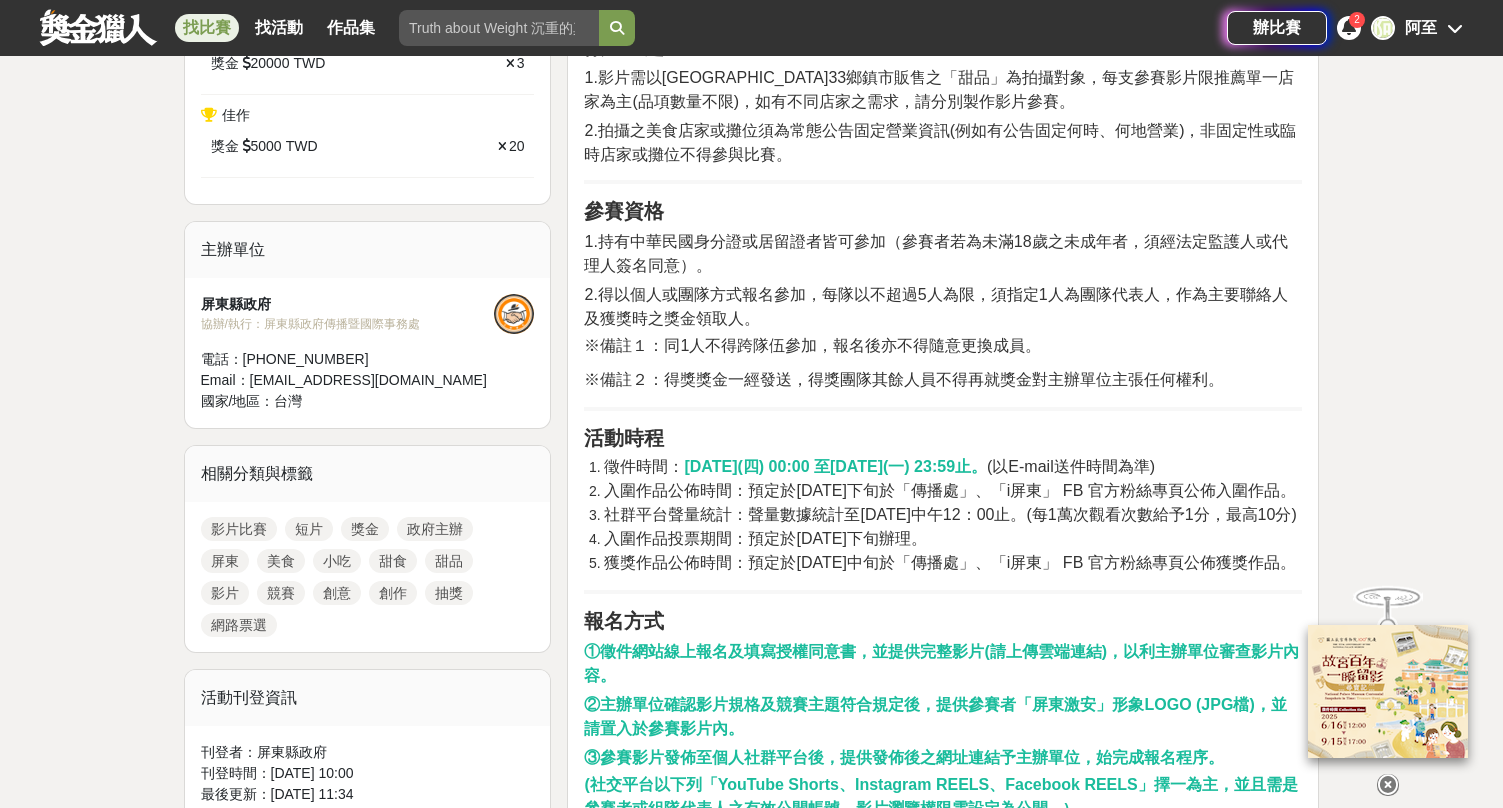 click at bounding box center (1349, 27) 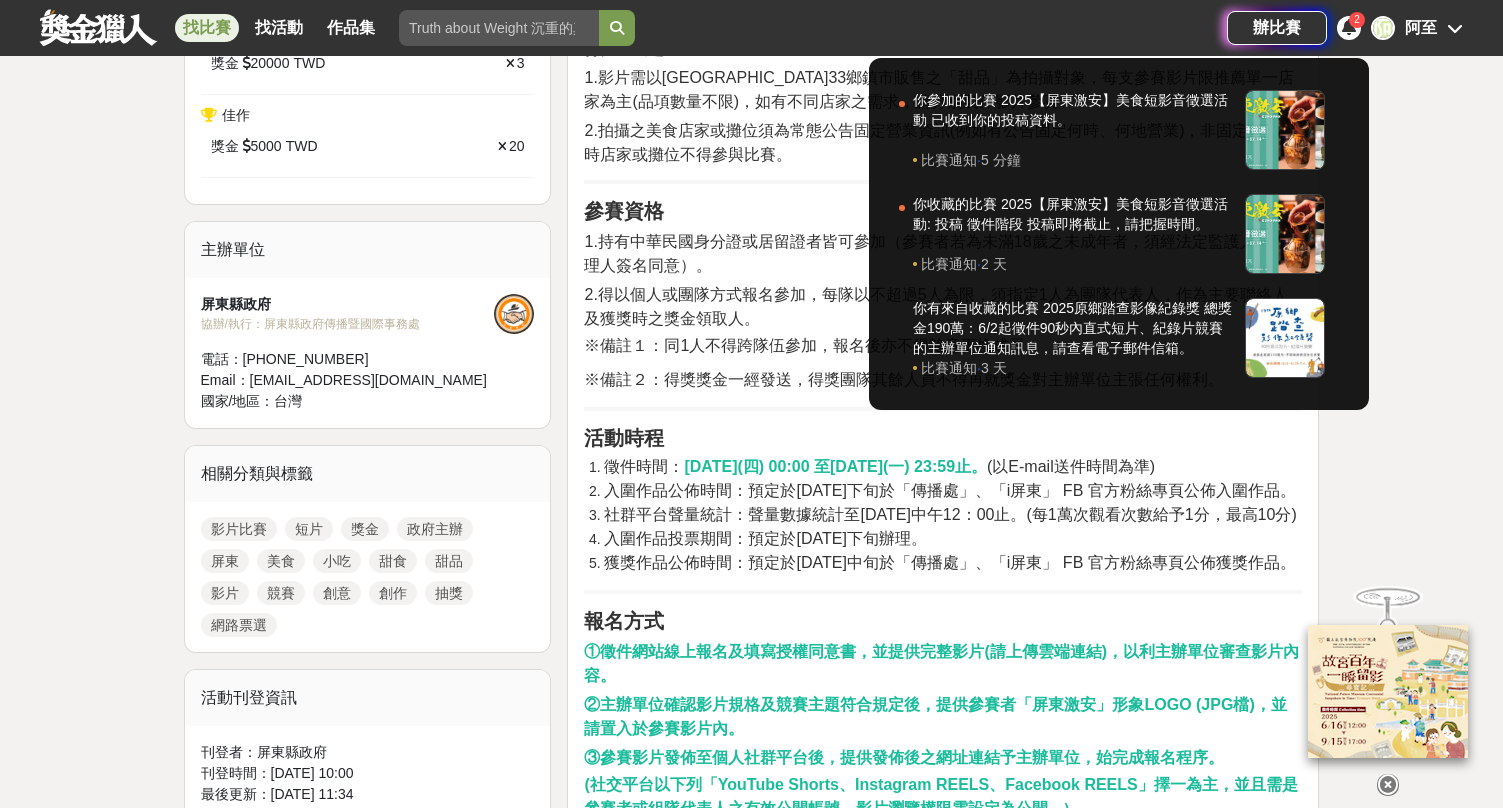 click at bounding box center [1349, 27] 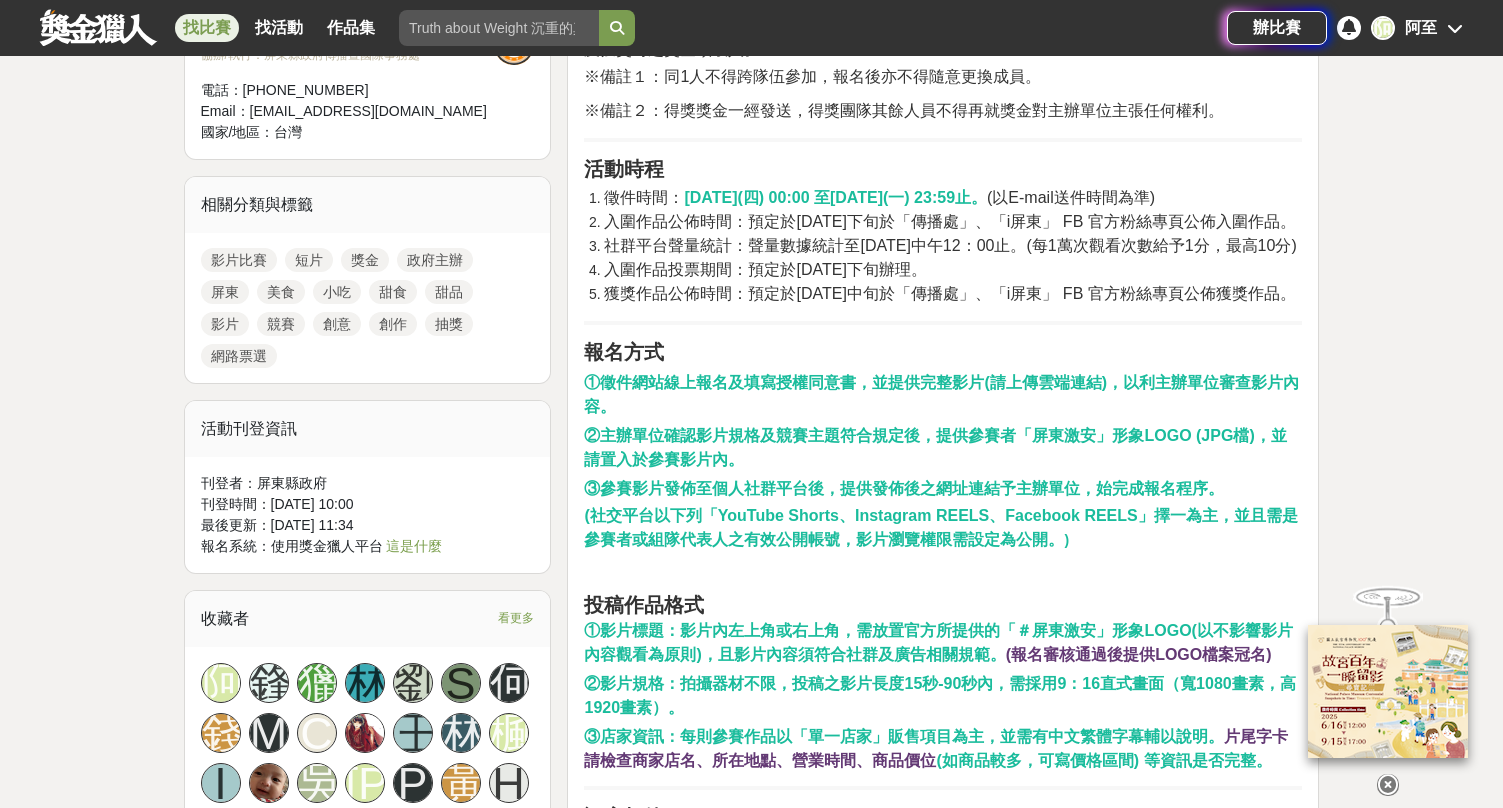 scroll, scrollTop: 1300, scrollLeft: 0, axis: vertical 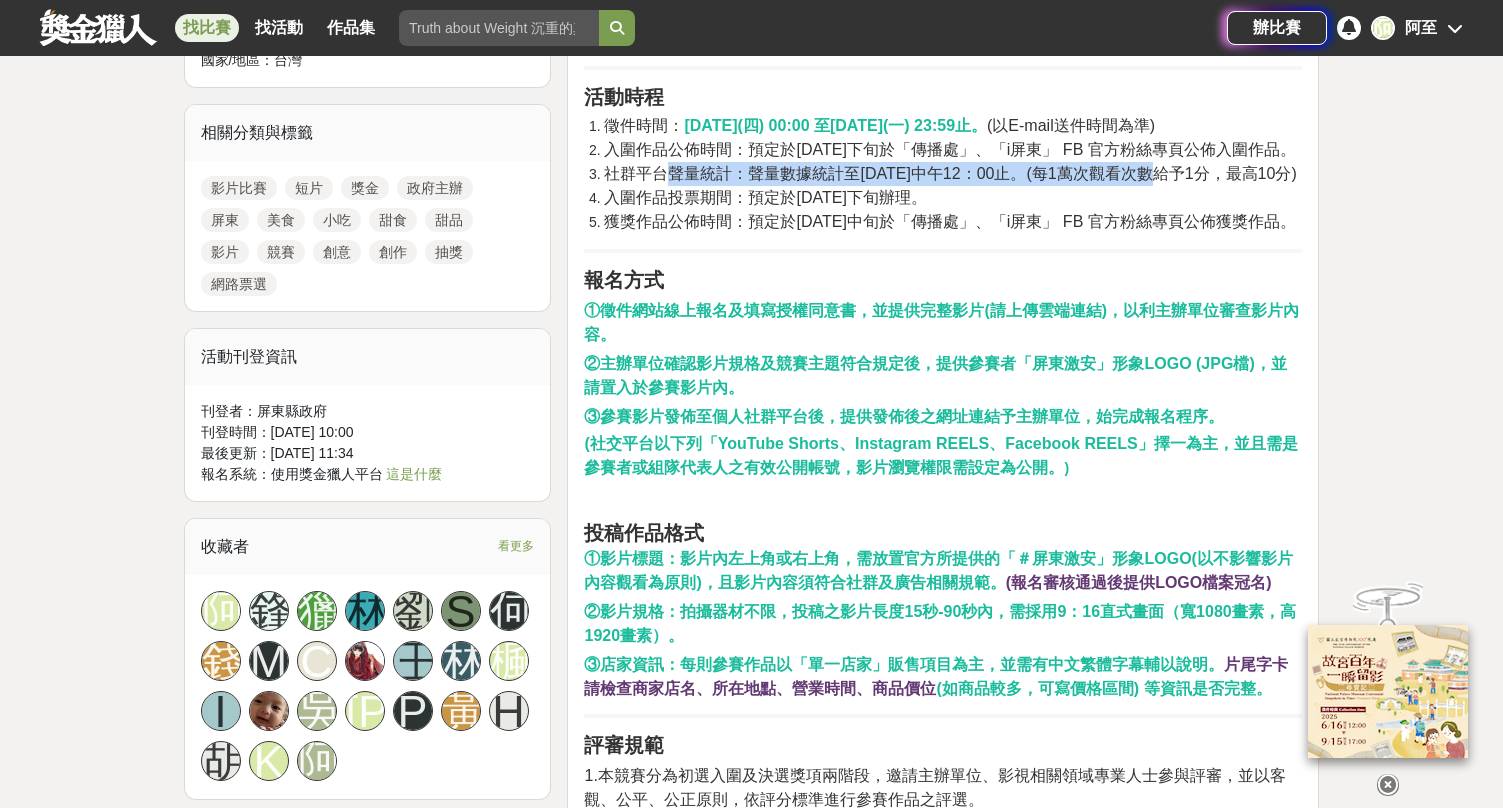 drag, startPoint x: 673, startPoint y: 190, endPoint x: 1155, endPoint y: 190, distance: 482 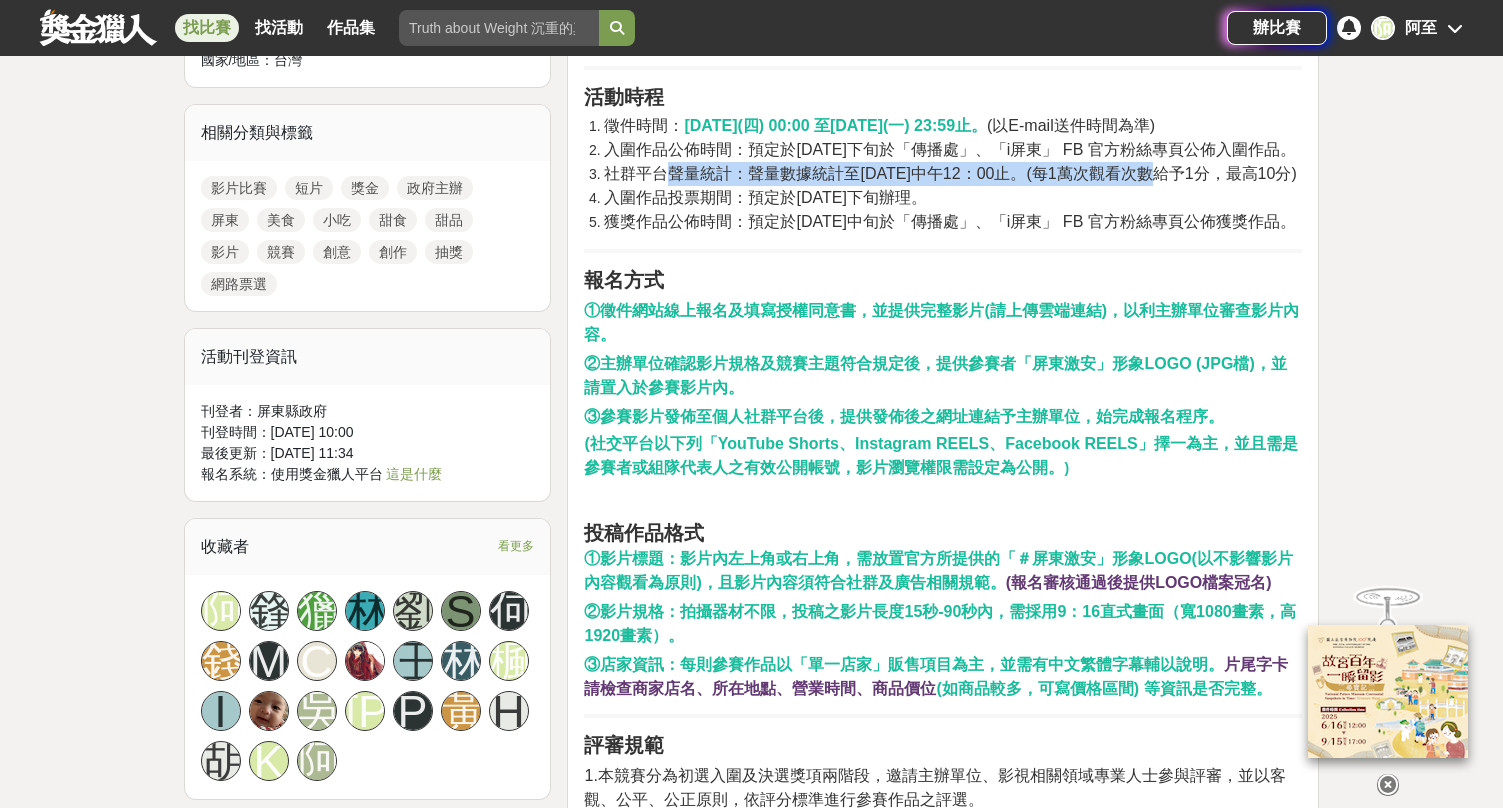 click on "社群平台聲量統計：聲量數據統計至[DATE]中午12：00止。(每1萬次觀看次數給予1分，最高10分)" at bounding box center (950, 173) 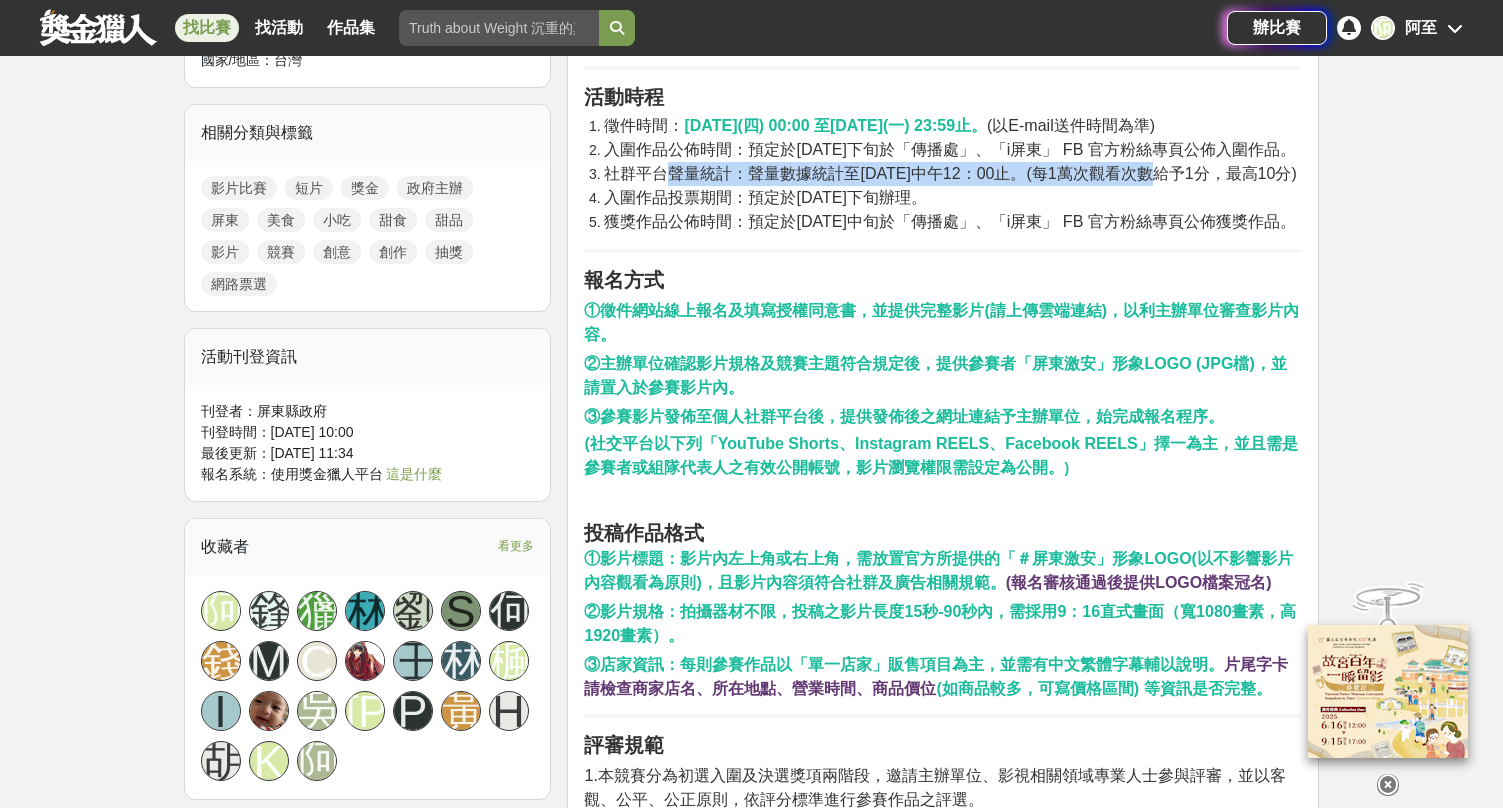 click on "社群平台聲量統計：聲量數據統計至[DATE]中午12：00止。(每1萬次觀看次數給予1分，最高10分)" at bounding box center (950, 173) 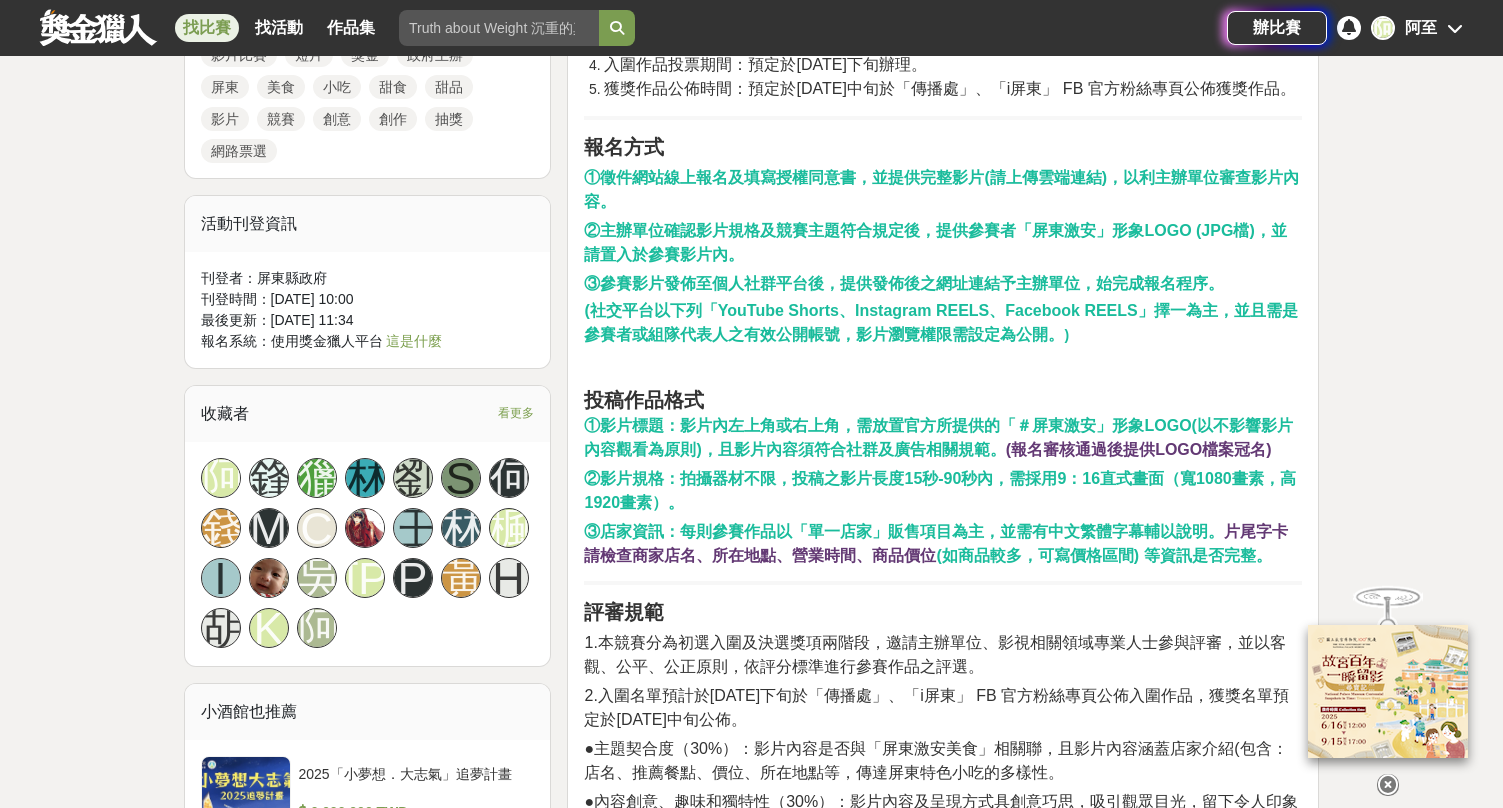 scroll, scrollTop: 1452, scrollLeft: 0, axis: vertical 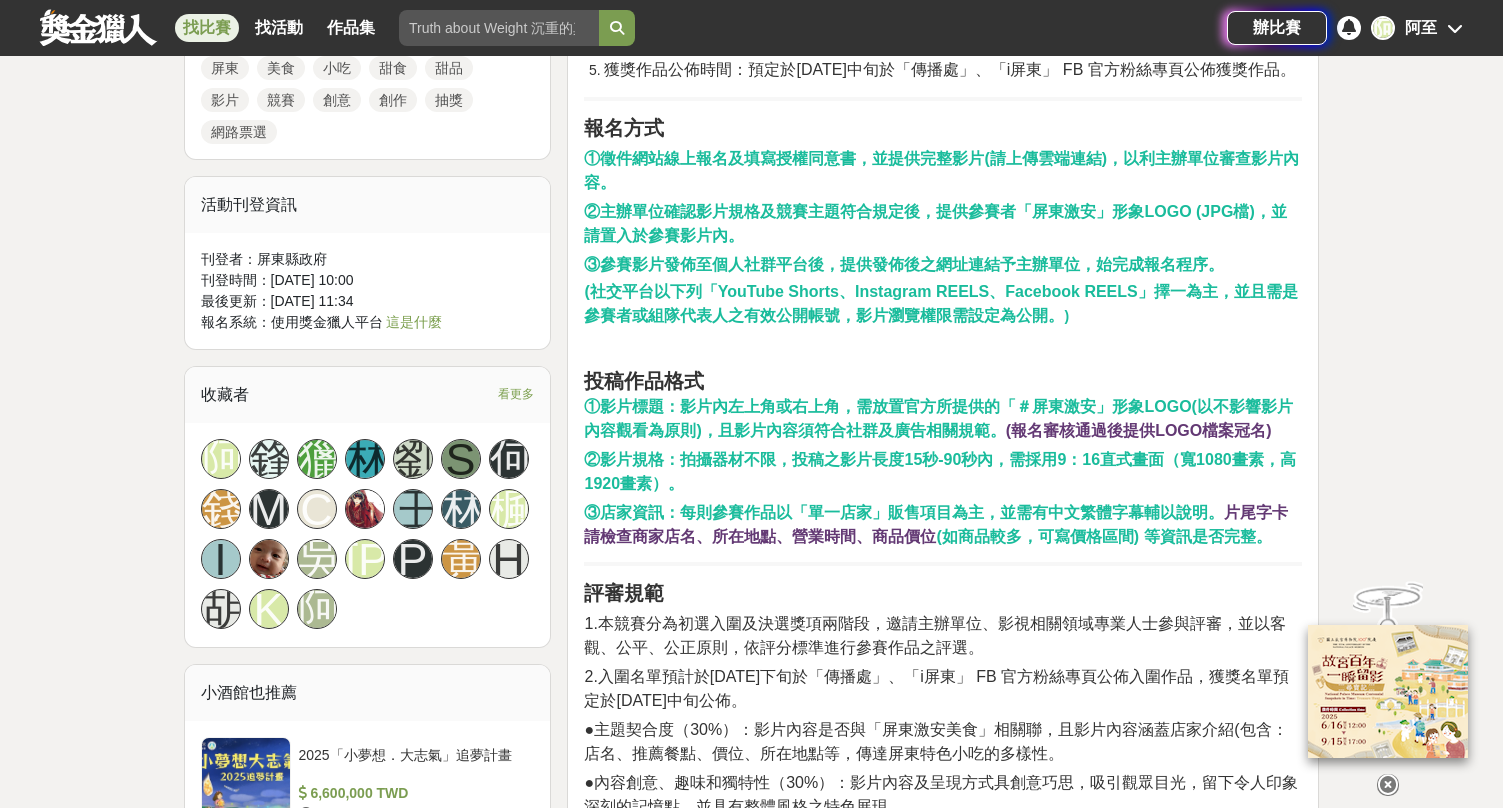 click on "①徵件網站線上報名及填寫授權同意書，並提供完整影片(請上傳雲端連結)，以利主辦單位審查影片內容。" at bounding box center (943, 169) 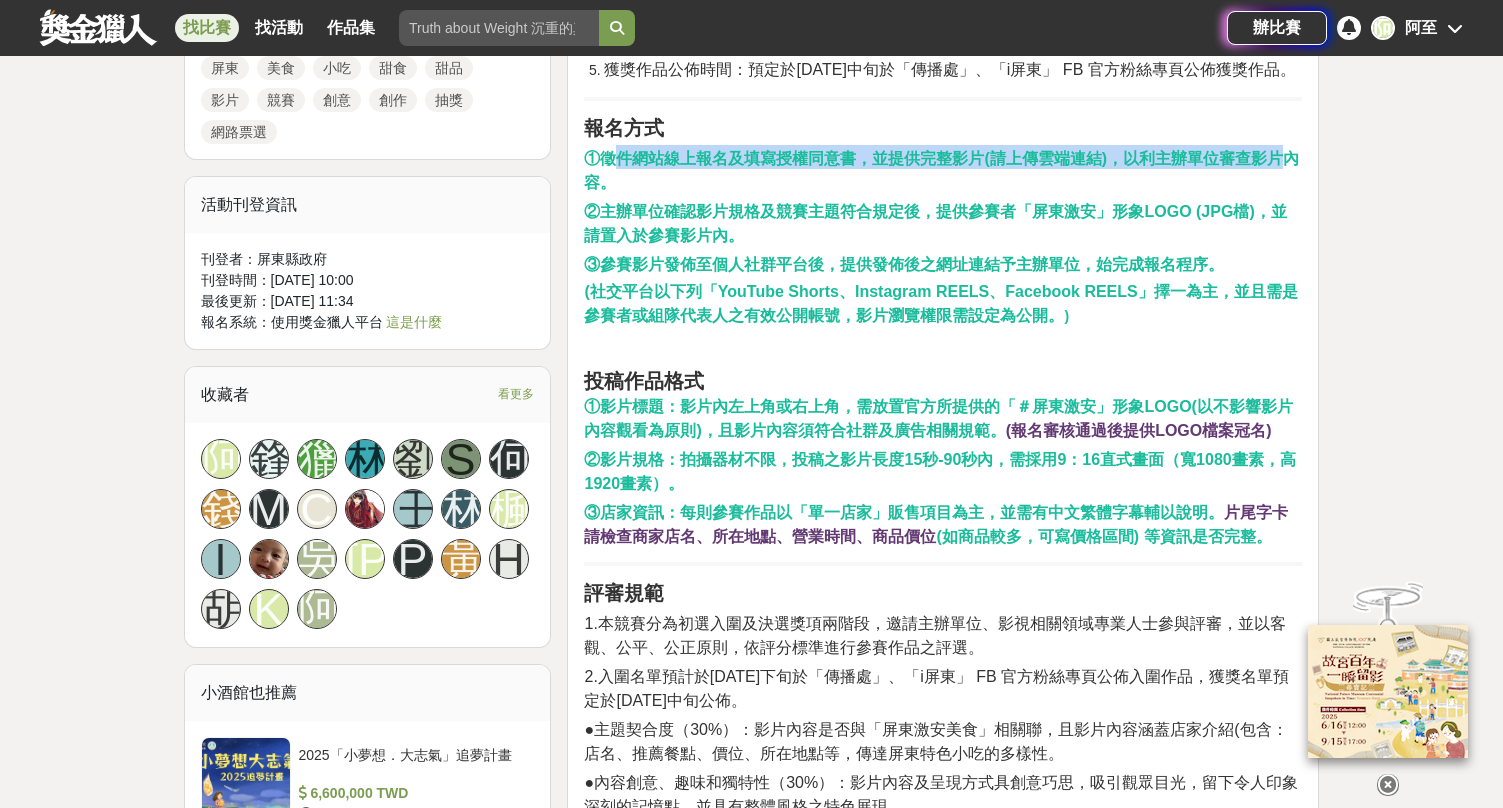 drag, startPoint x: 617, startPoint y: 238, endPoint x: 1299, endPoint y: 234, distance: 682.0117 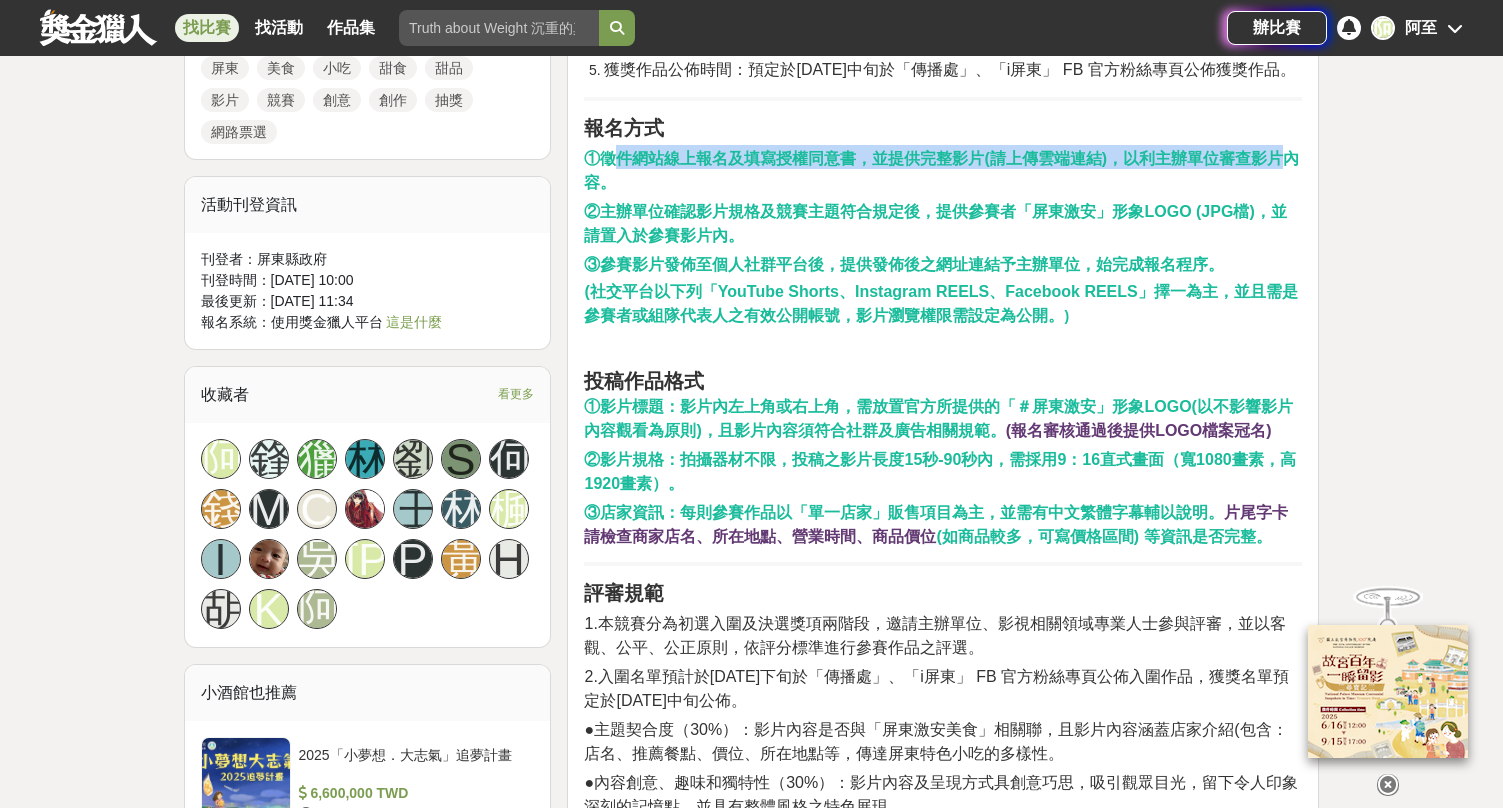 click on "①徵件網站線上報名及填寫授權同意書，並提供完整影片(請上傳雲端連結)，以利主辦單位審查影片內容。" at bounding box center (943, 169) 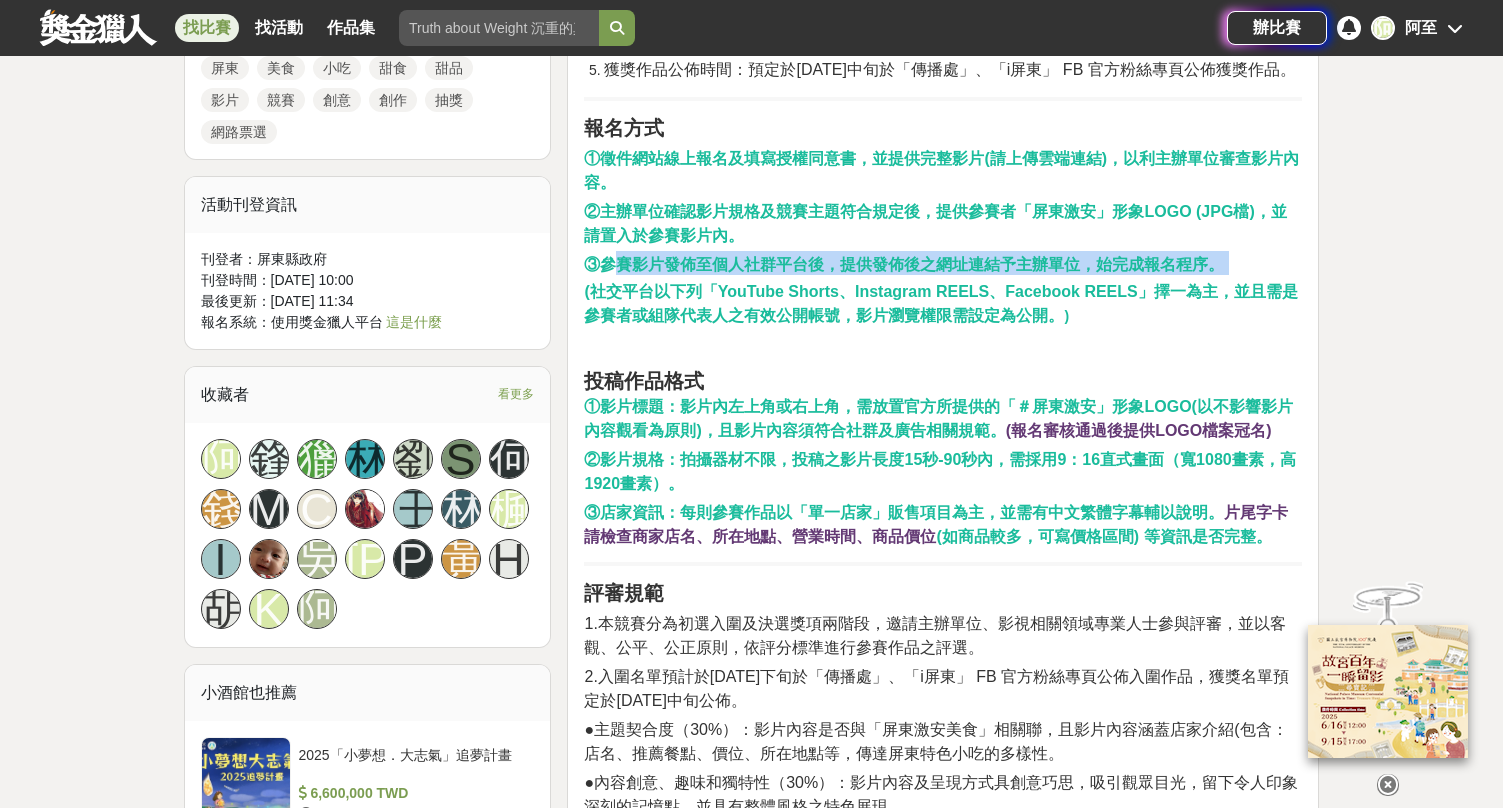 drag, startPoint x: 613, startPoint y: 333, endPoint x: 1247, endPoint y: 348, distance: 634.1774 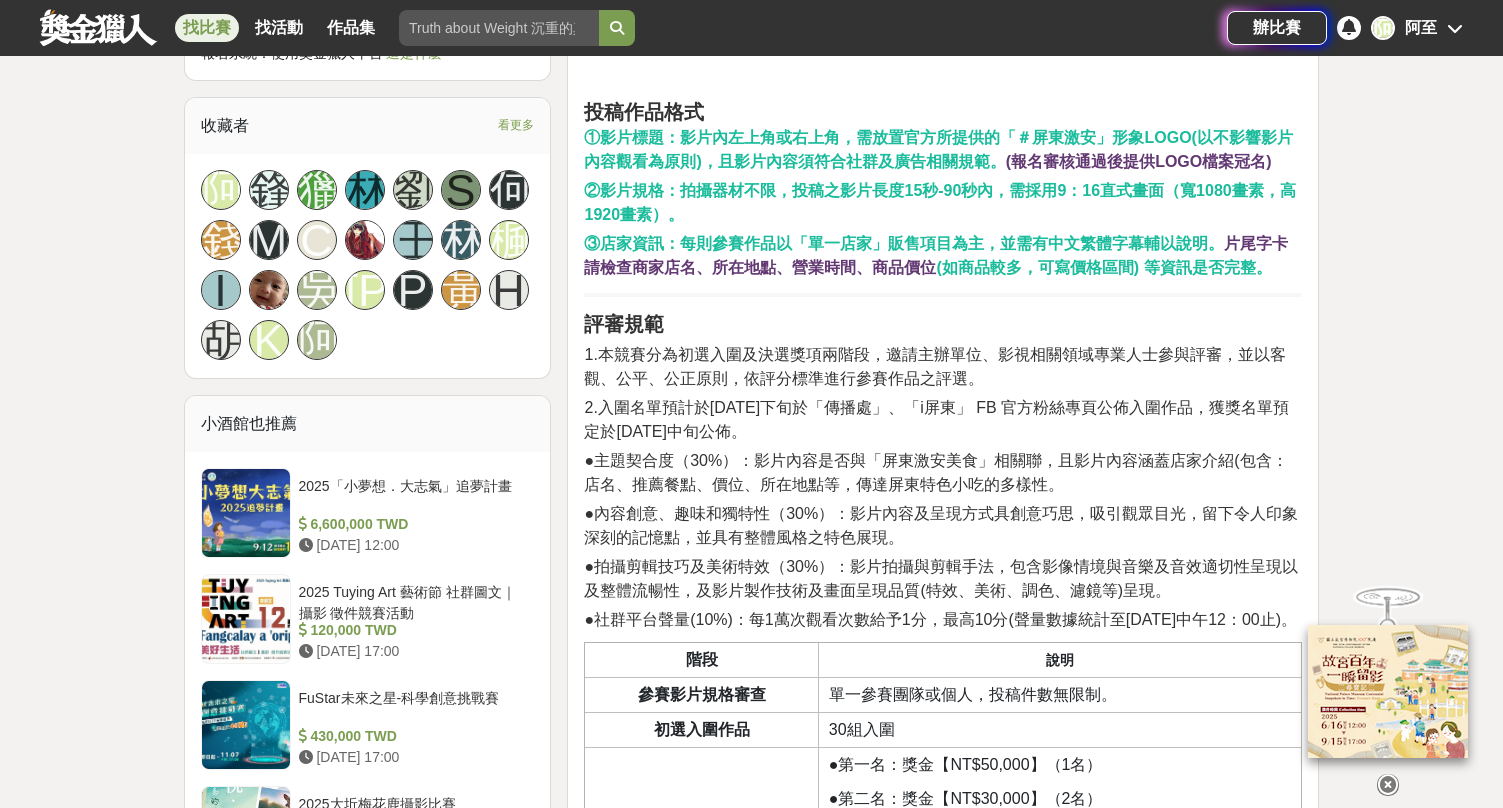 scroll, scrollTop: 1783, scrollLeft: 0, axis: vertical 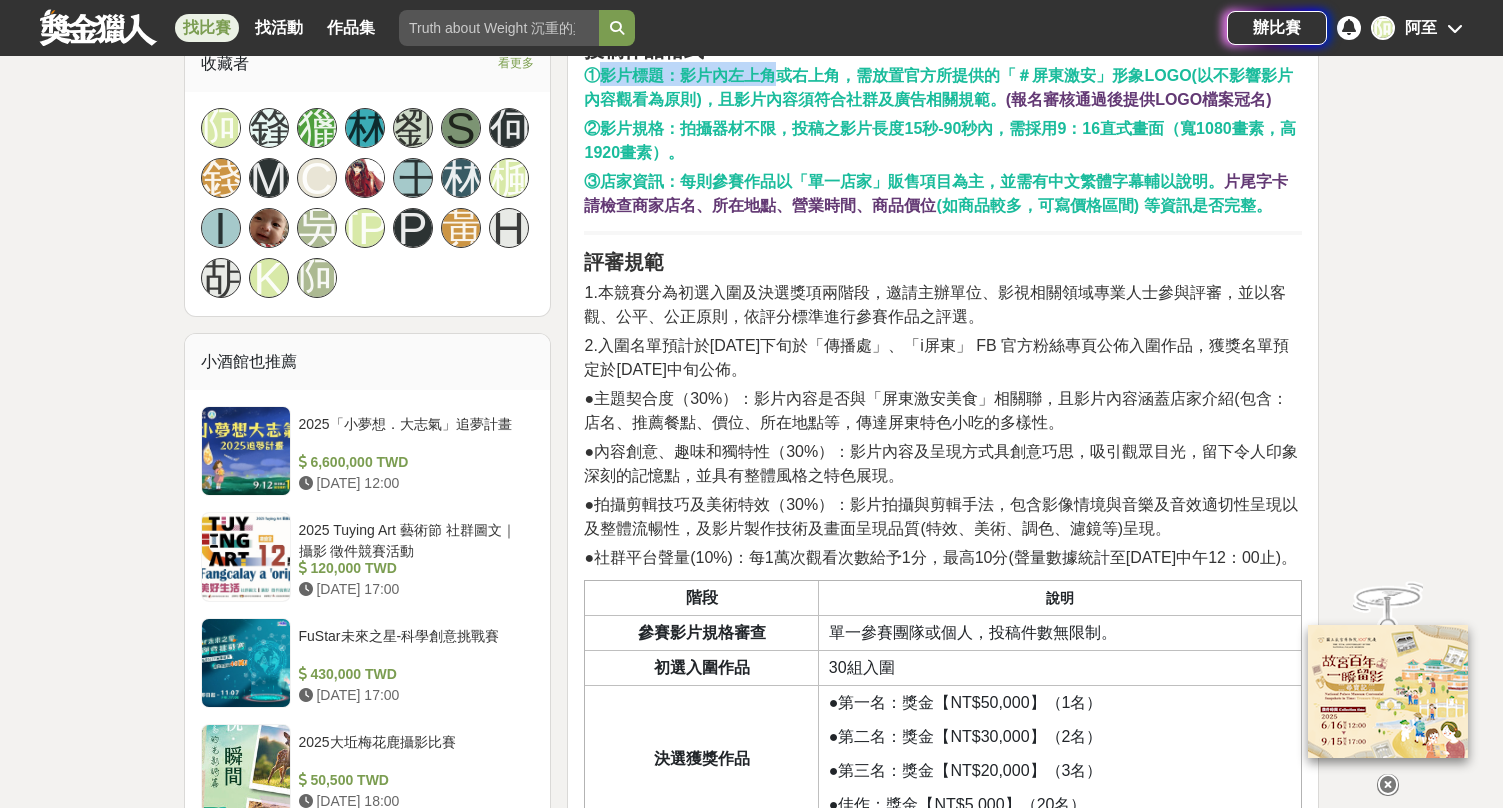 drag, startPoint x: 593, startPoint y: 144, endPoint x: 779, endPoint y: 145, distance: 186.00269 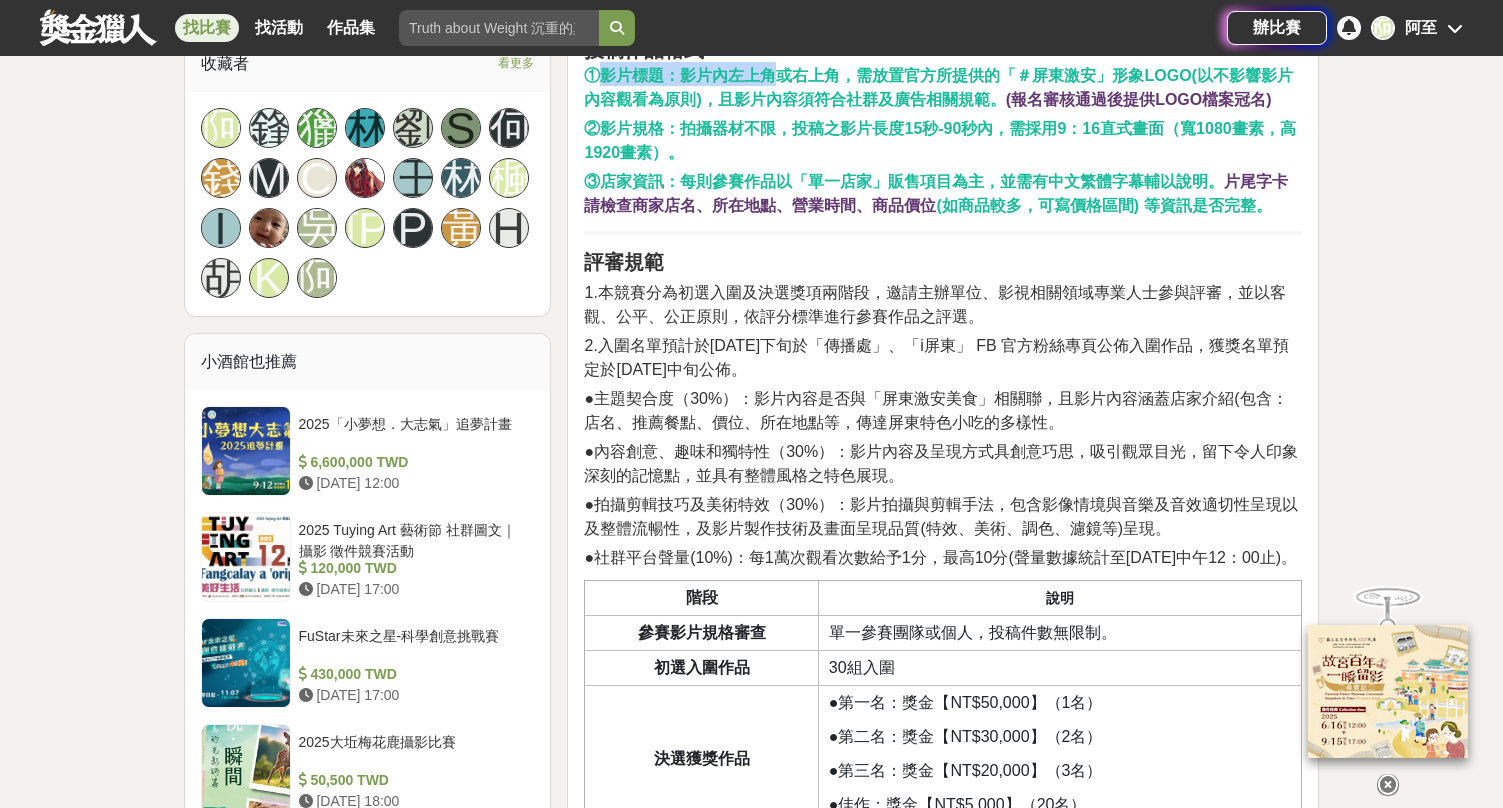 click on "①影片標題：影片內左上角或右上角，需放置官方所提供的「＃屏東激安」形象LOGO(以不影響影片內容觀看為原則)，且影片內容須符合社群及廣告相關規範。" at bounding box center (938, 87) 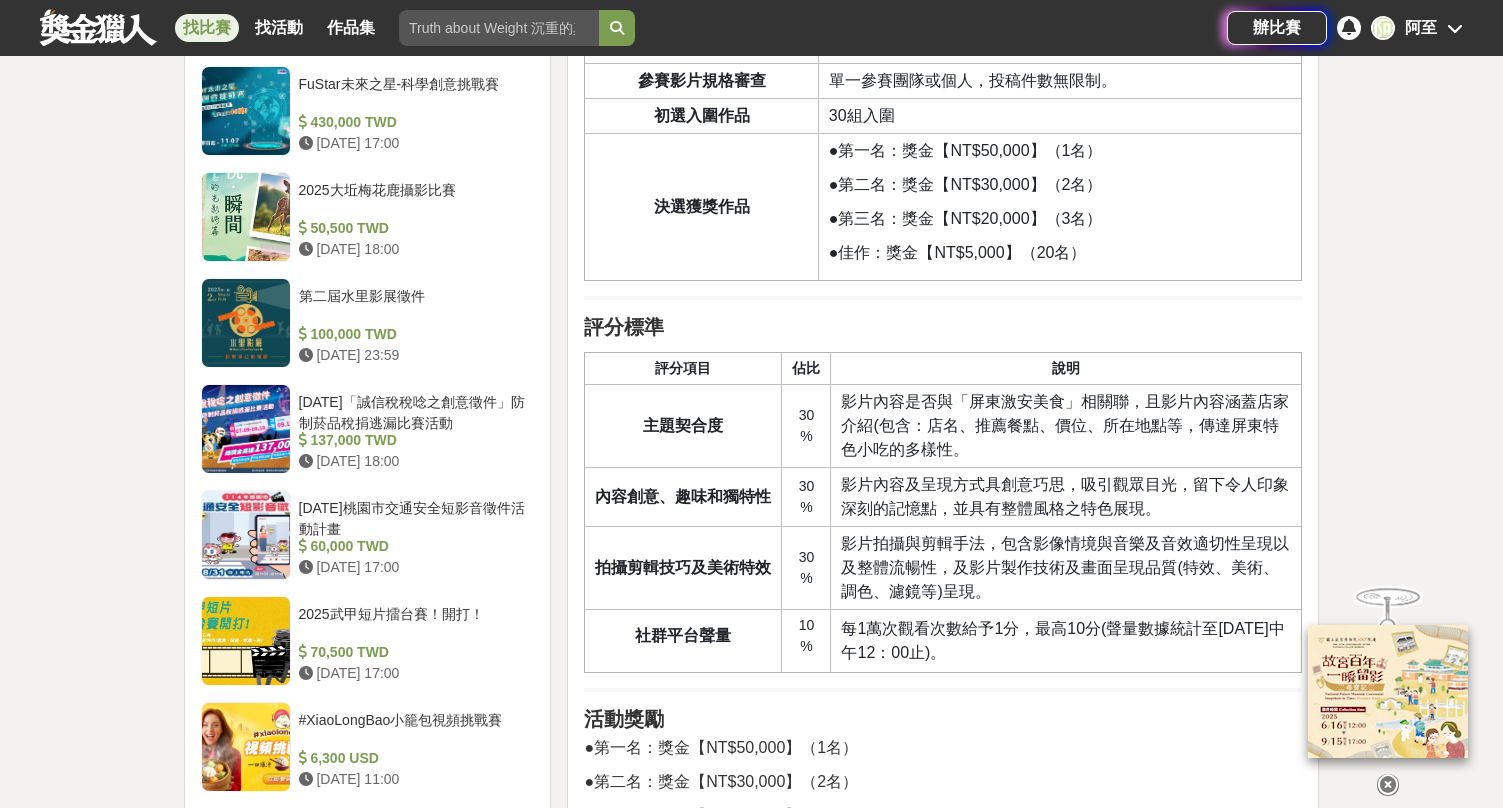 scroll, scrollTop: 2333, scrollLeft: 0, axis: vertical 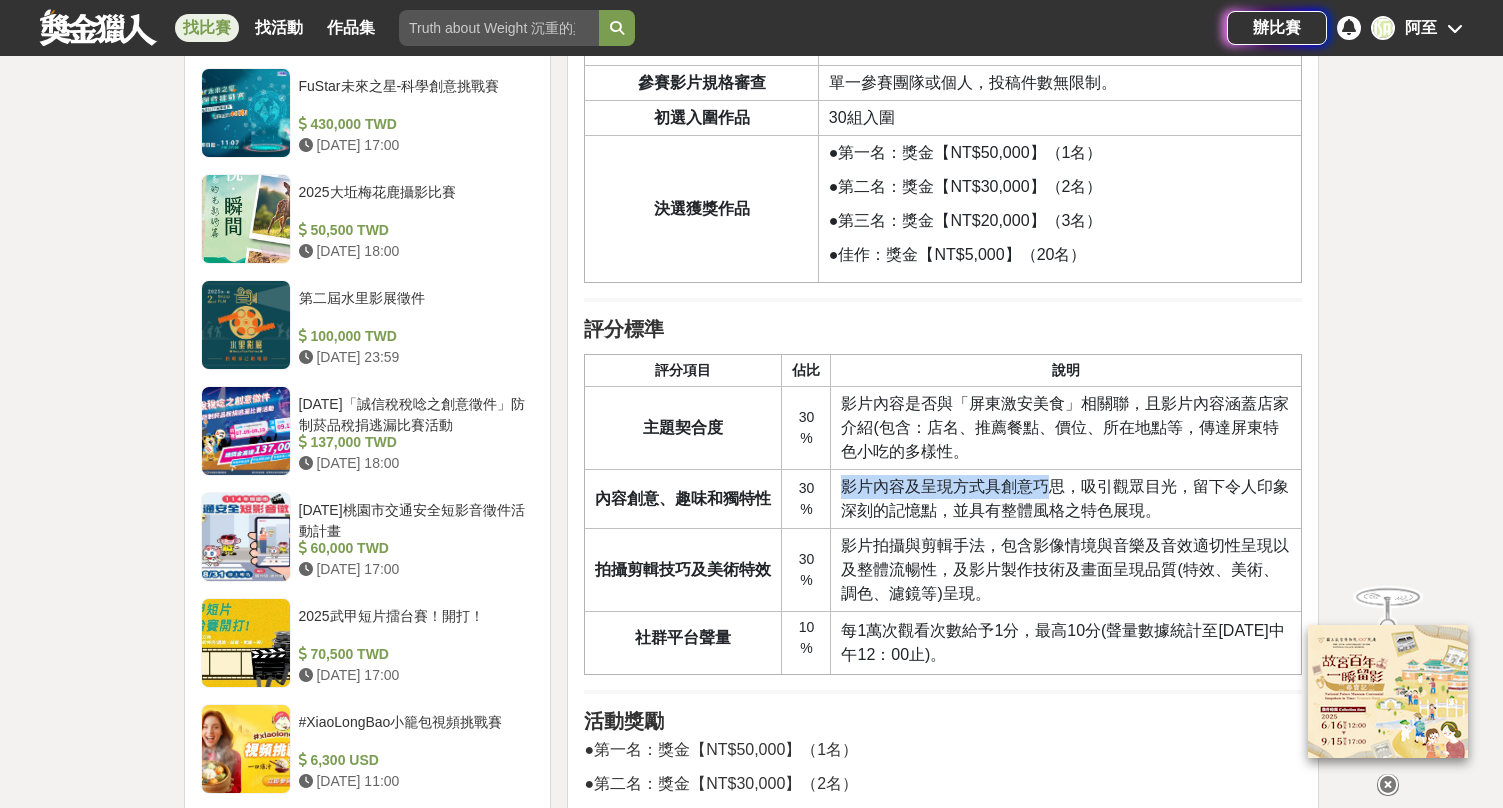 drag, startPoint x: 1056, startPoint y: 586, endPoint x: 850, endPoint y: 579, distance: 206.1189 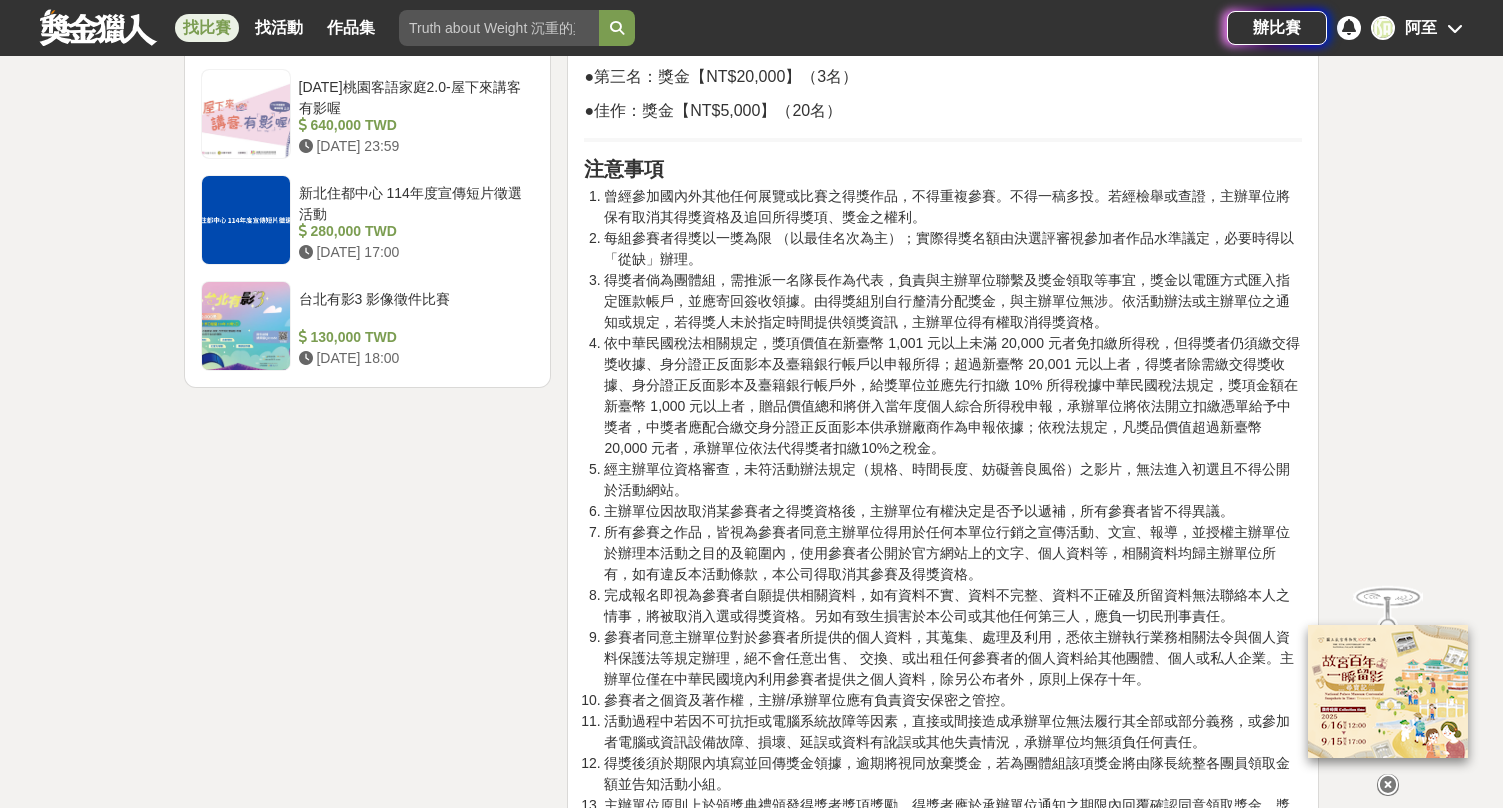 scroll, scrollTop: 3076, scrollLeft: 0, axis: vertical 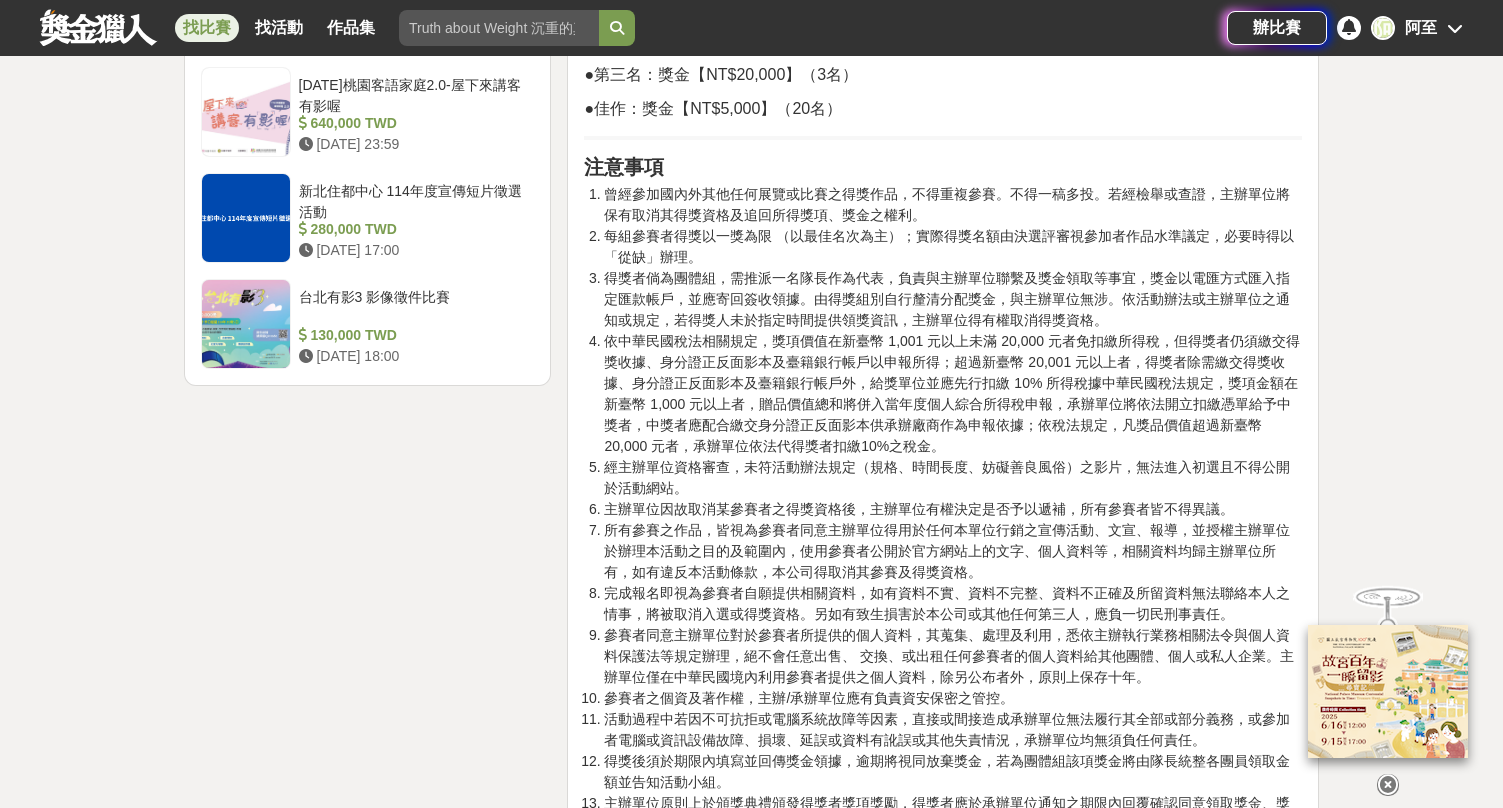 click on "注意事項" at bounding box center [624, 167] 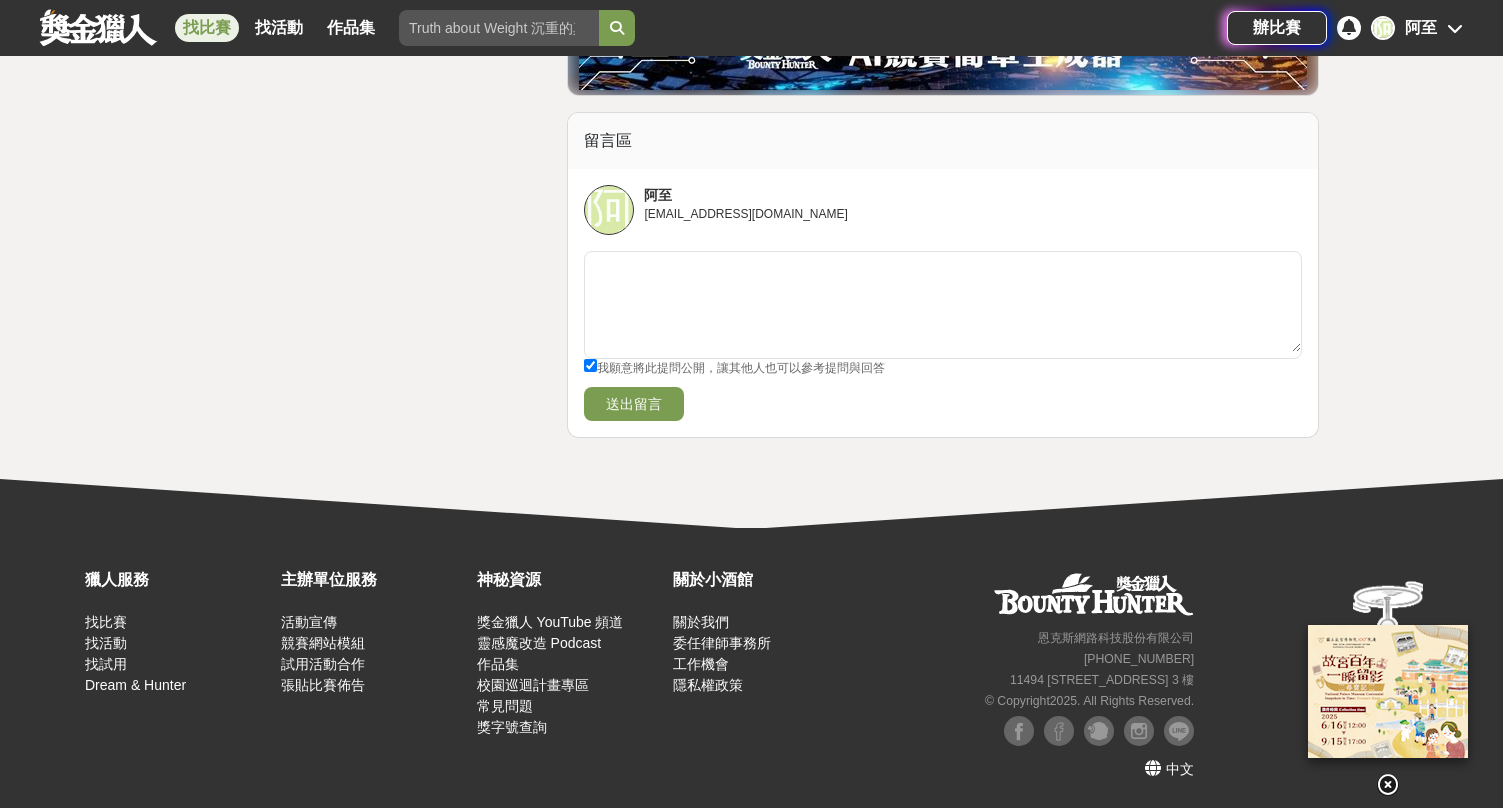 scroll, scrollTop: 5300, scrollLeft: 0, axis: vertical 